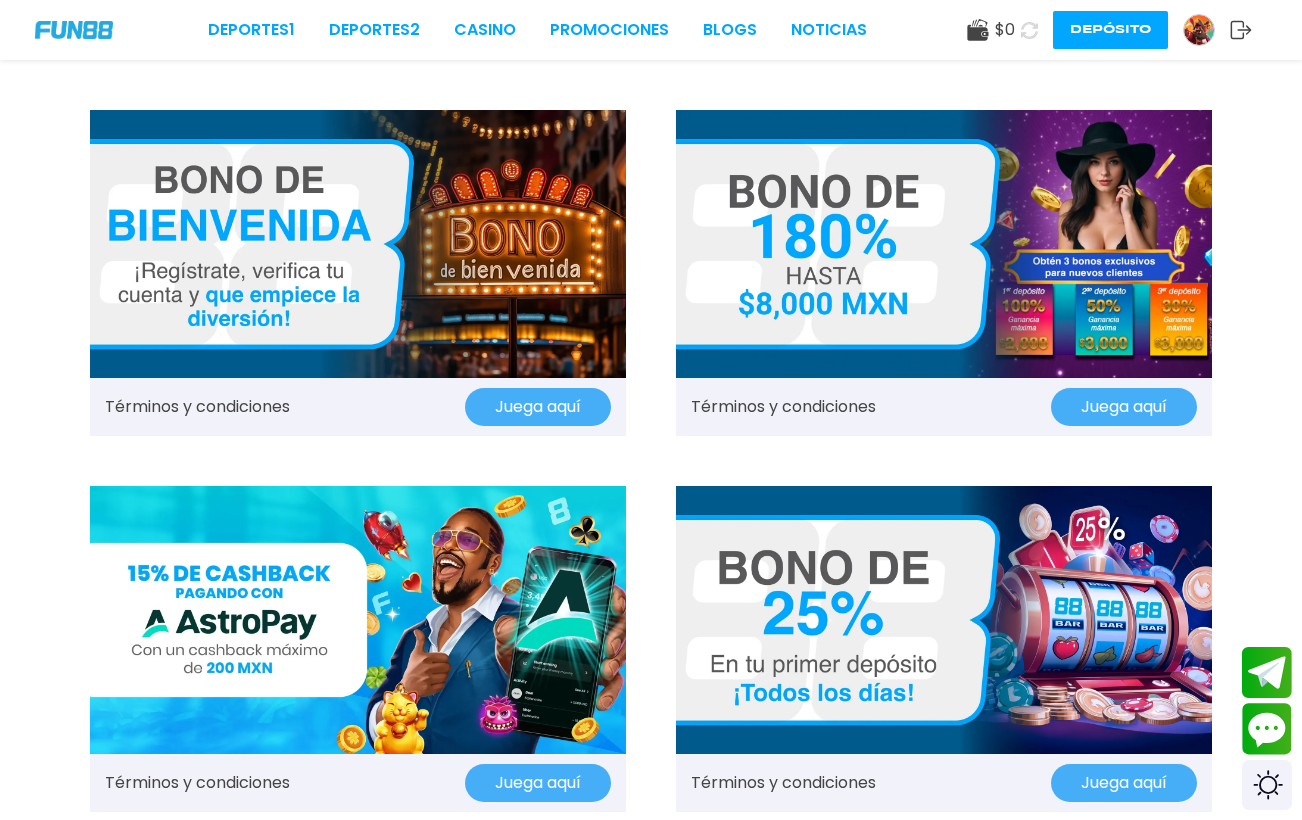 scroll, scrollTop: 25, scrollLeft: 0, axis: vertical 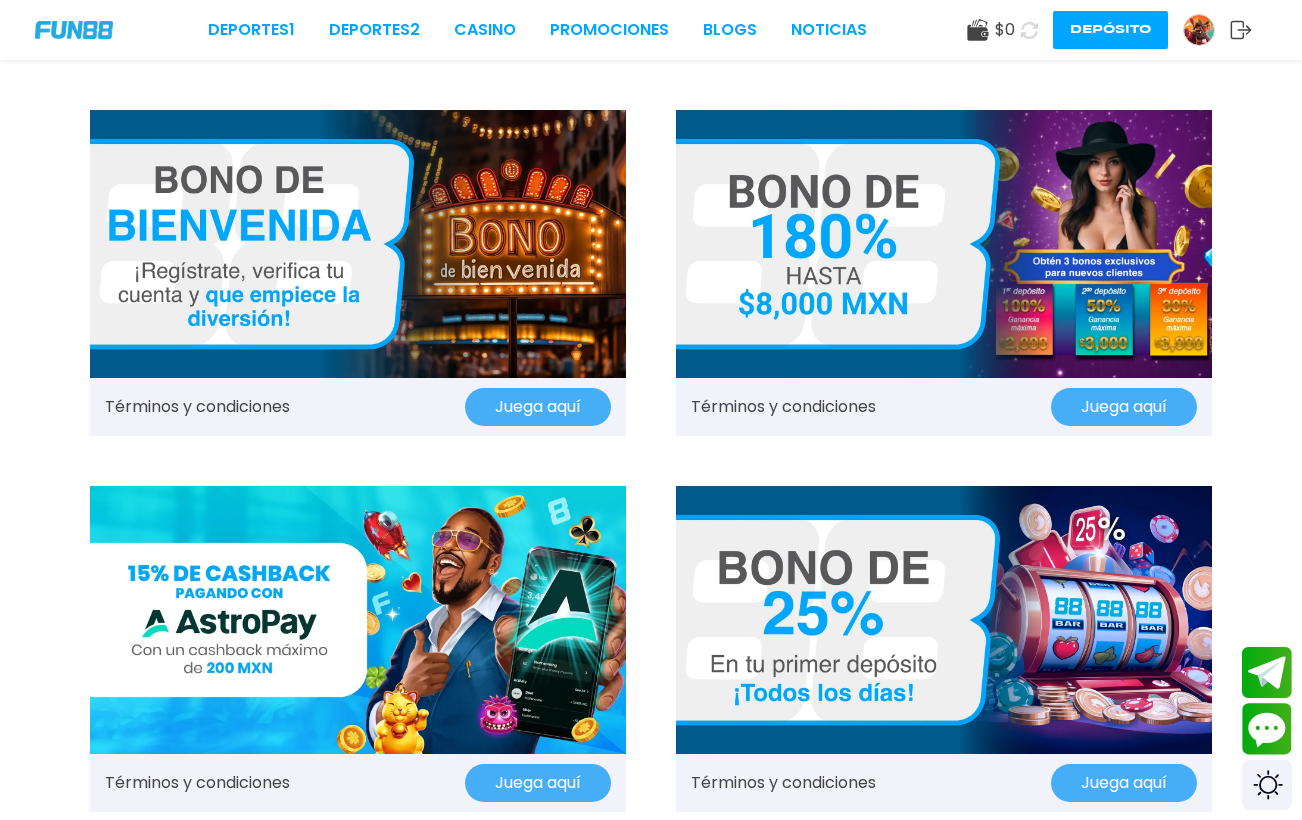 click 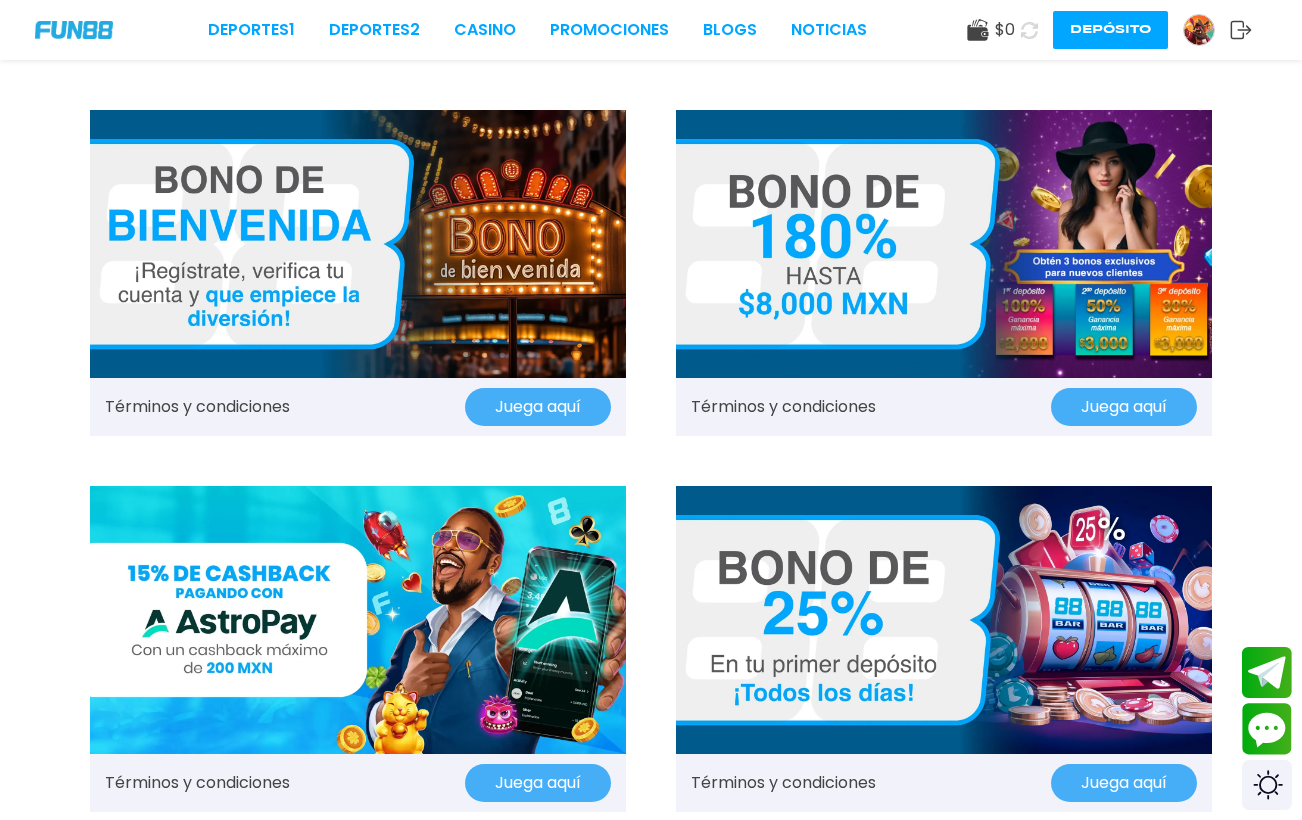click at bounding box center (1199, 30) 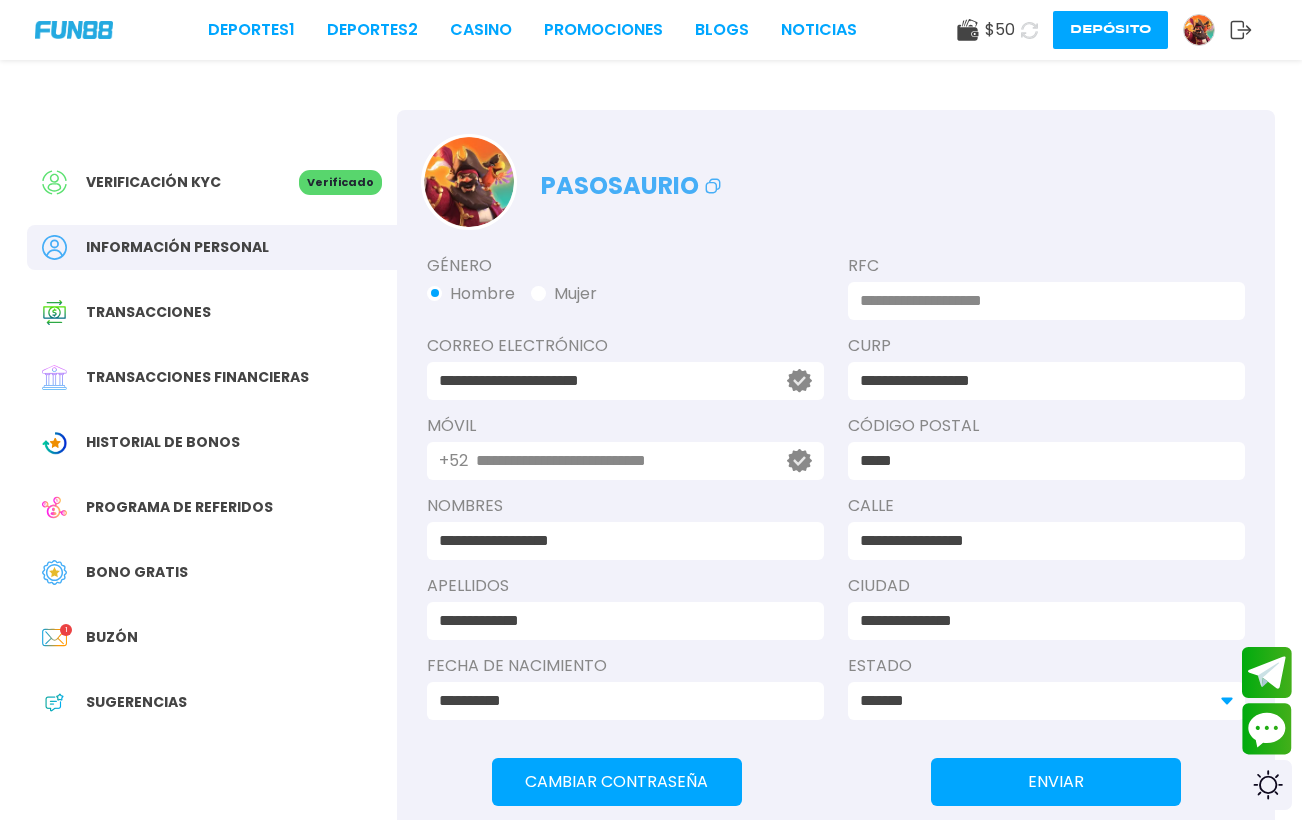 click on "Verificación KYC Verificado" at bounding box center [212, 182] 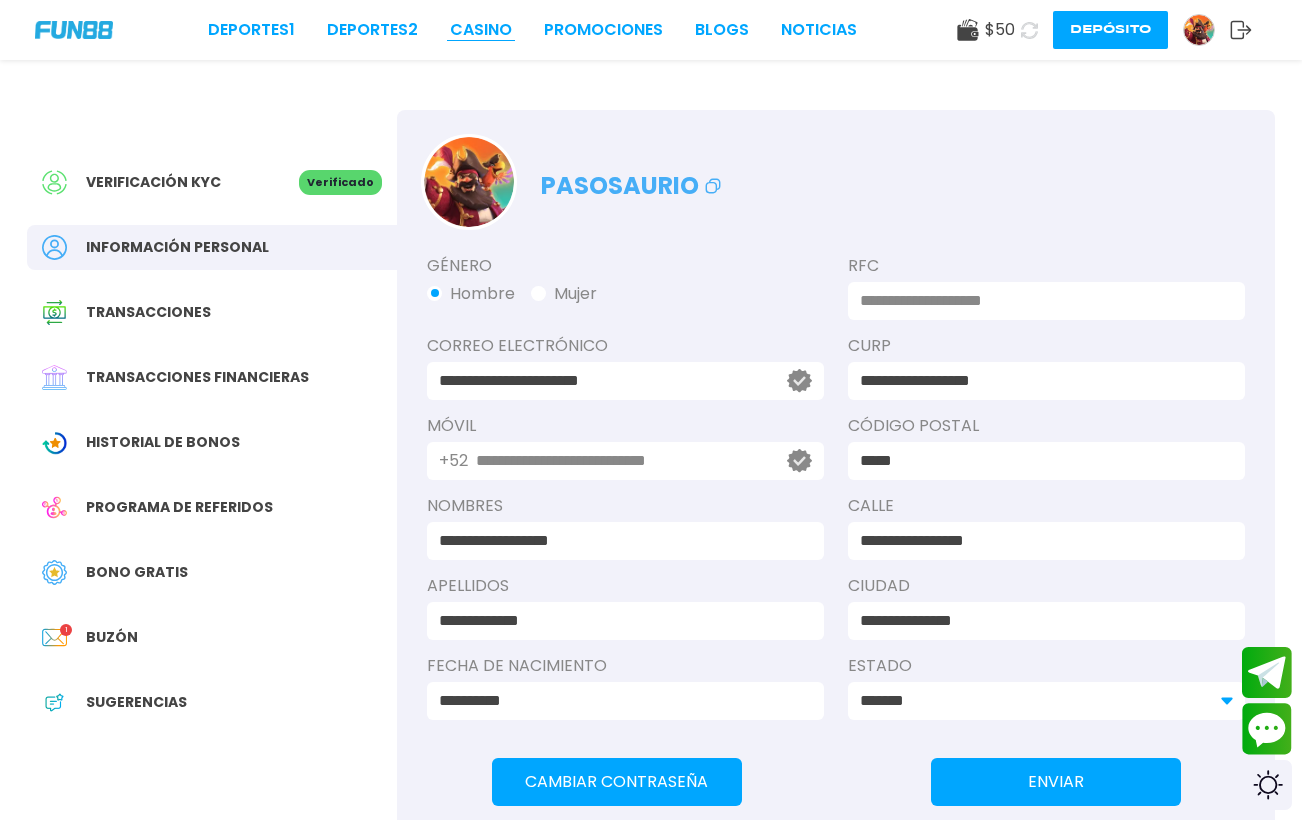 click on "CASINO" at bounding box center (481, 30) 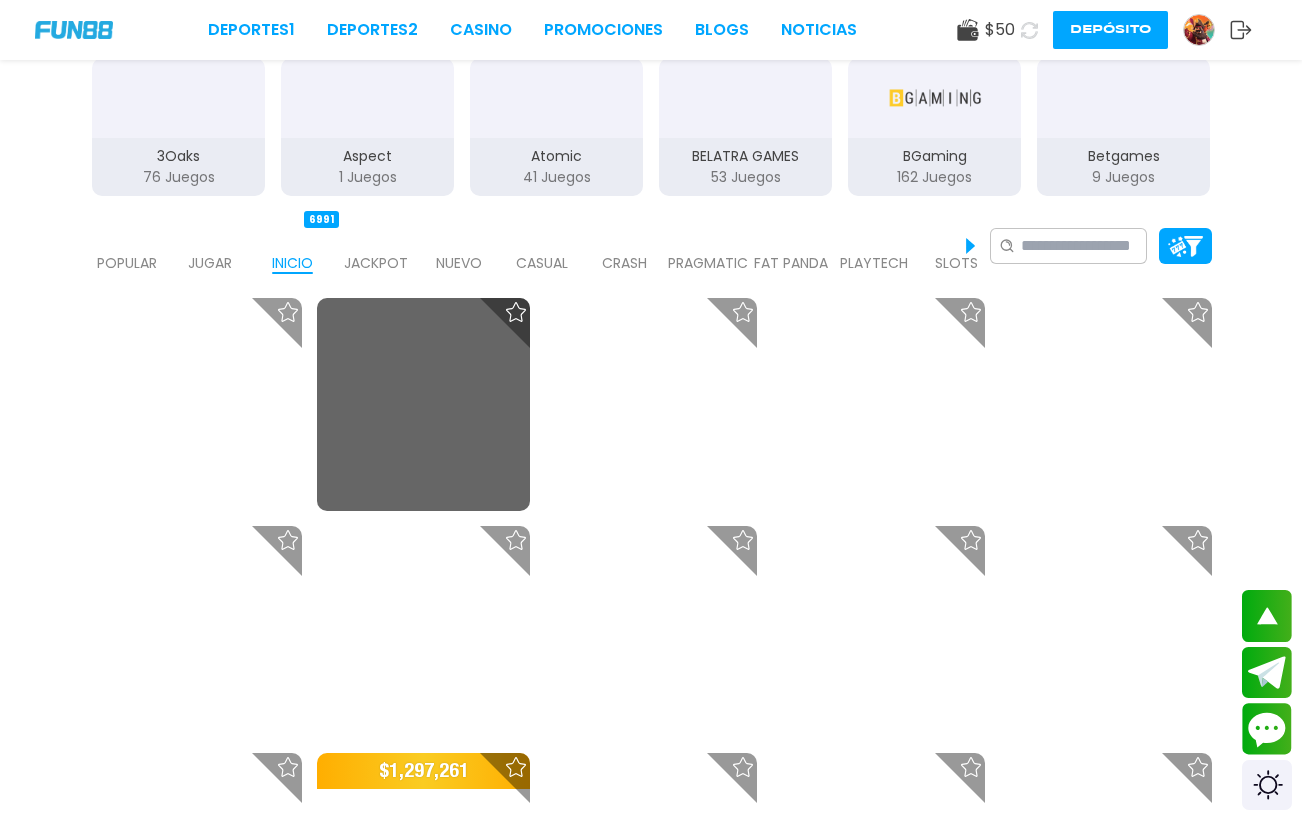 scroll, scrollTop: 361, scrollLeft: 0, axis: vertical 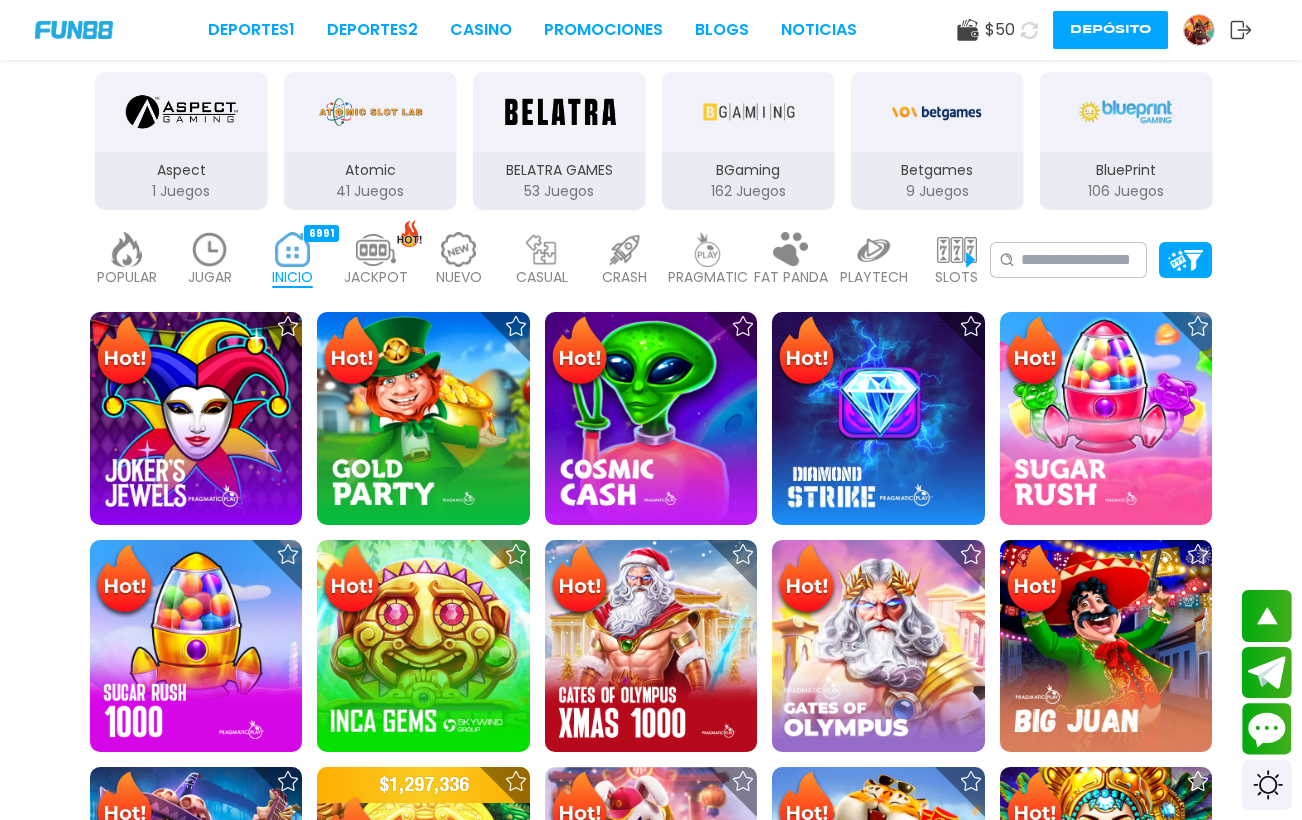 click at bounding box center (625, 249) 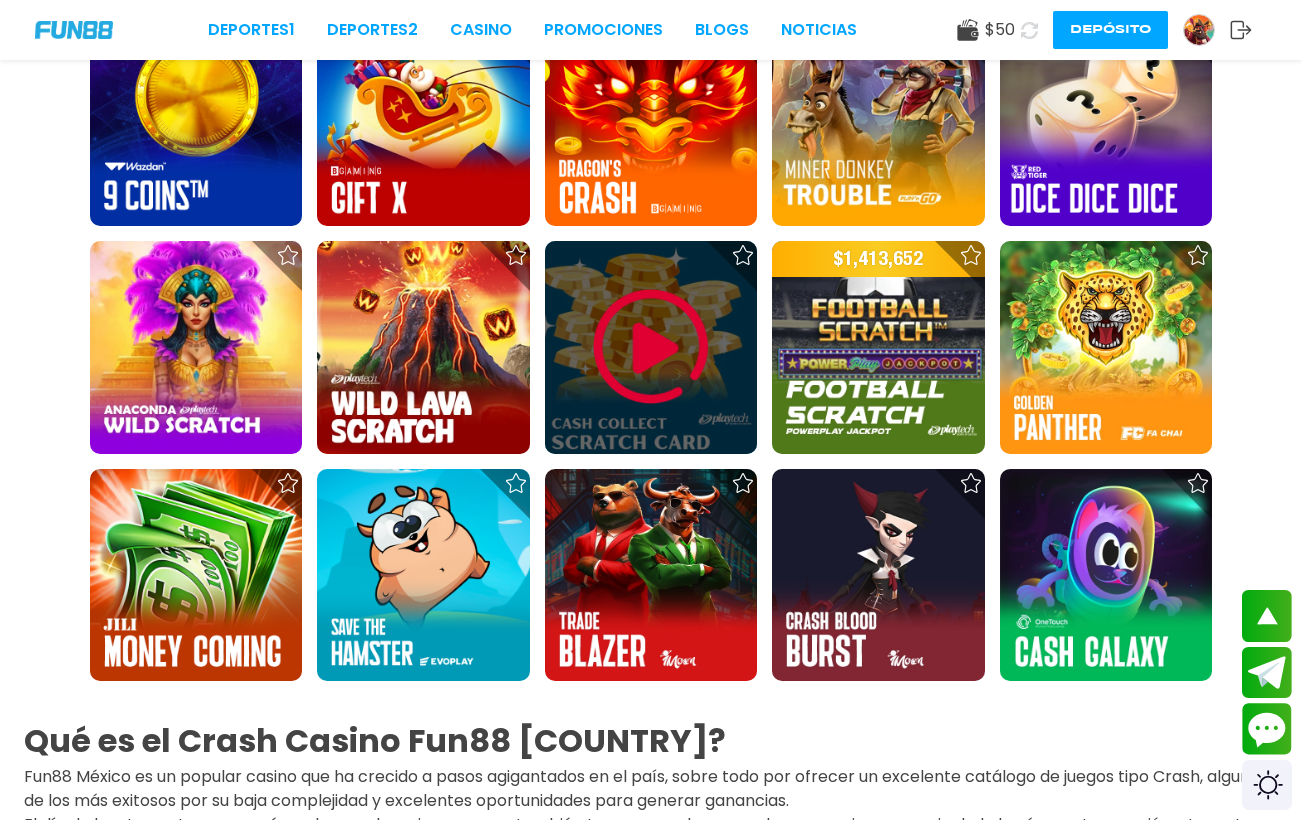 scroll, scrollTop: 1634, scrollLeft: 0, axis: vertical 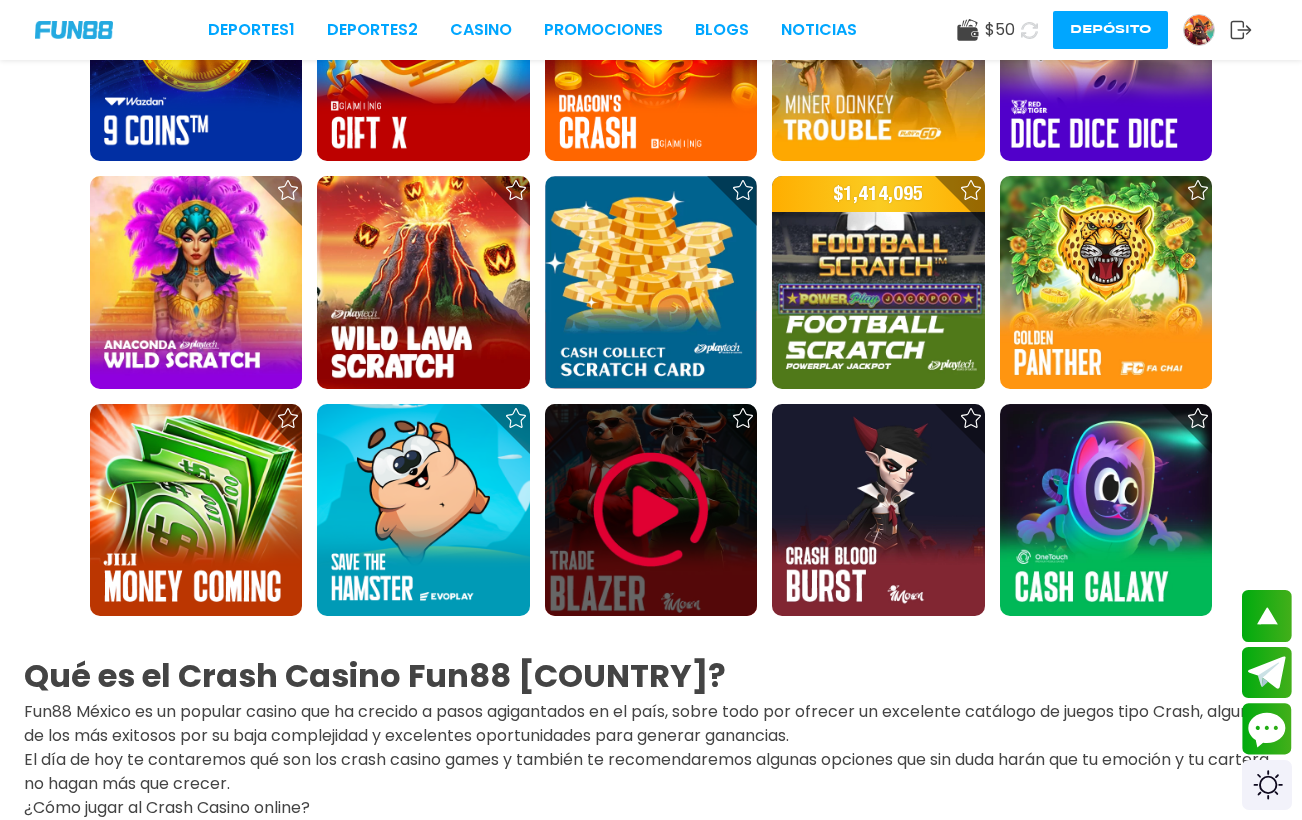 click at bounding box center [651, 510] 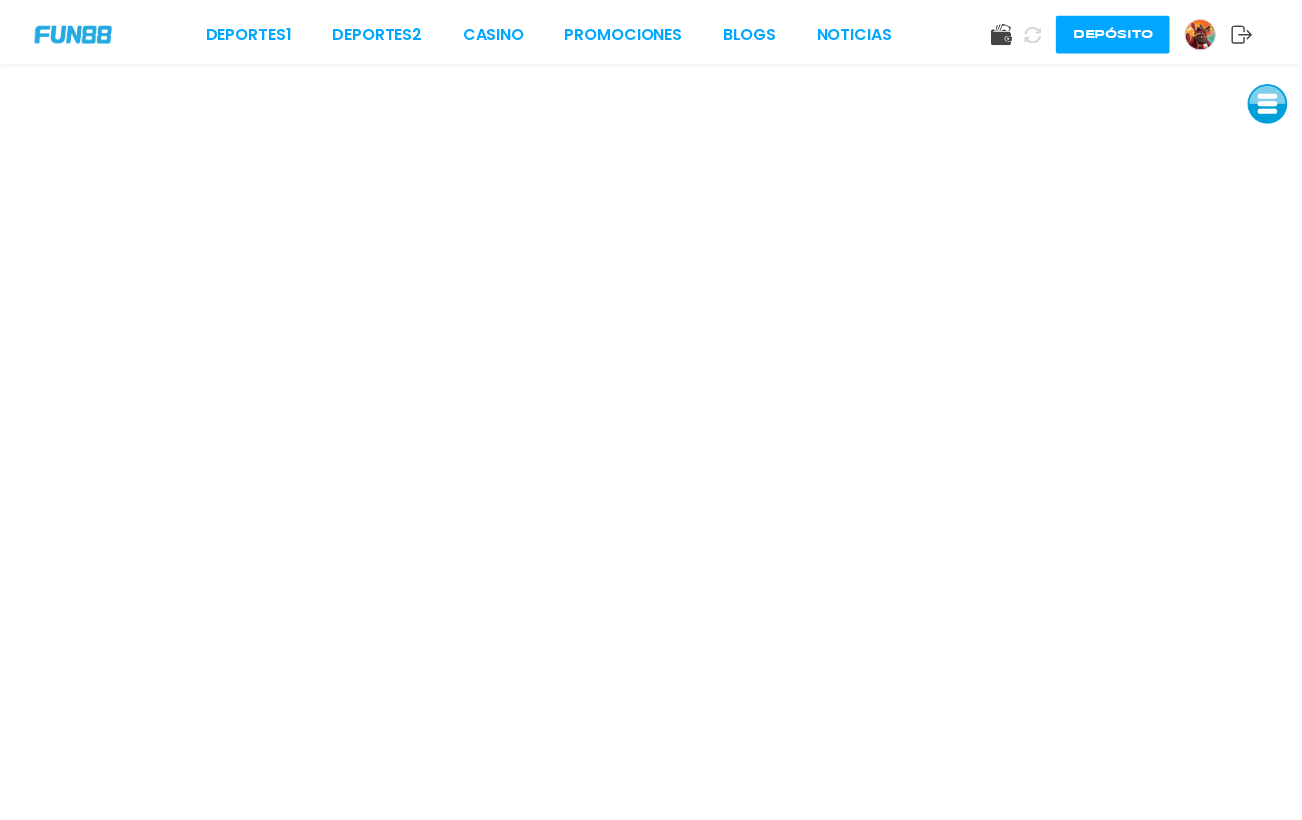 scroll, scrollTop: 0, scrollLeft: 0, axis: both 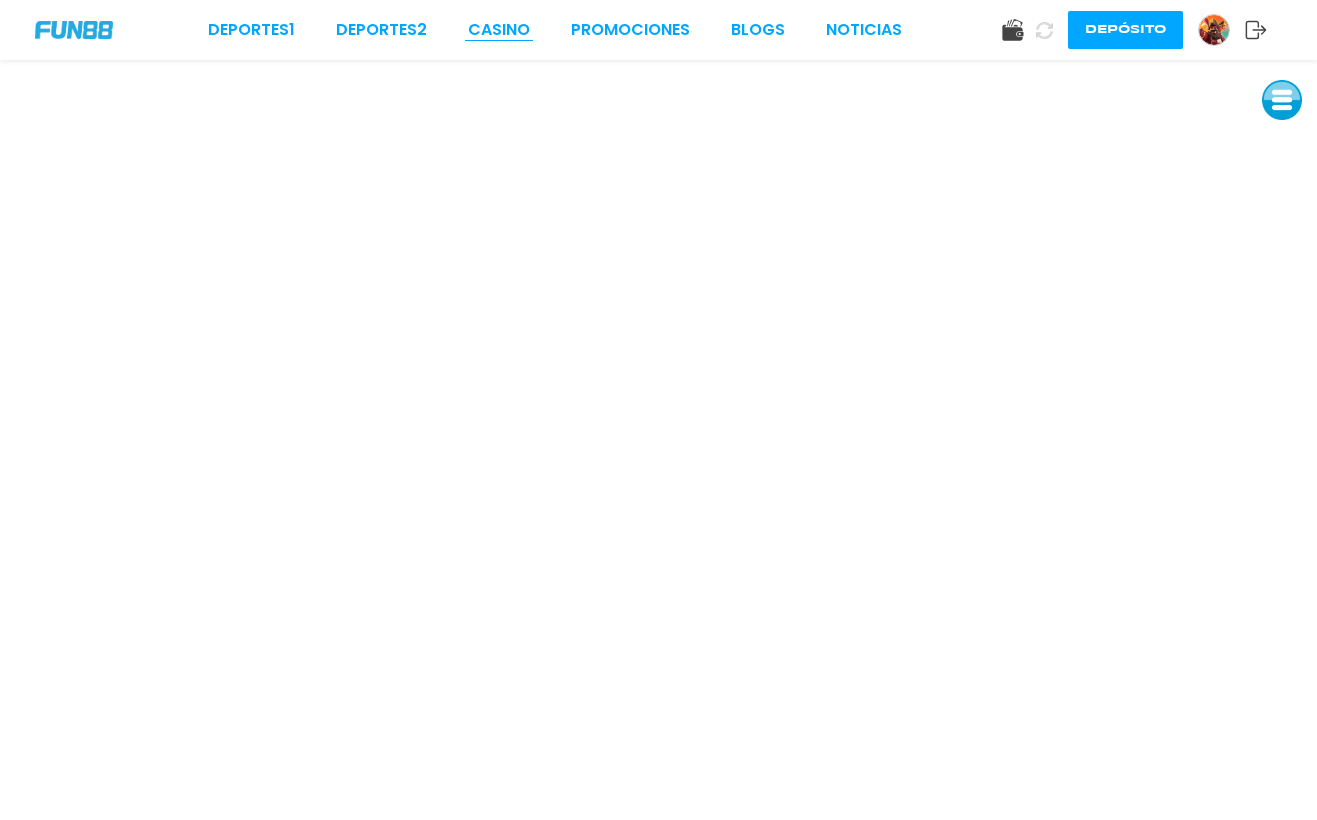 click on "CASINO" at bounding box center (499, 30) 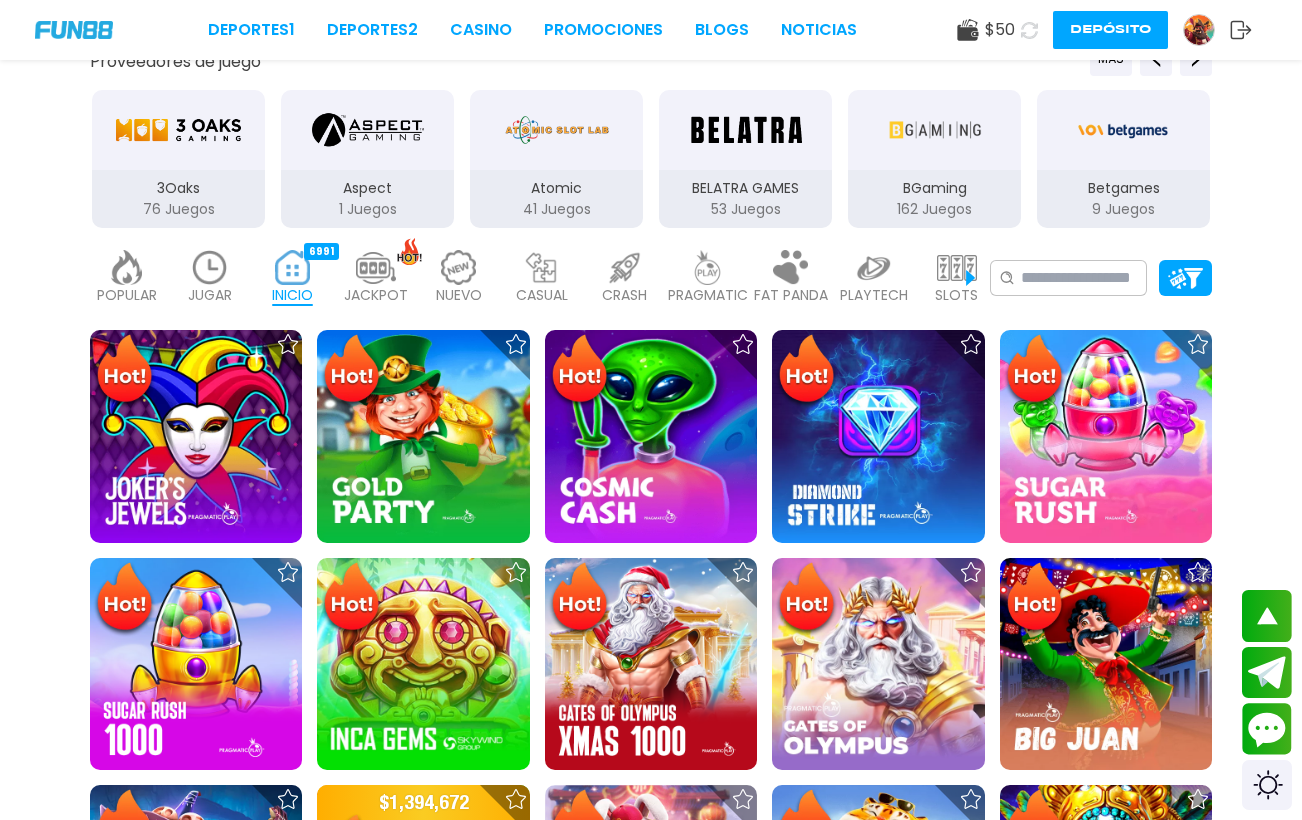 scroll, scrollTop: 344, scrollLeft: 0, axis: vertical 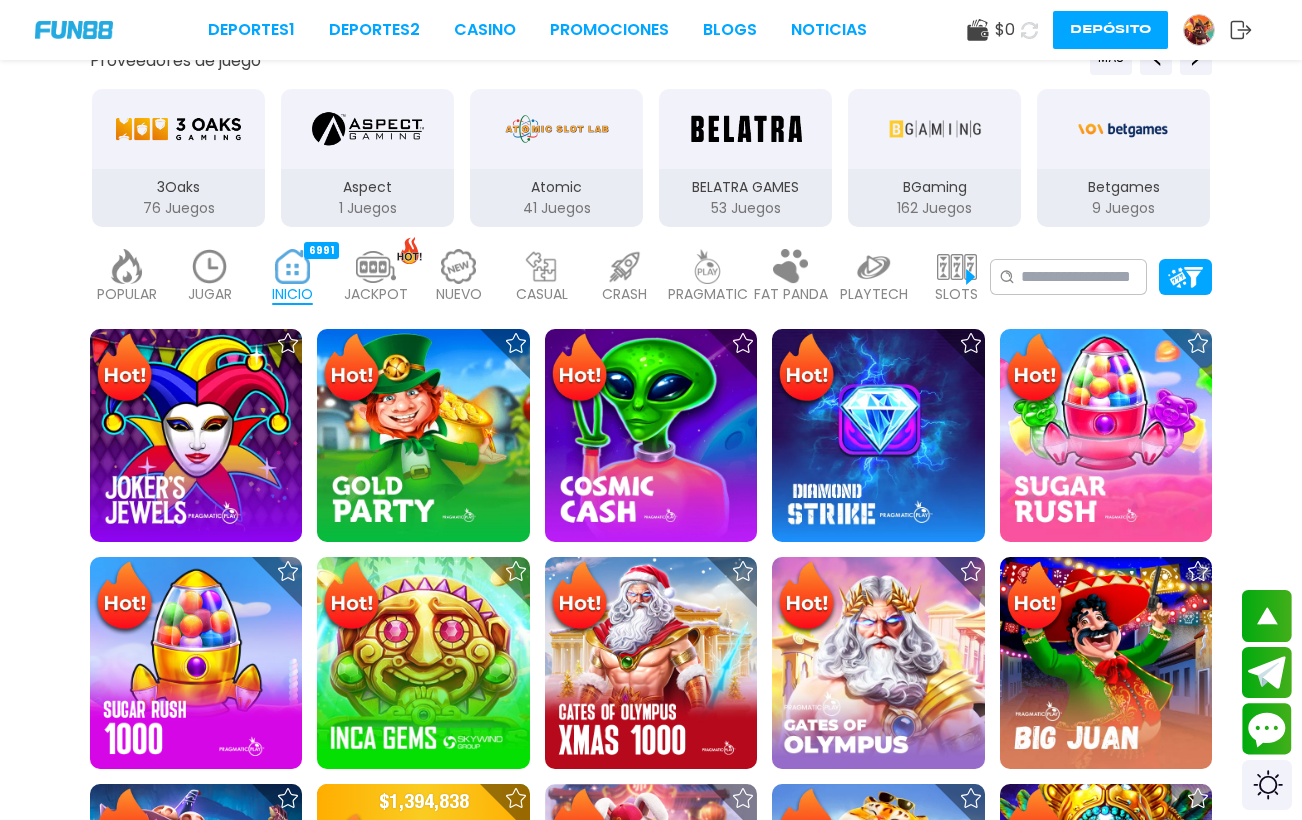 click at bounding box center [625, 266] 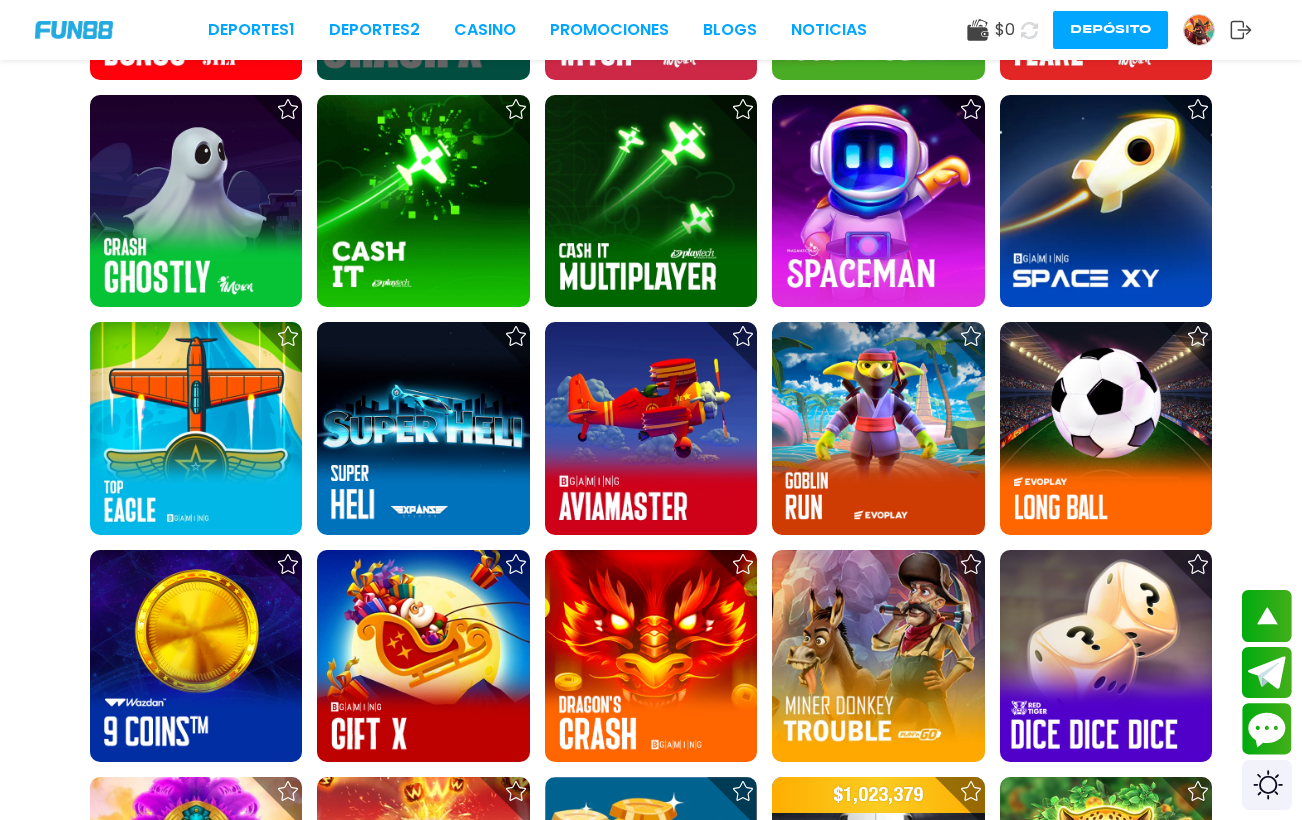 scroll, scrollTop: 1032, scrollLeft: 0, axis: vertical 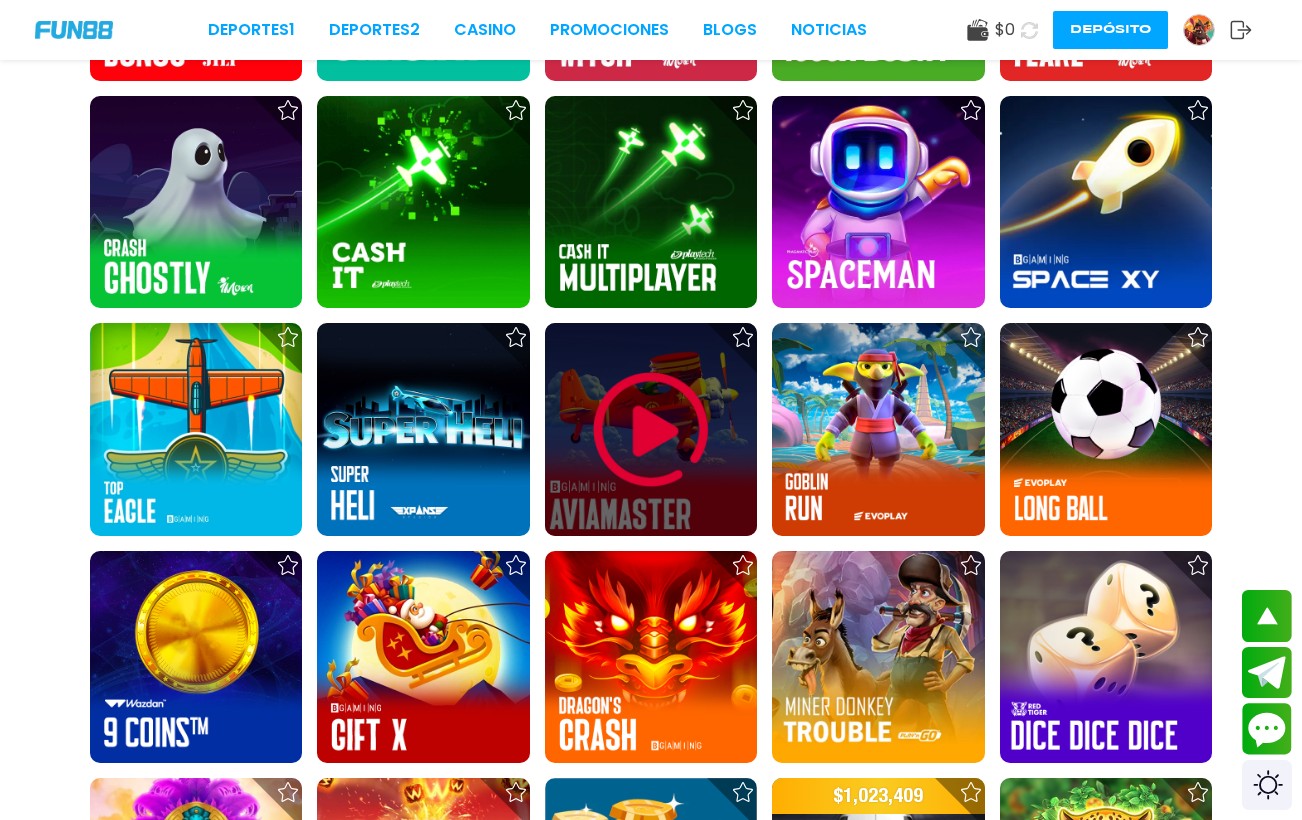 click at bounding box center (651, 430) 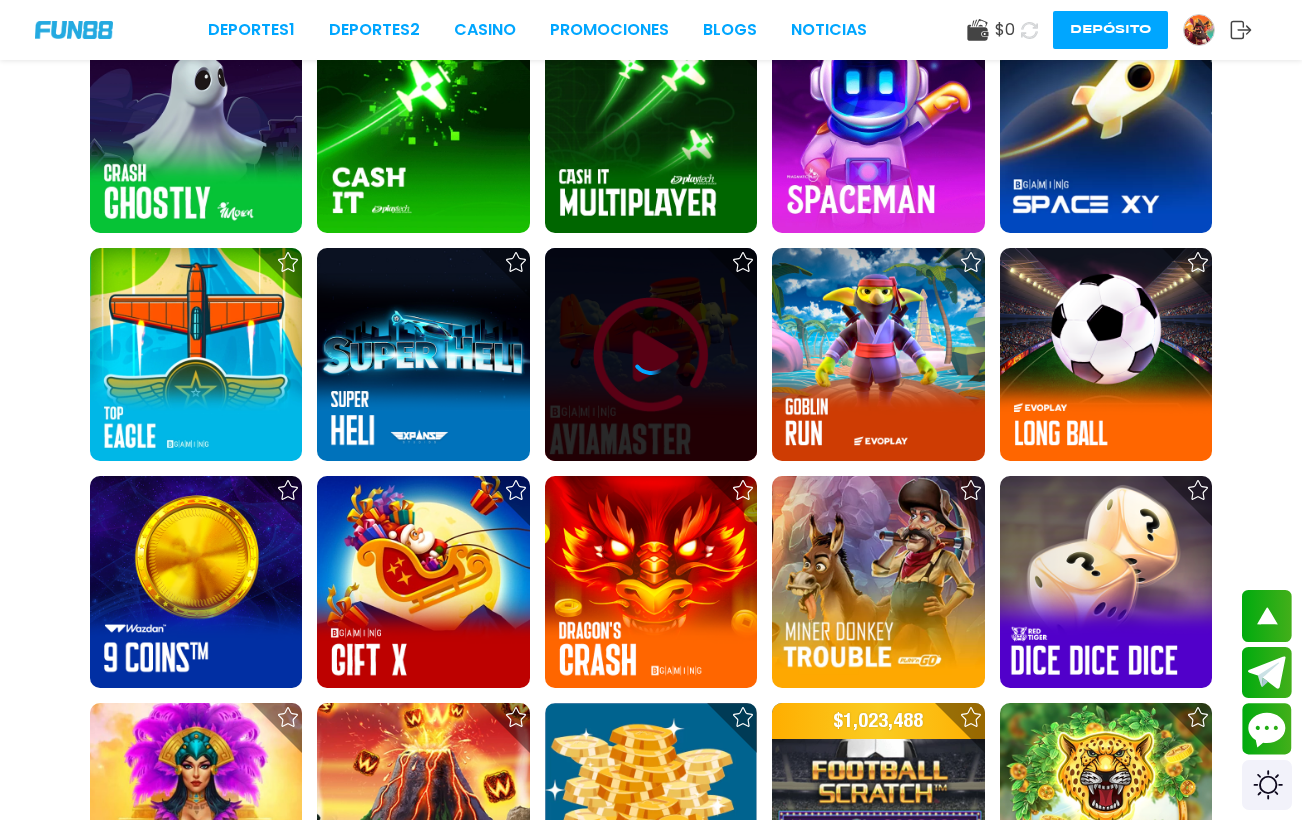 scroll, scrollTop: 1153, scrollLeft: 0, axis: vertical 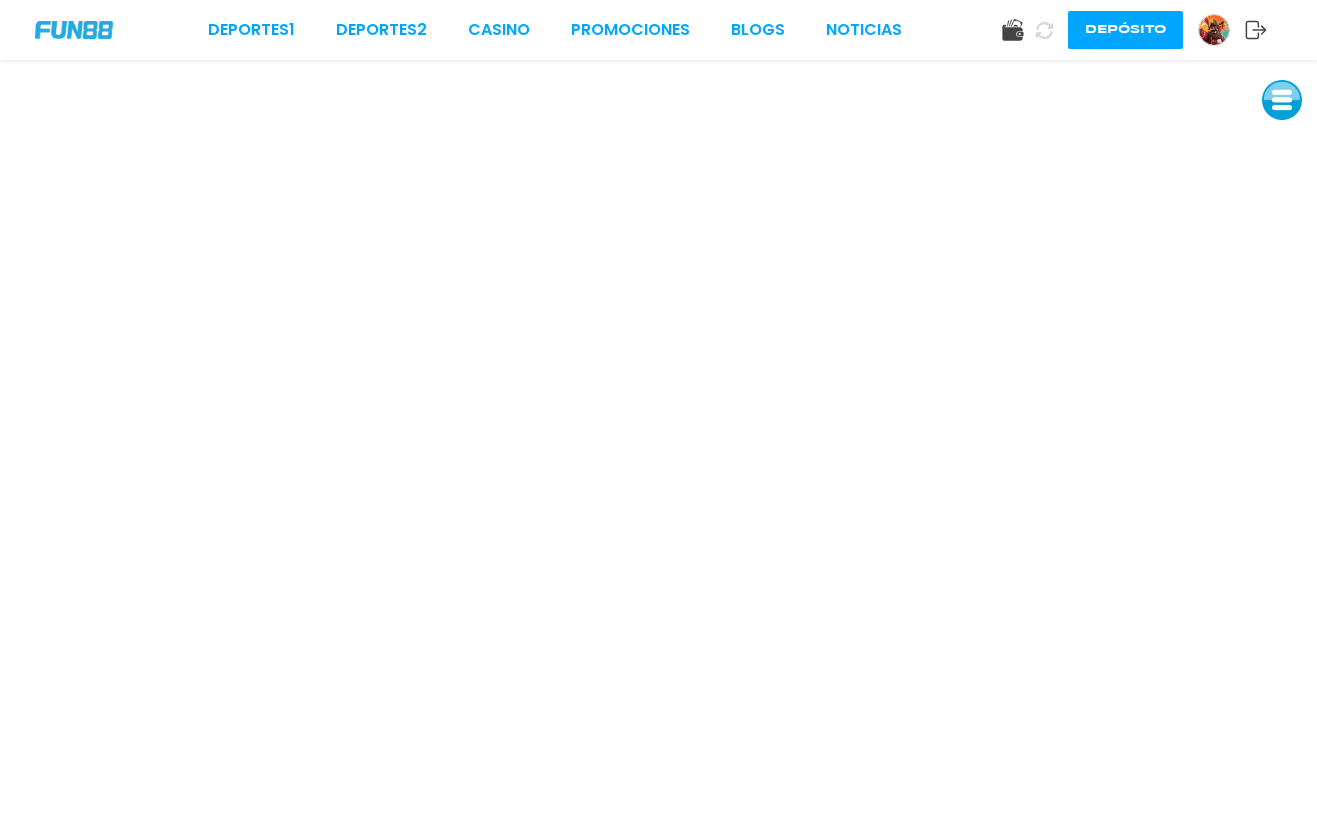 click on "Deportes  1 Deportes  2 CASINO Promociones BLOGS NOTICIAS Depósito" at bounding box center [658, 30] 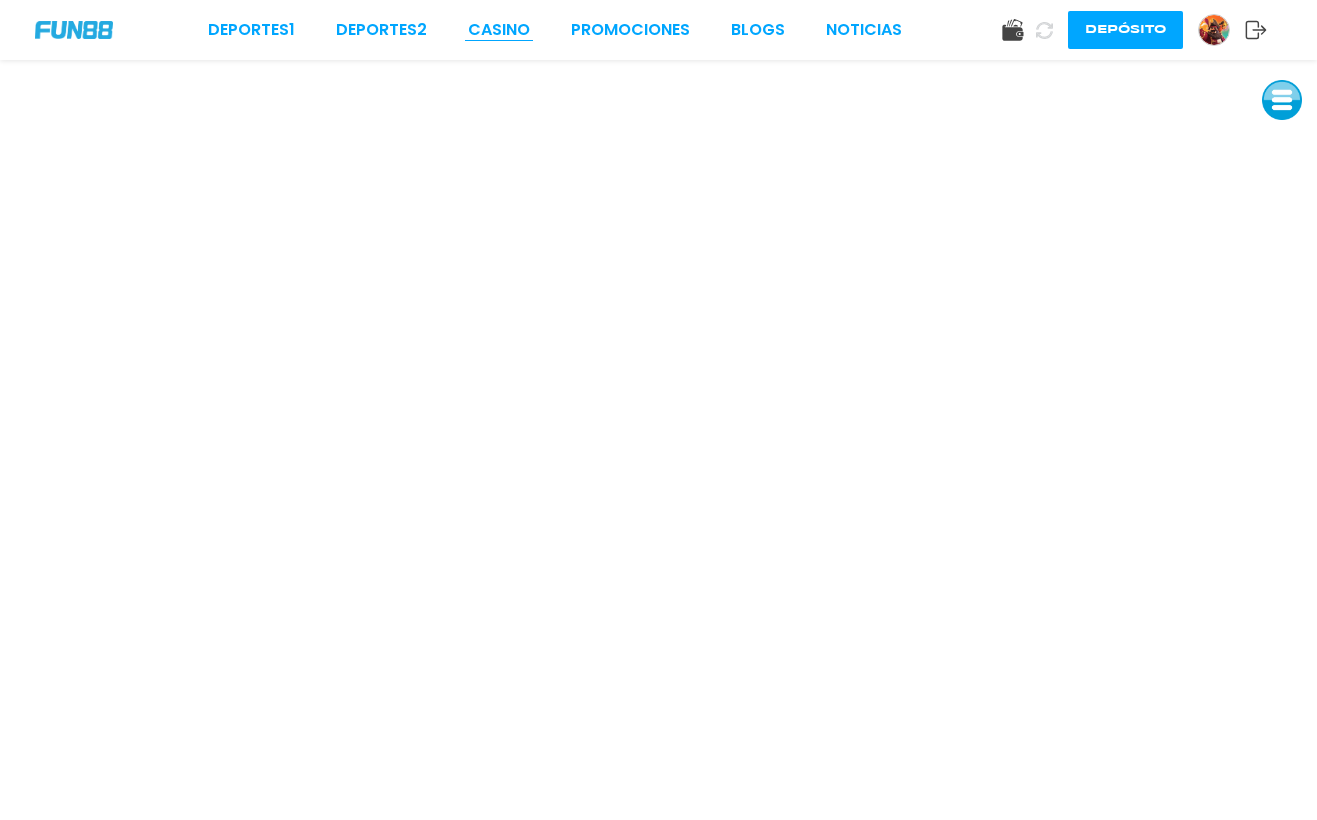 click on "CASINO" at bounding box center [499, 30] 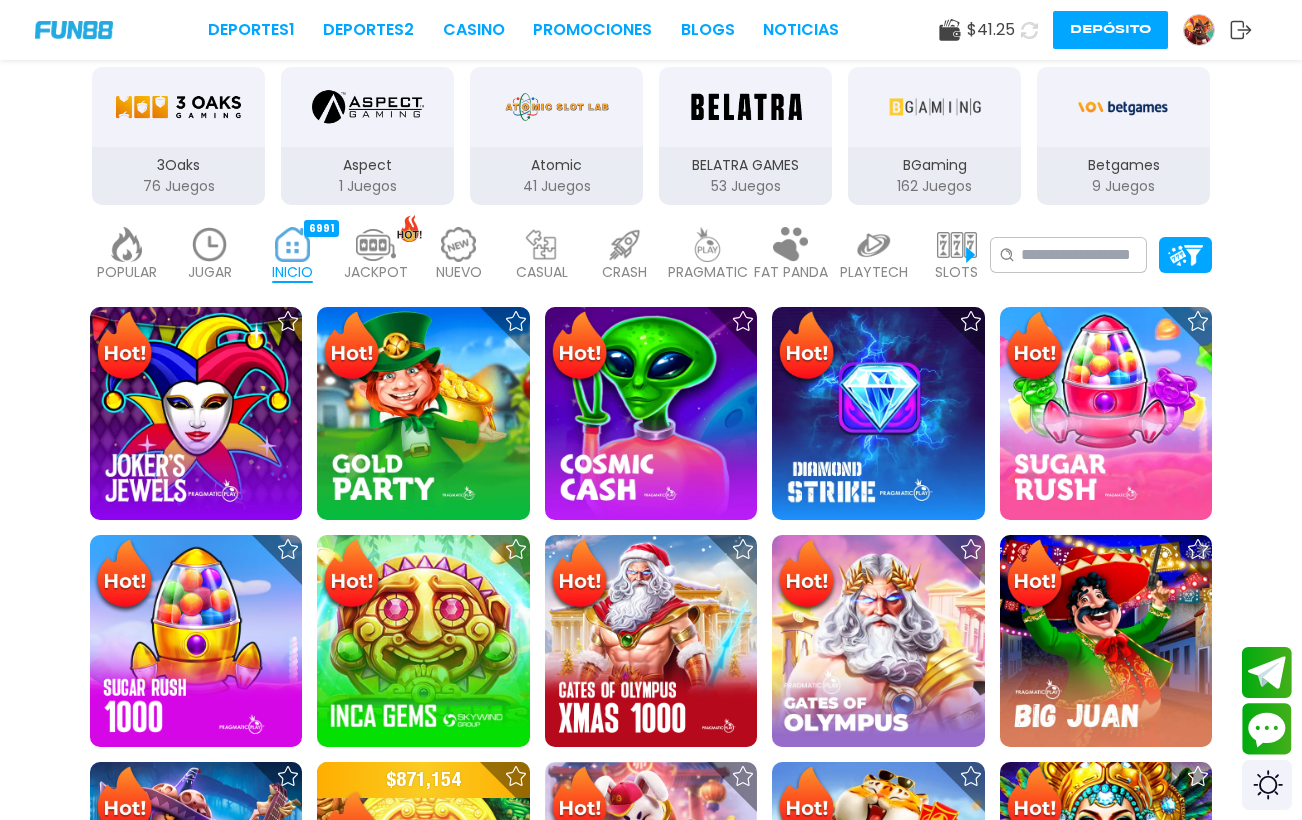 scroll, scrollTop: 368, scrollLeft: 0, axis: vertical 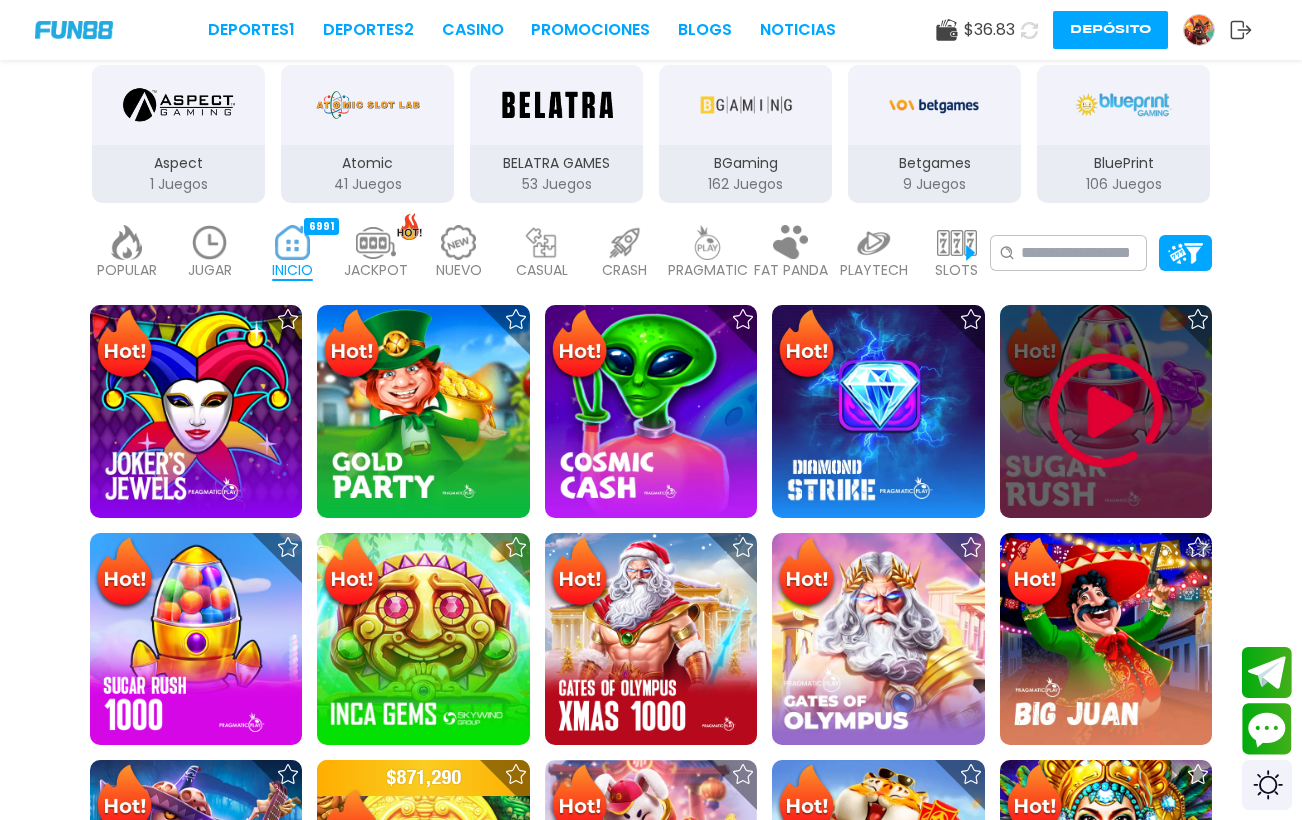 click at bounding box center [1106, 411] 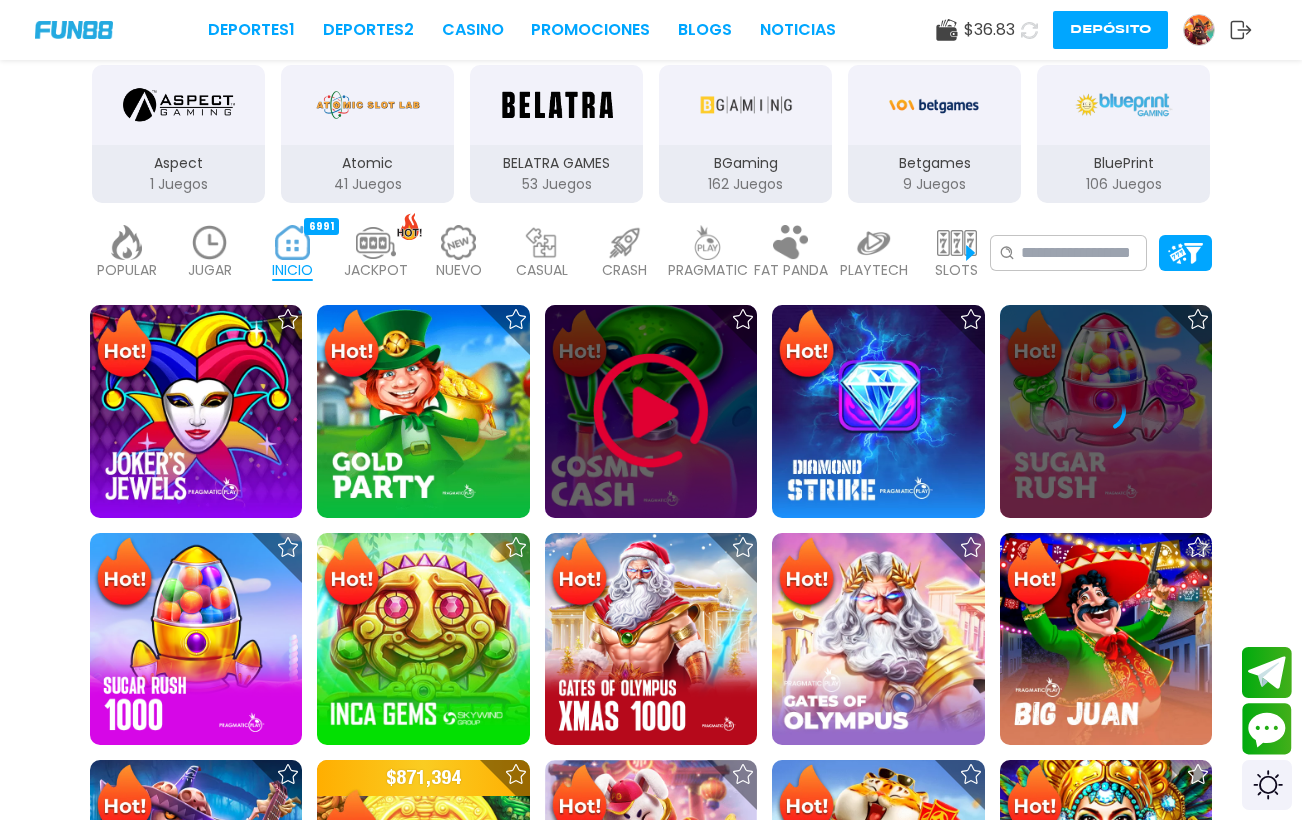 scroll, scrollTop: 0, scrollLeft: 0, axis: both 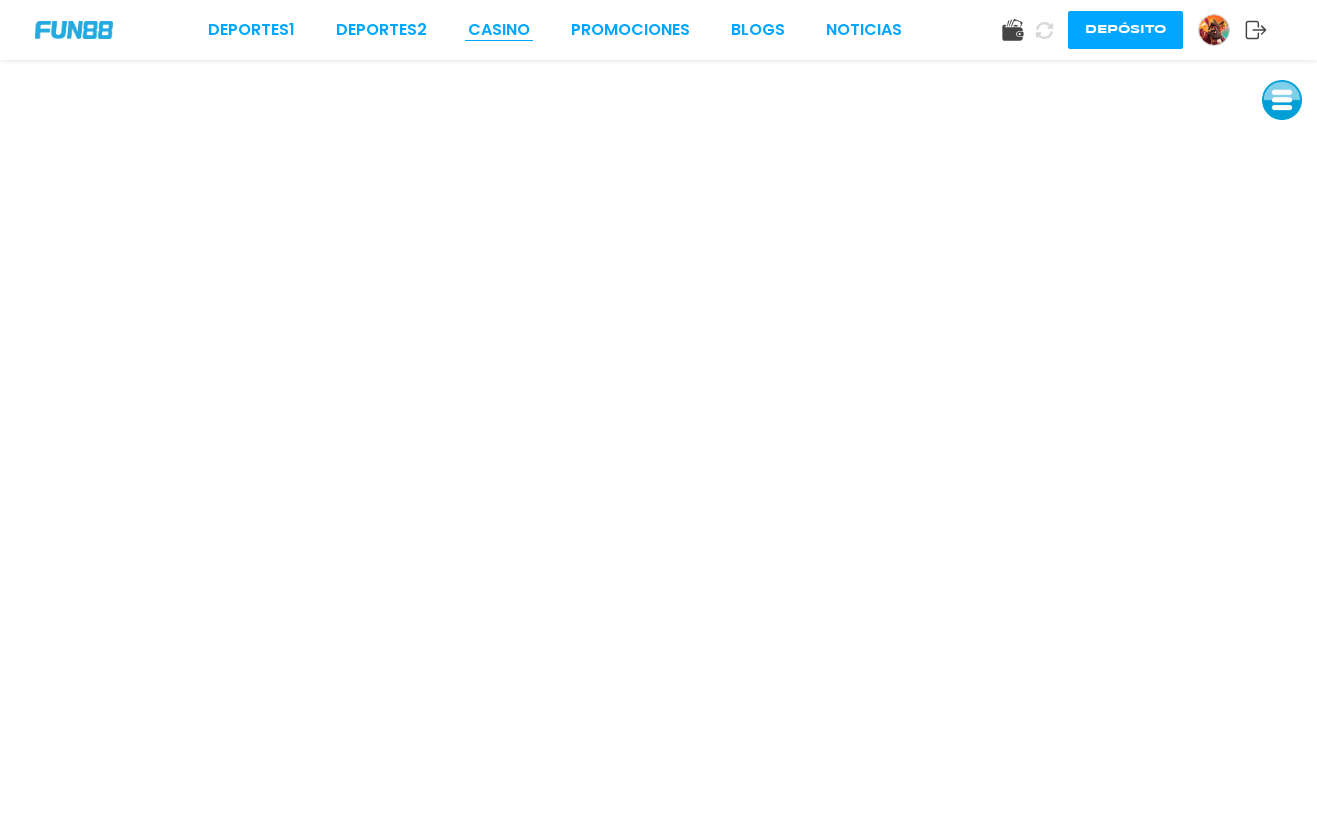 click on "CASINO" at bounding box center [499, 30] 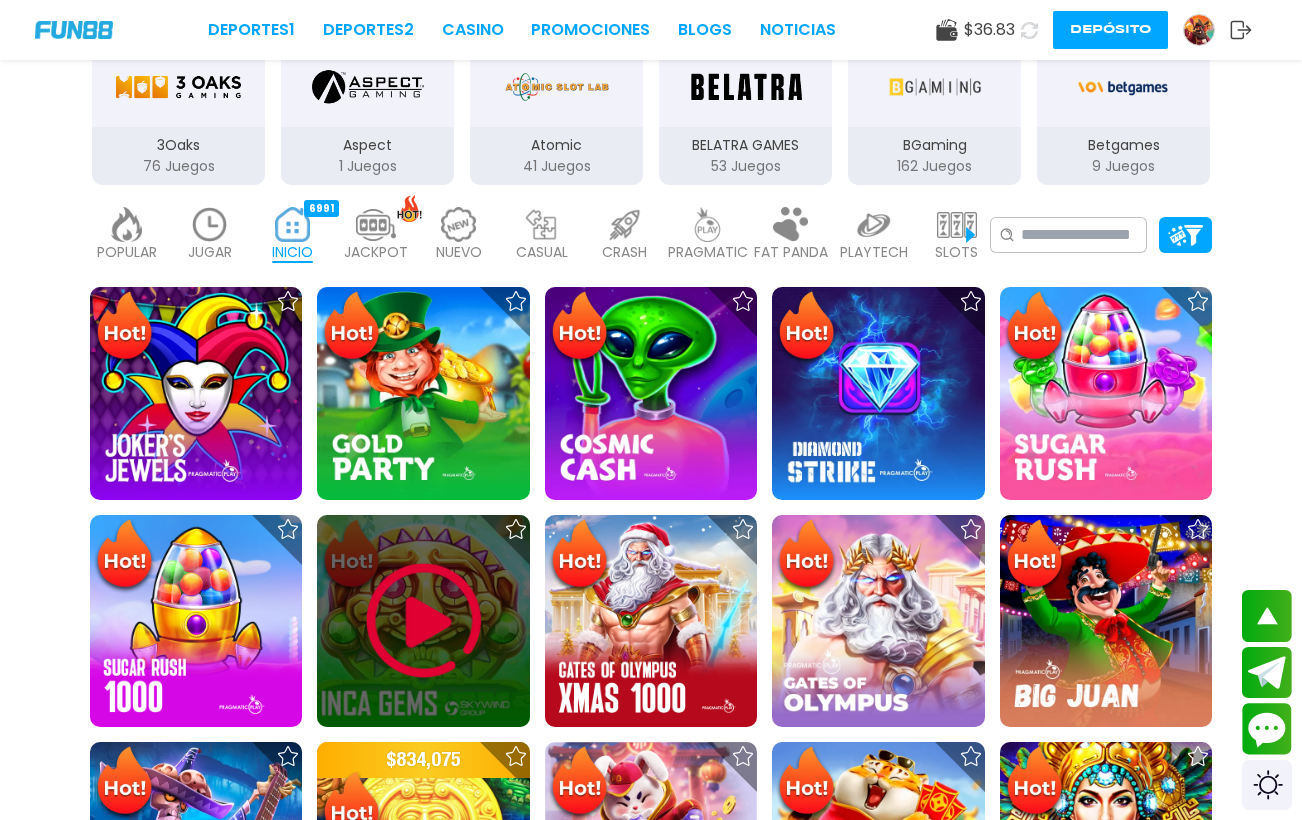 scroll, scrollTop: 386, scrollLeft: 0, axis: vertical 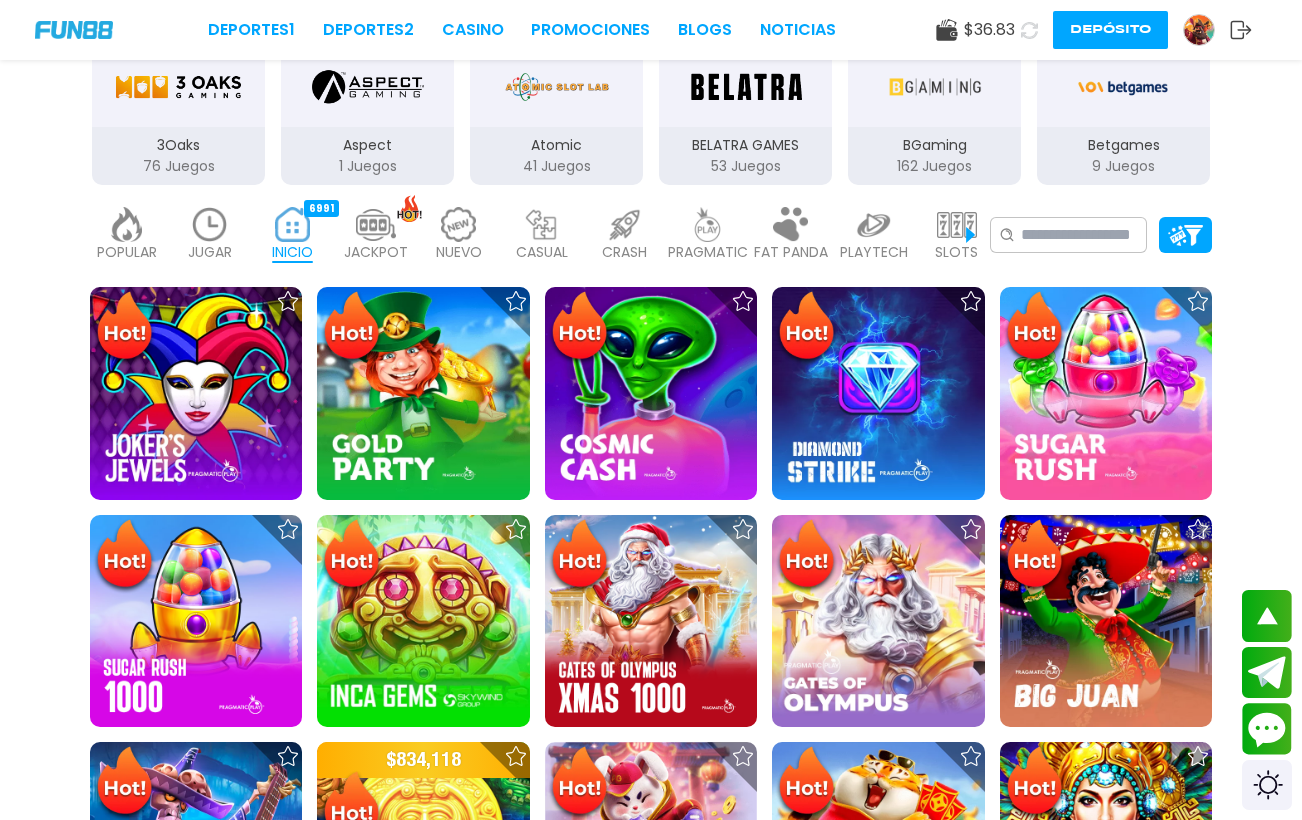 click at bounding box center [625, 224] 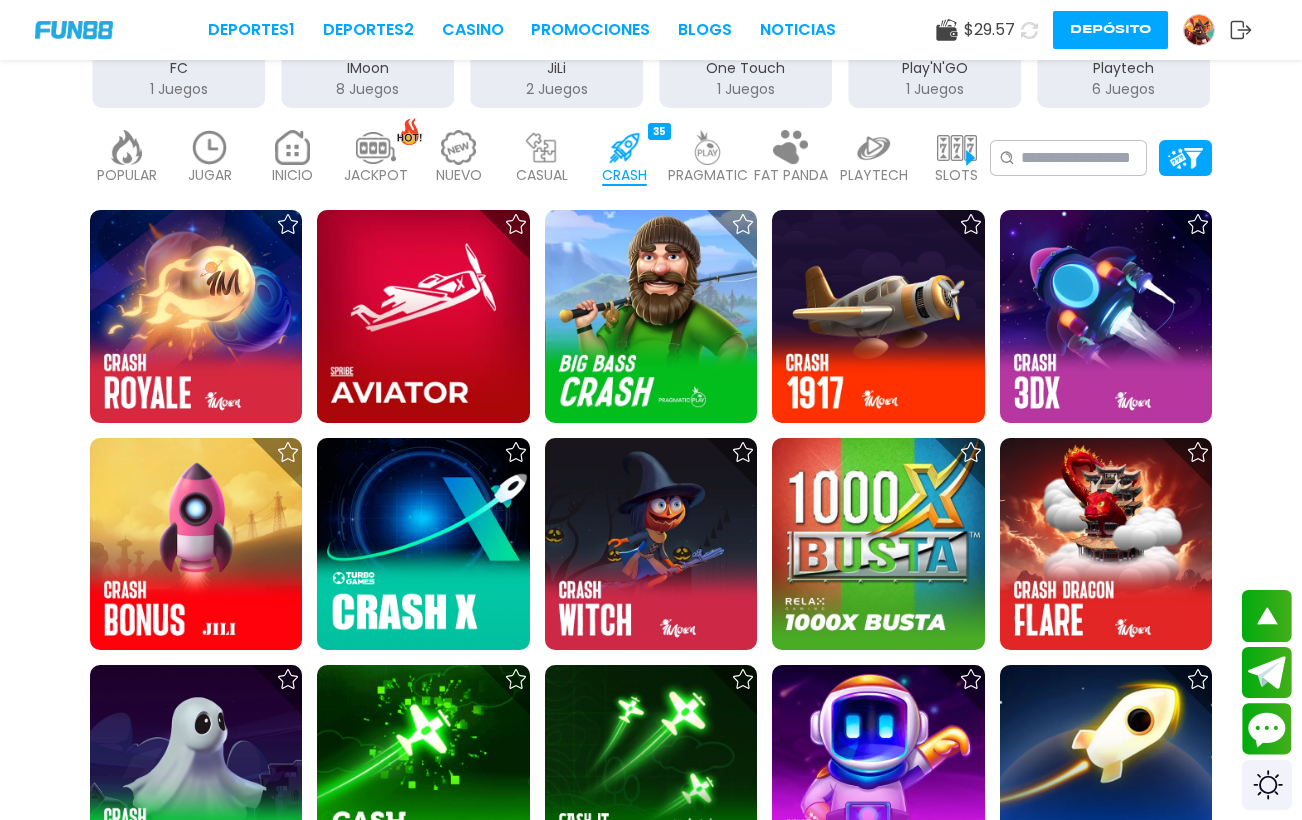 scroll, scrollTop: 366, scrollLeft: 0, axis: vertical 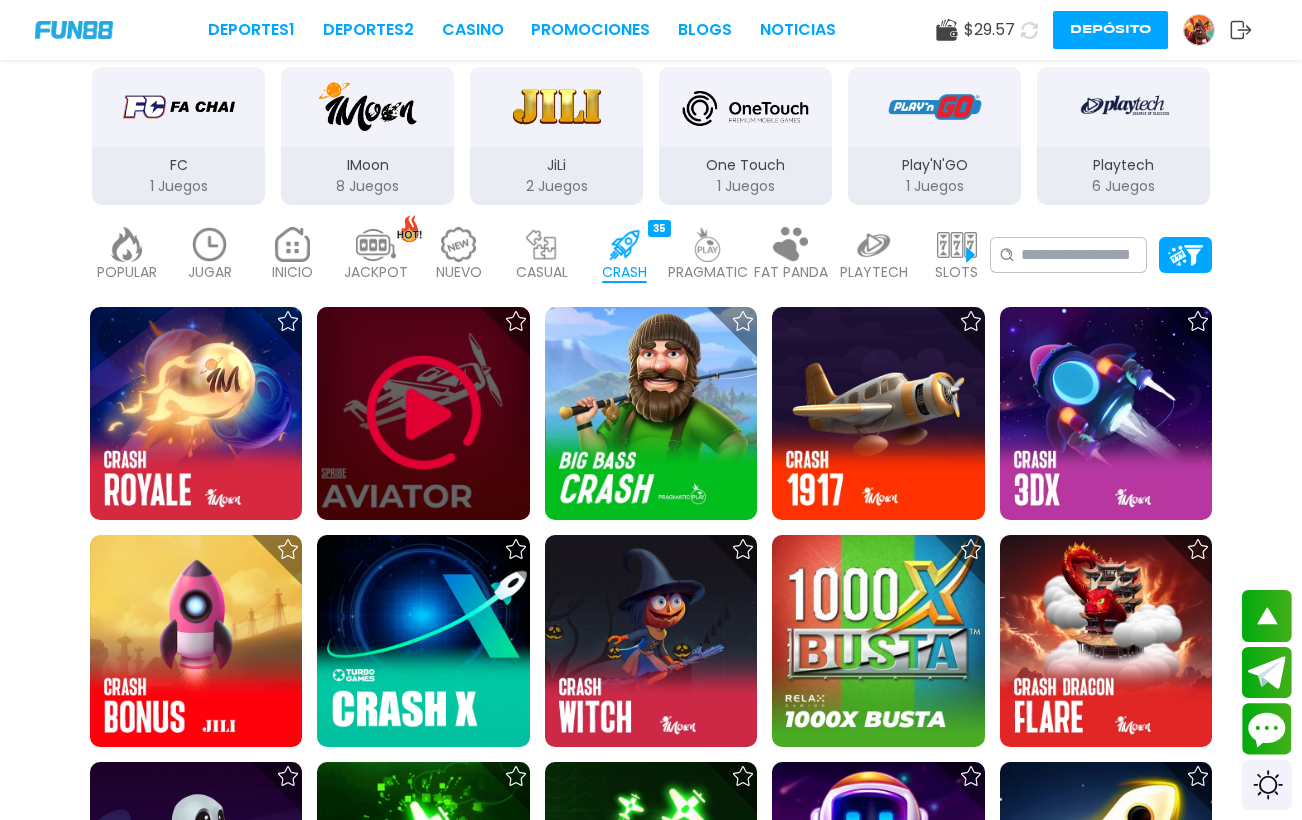 click at bounding box center (424, 413) 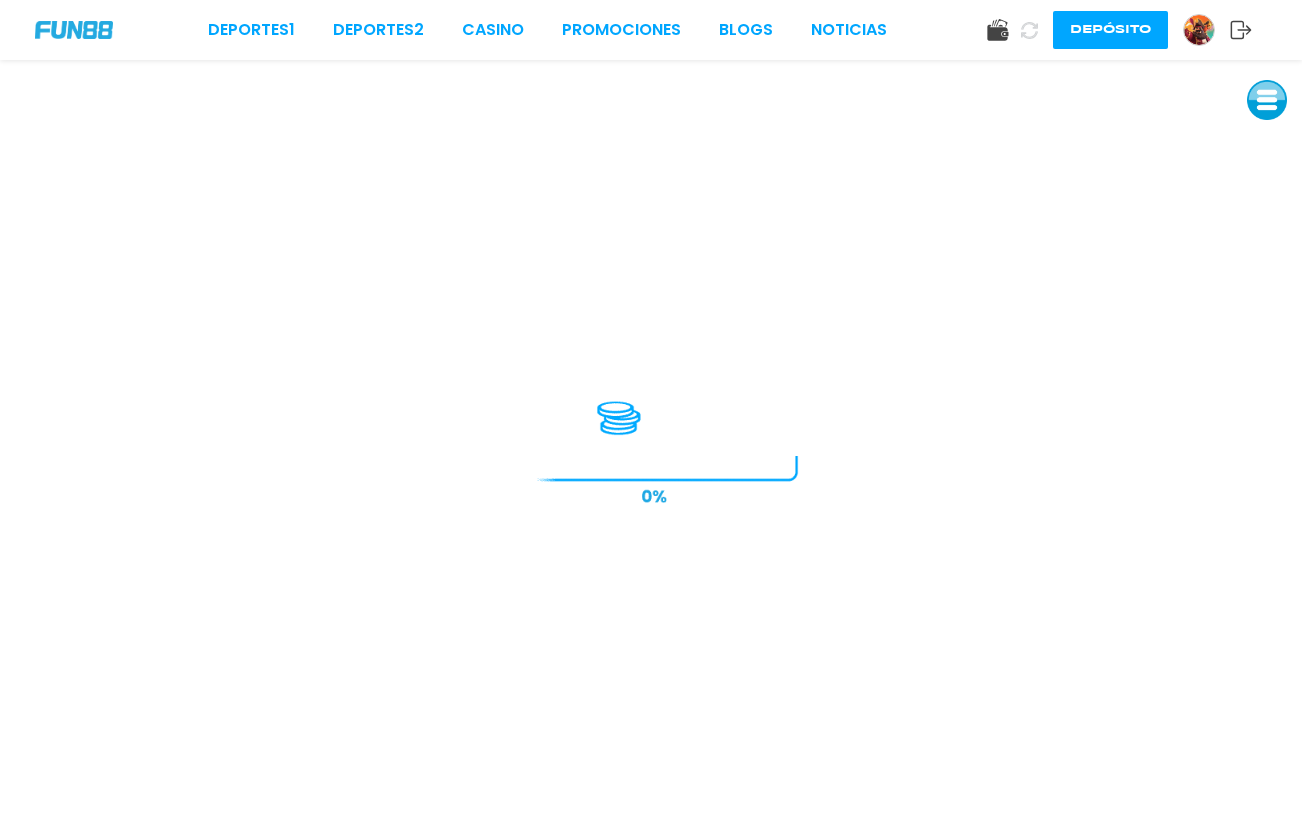 scroll, scrollTop: 0, scrollLeft: 0, axis: both 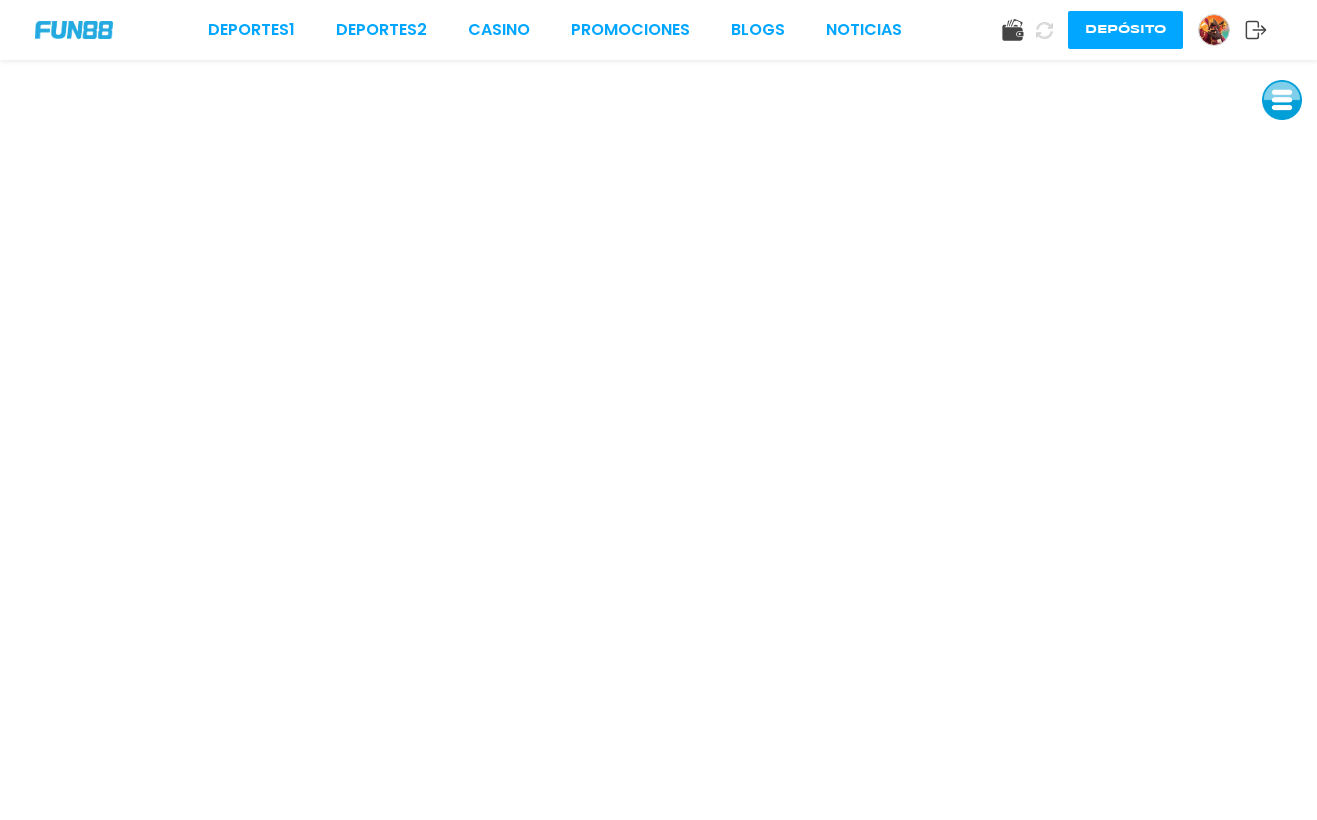 click at bounding box center (1282, 100) 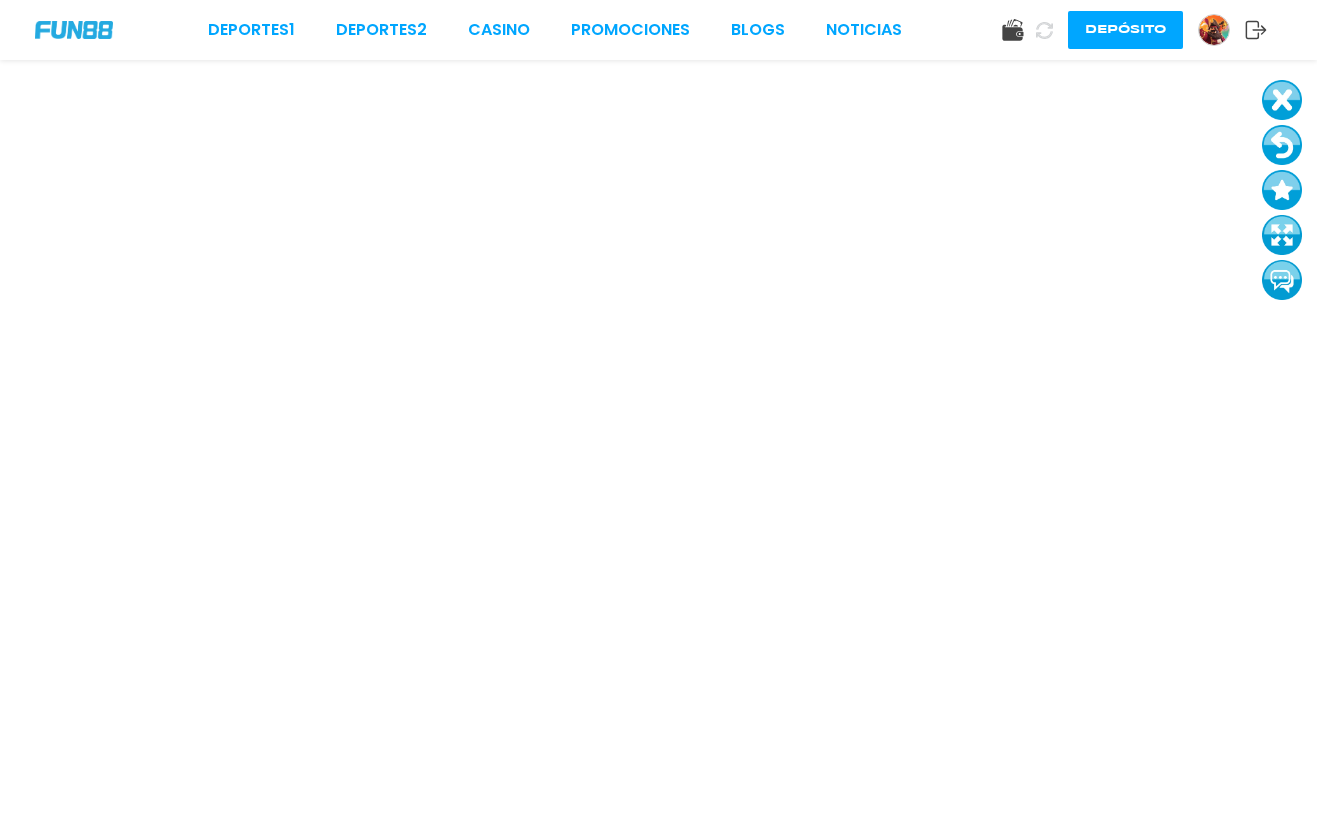 click at bounding box center (1282, 100) 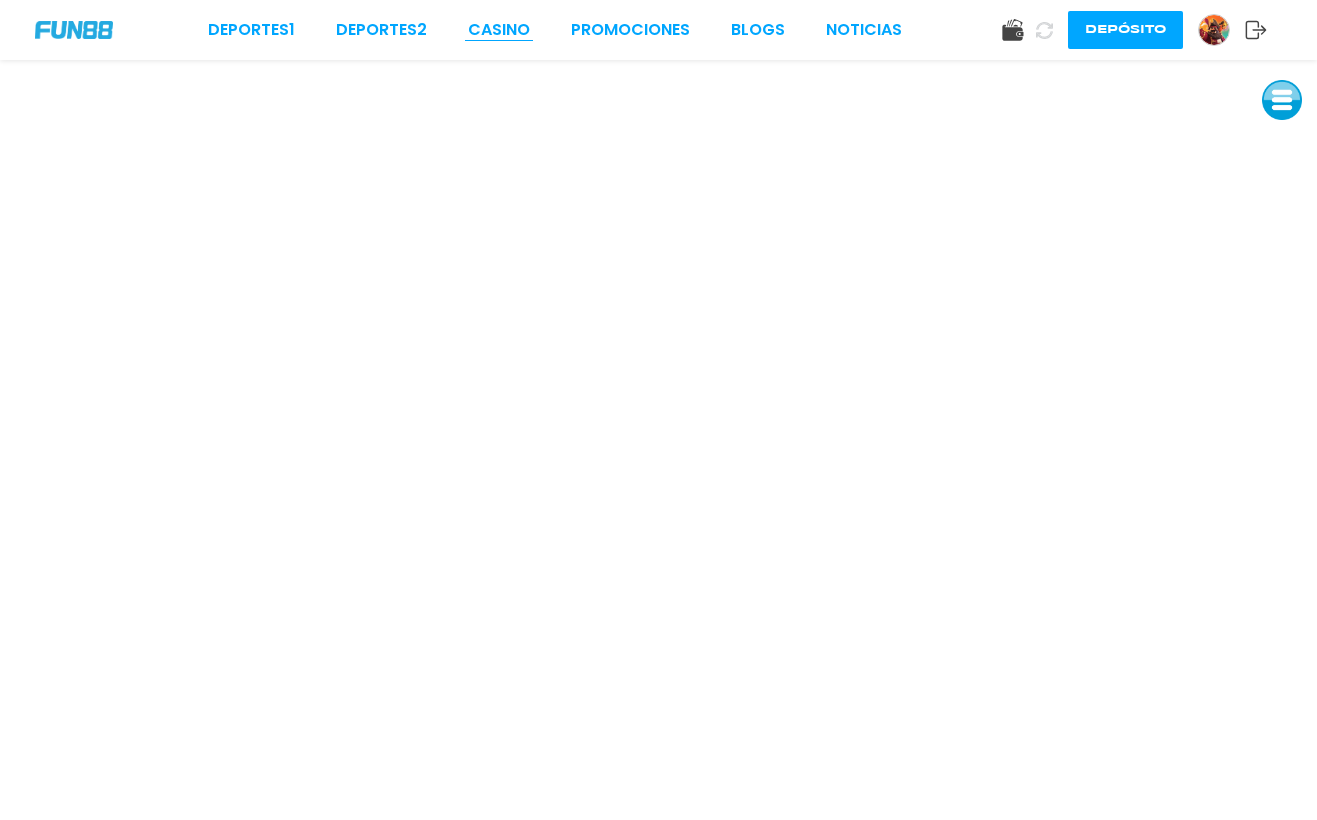 click on "CASINO" at bounding box center (499, 30) 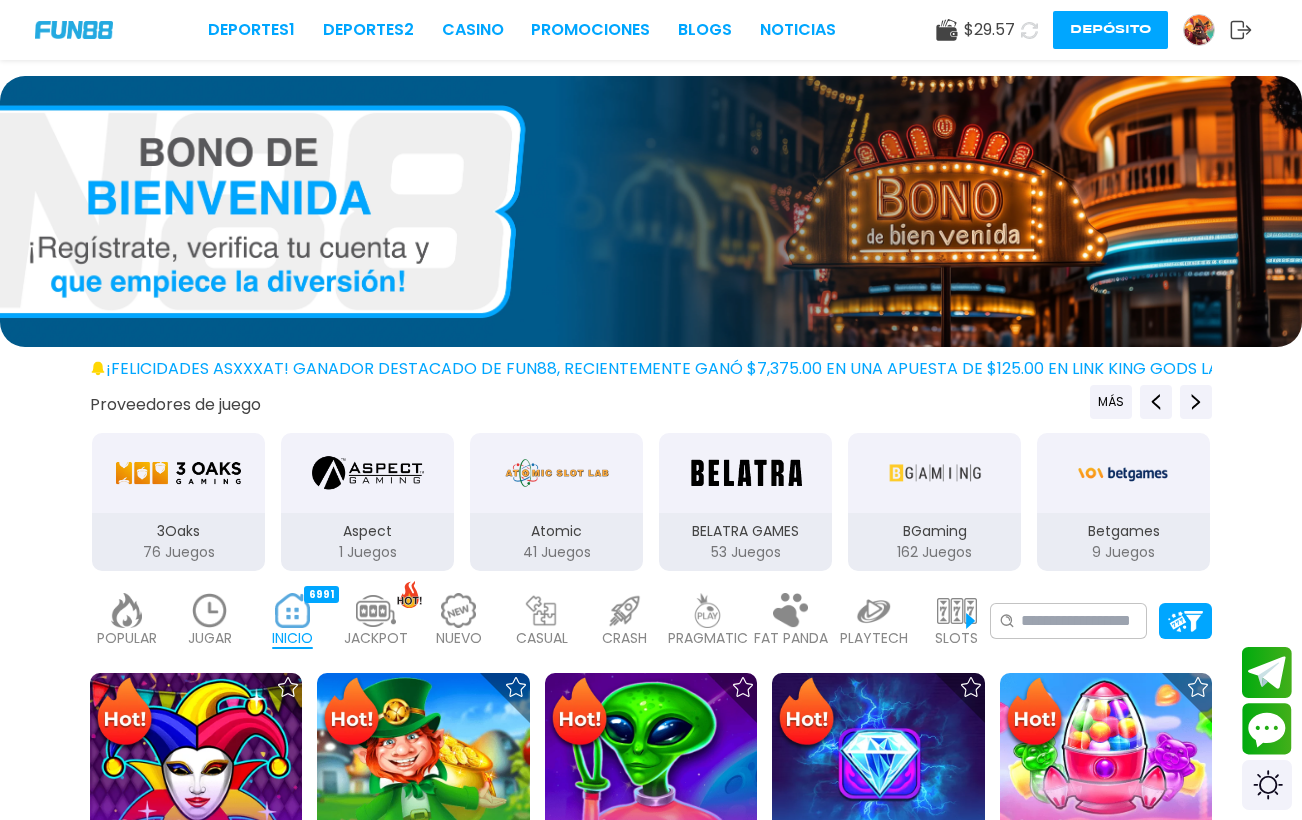 click at bounding box center (376, 610) 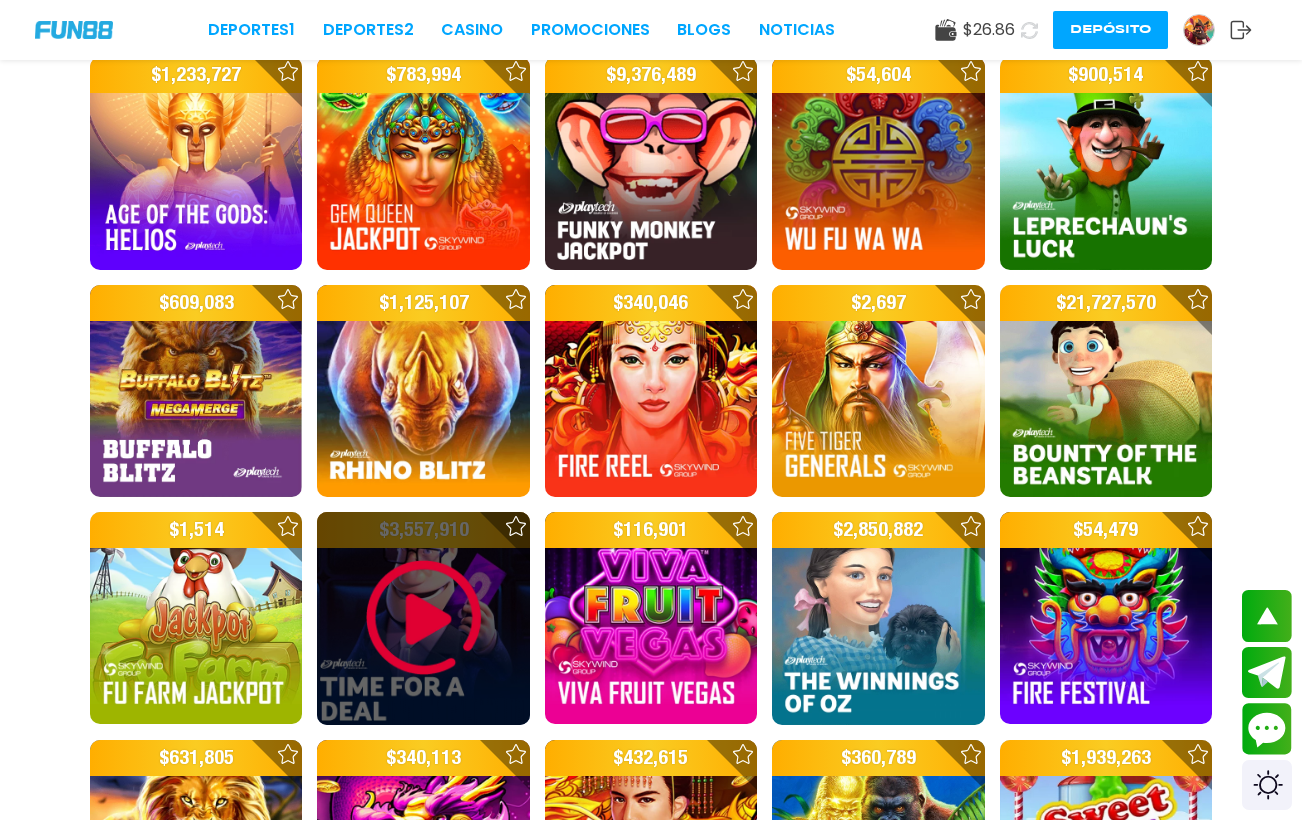 scroll, scrollTop: 2202, scrollLeft: 0, axis: vertical 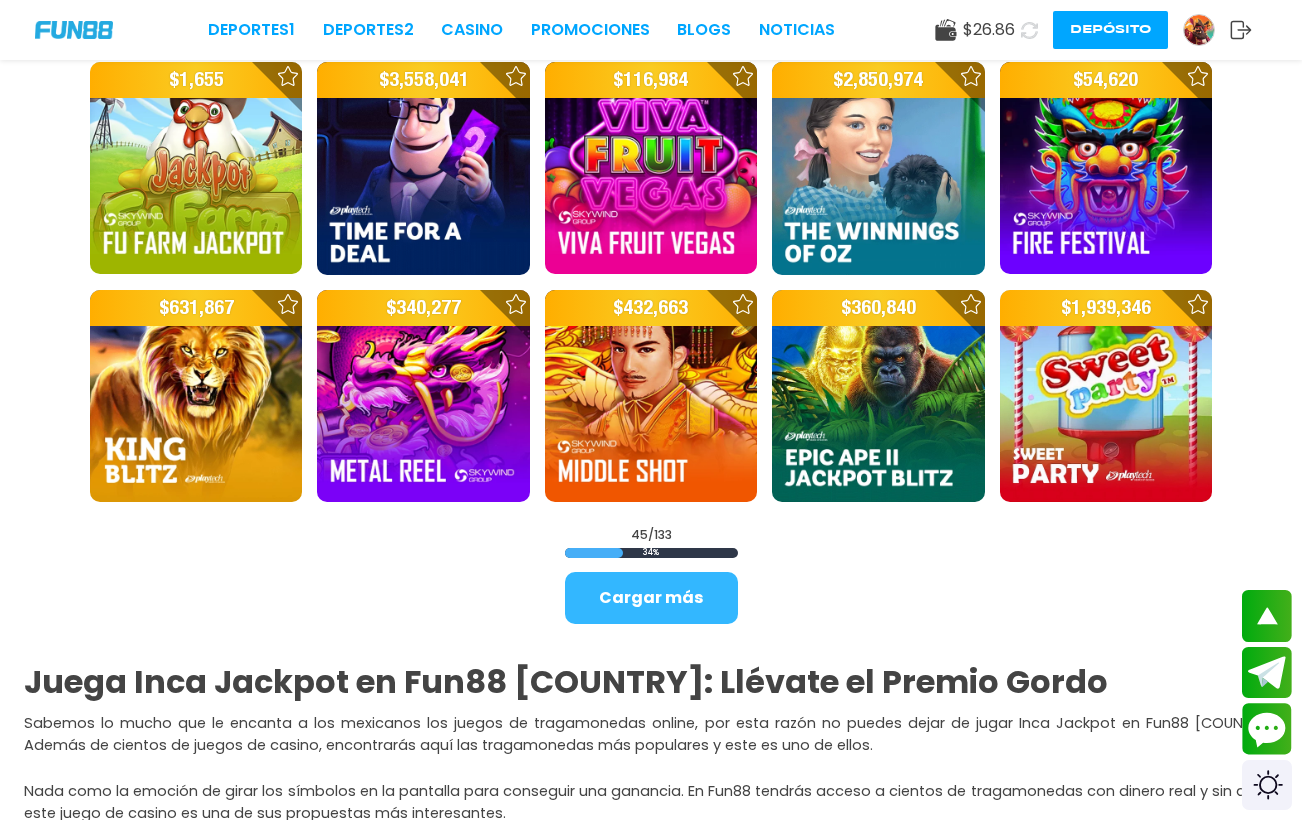 click on "Cargar más" at bounding box center [651, 598] 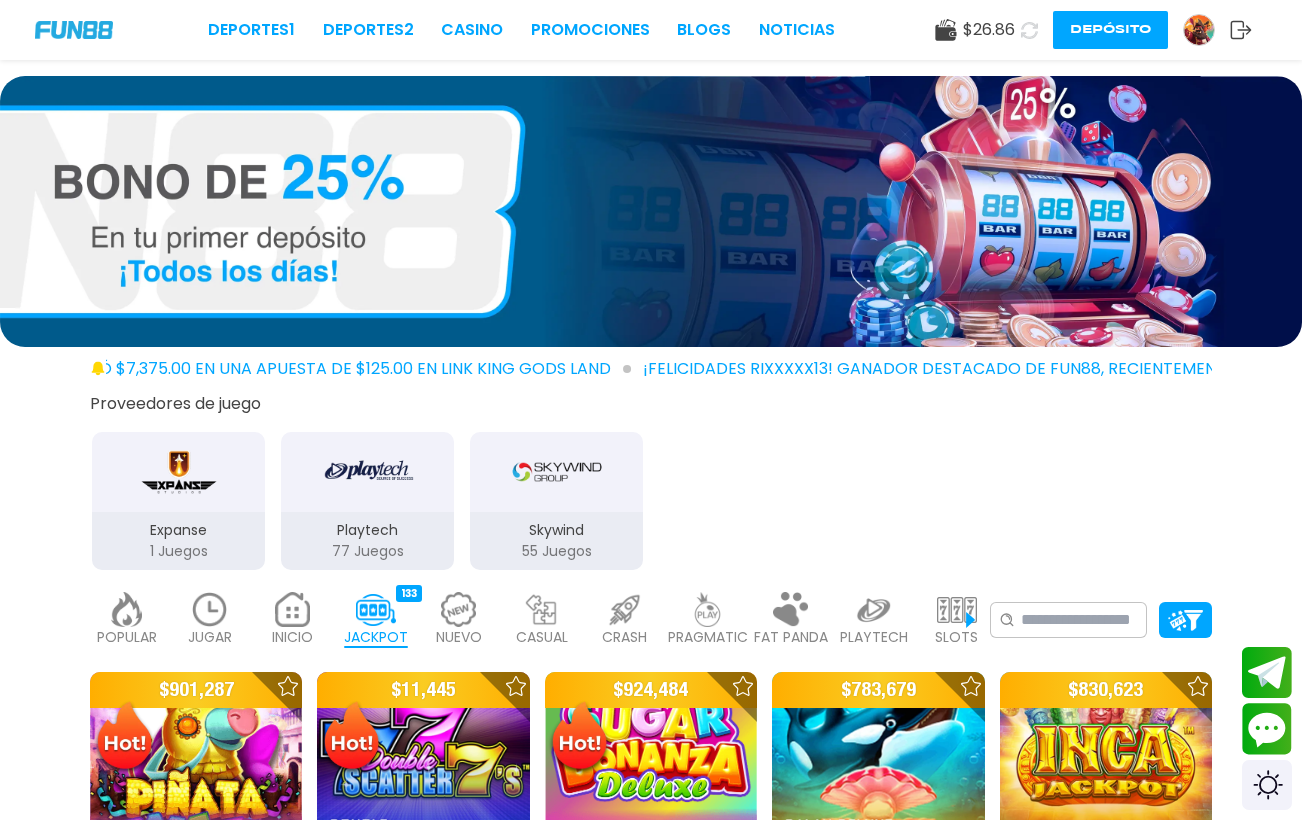 scroll, scrollTop: 0, scrollLeft: 0, axis: both 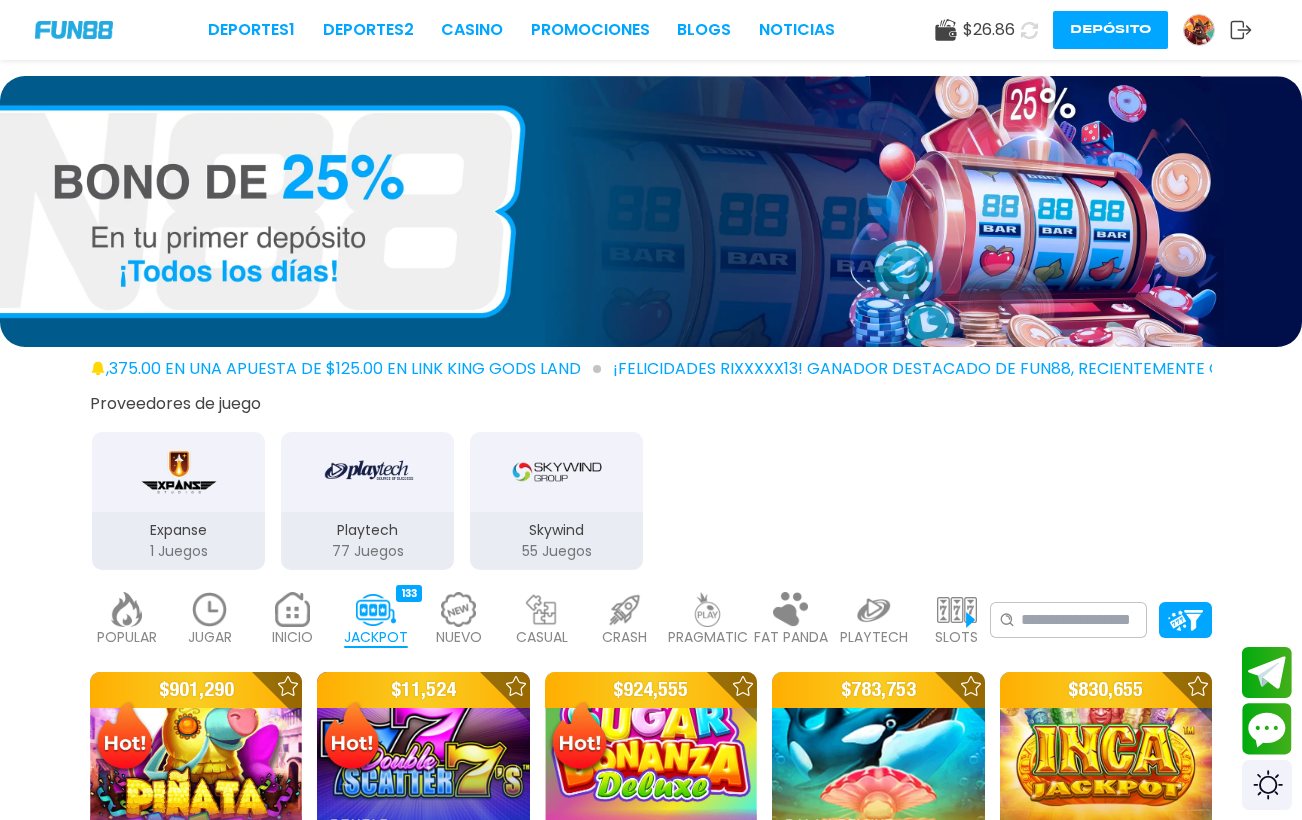 click at bounding box center [293, 609] 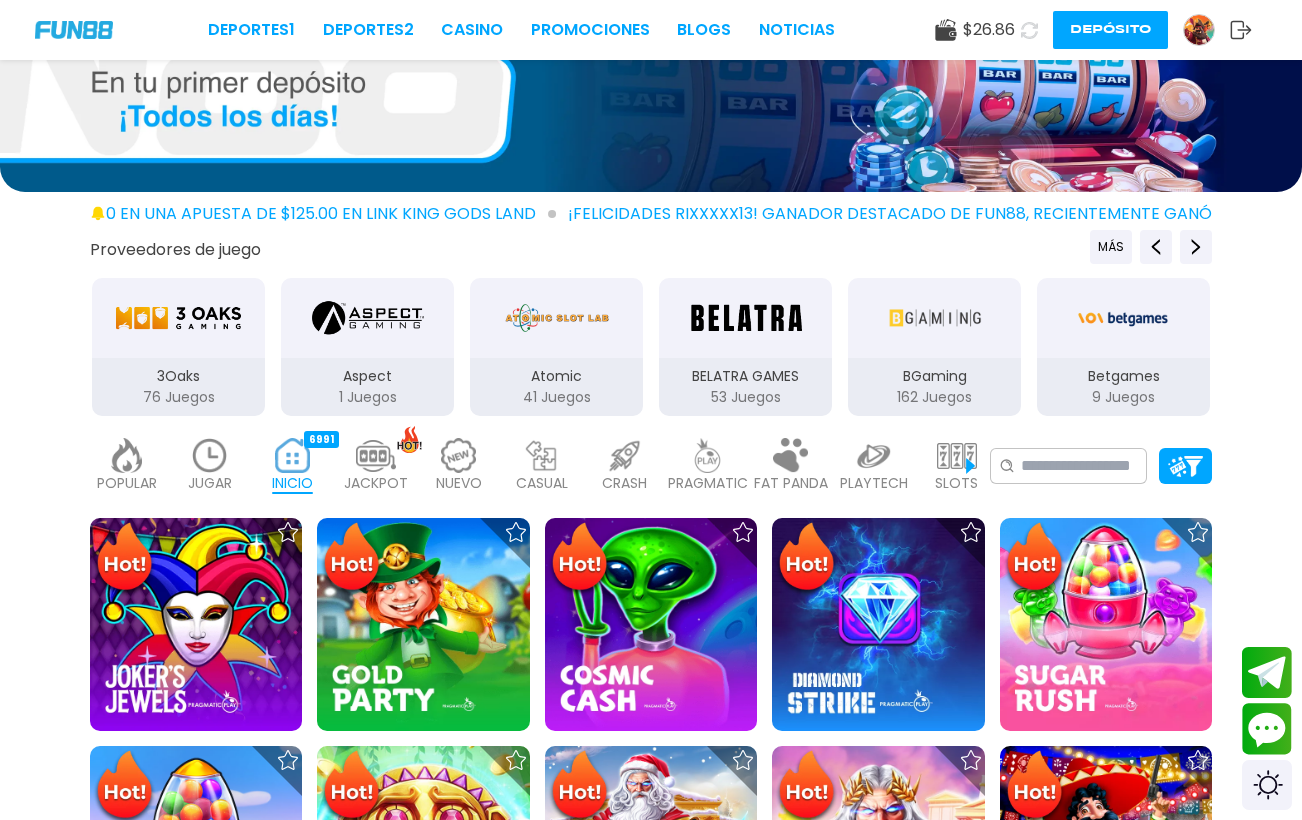 scroll, scrollTop: 154, scrollLeft: 0, axis: vertical 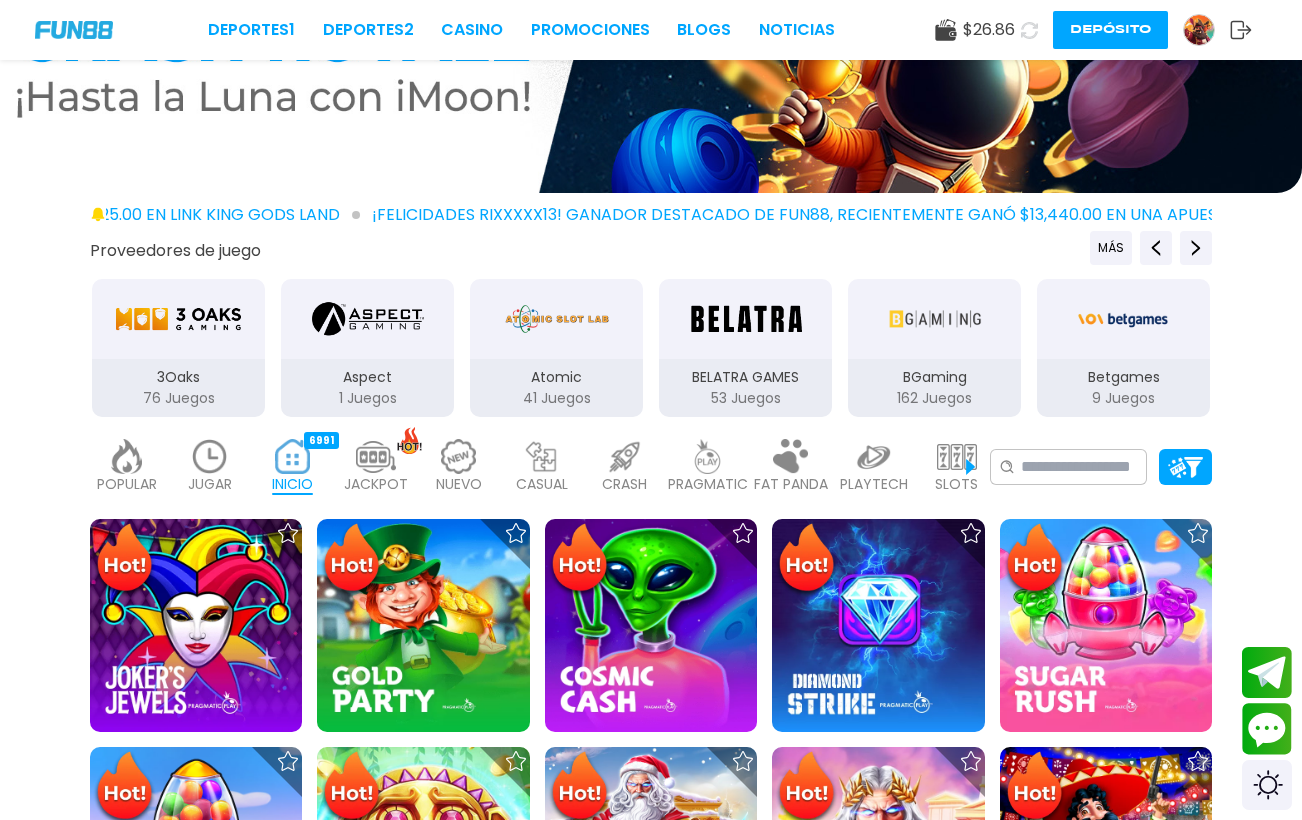 click at bounding box center [542, 456] 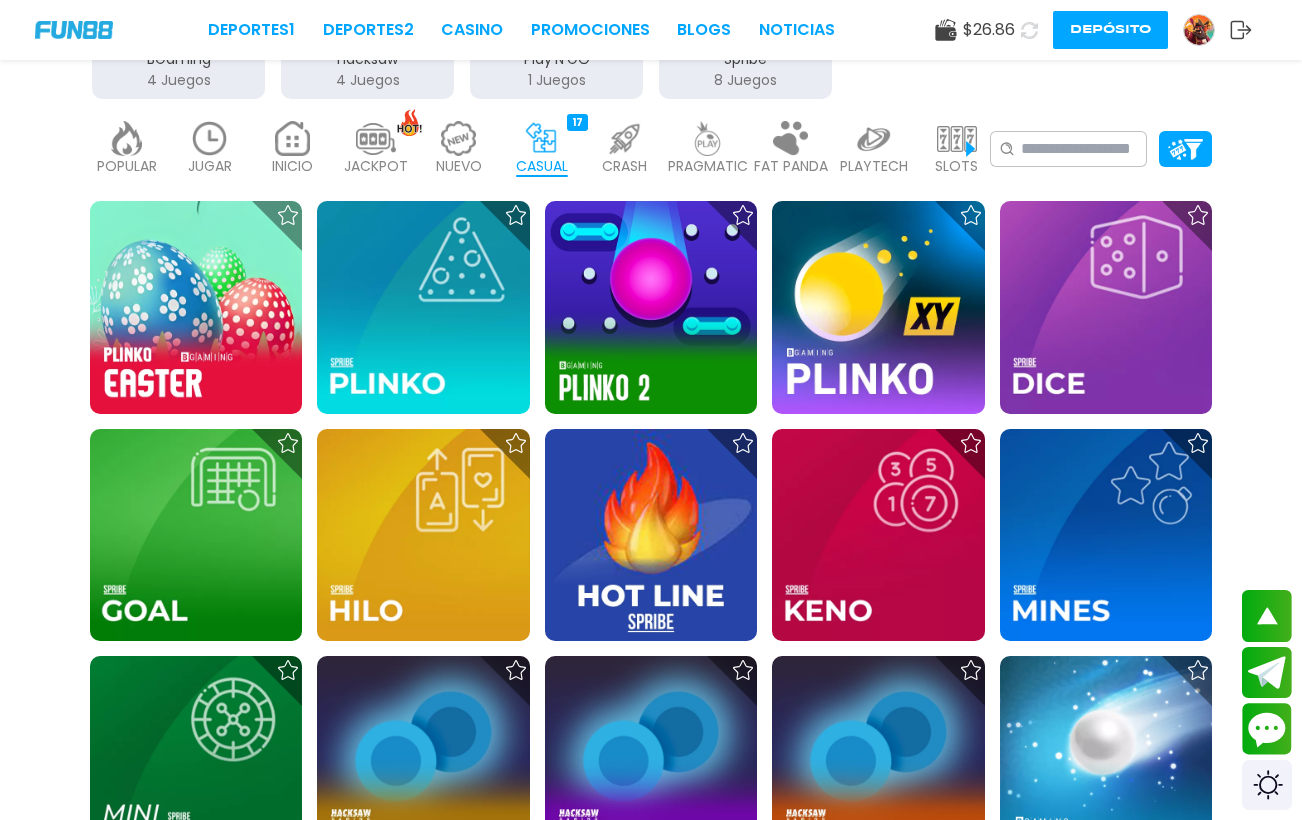 scroll, scrollTop: 260, scrollLeft: 0, axis: vertical 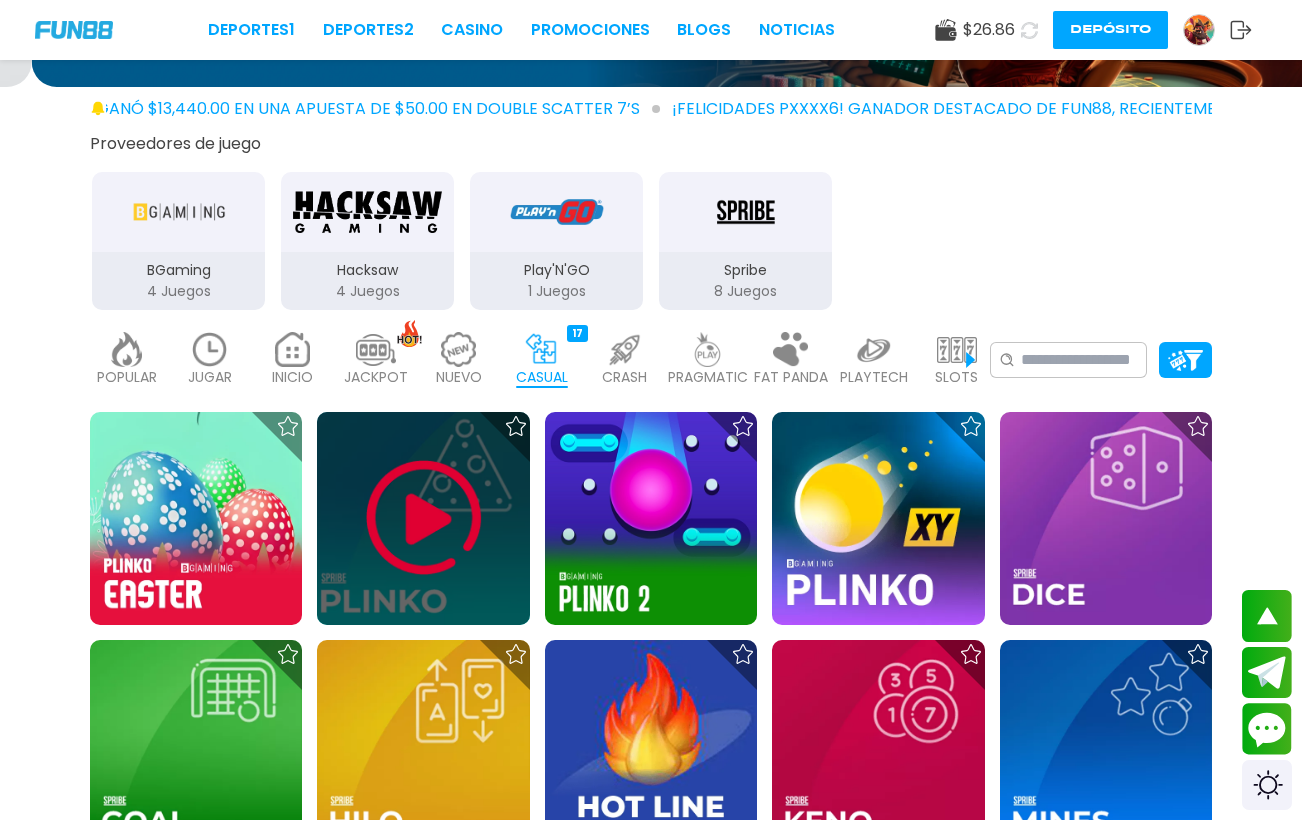 click at bounding box center (424, 518) 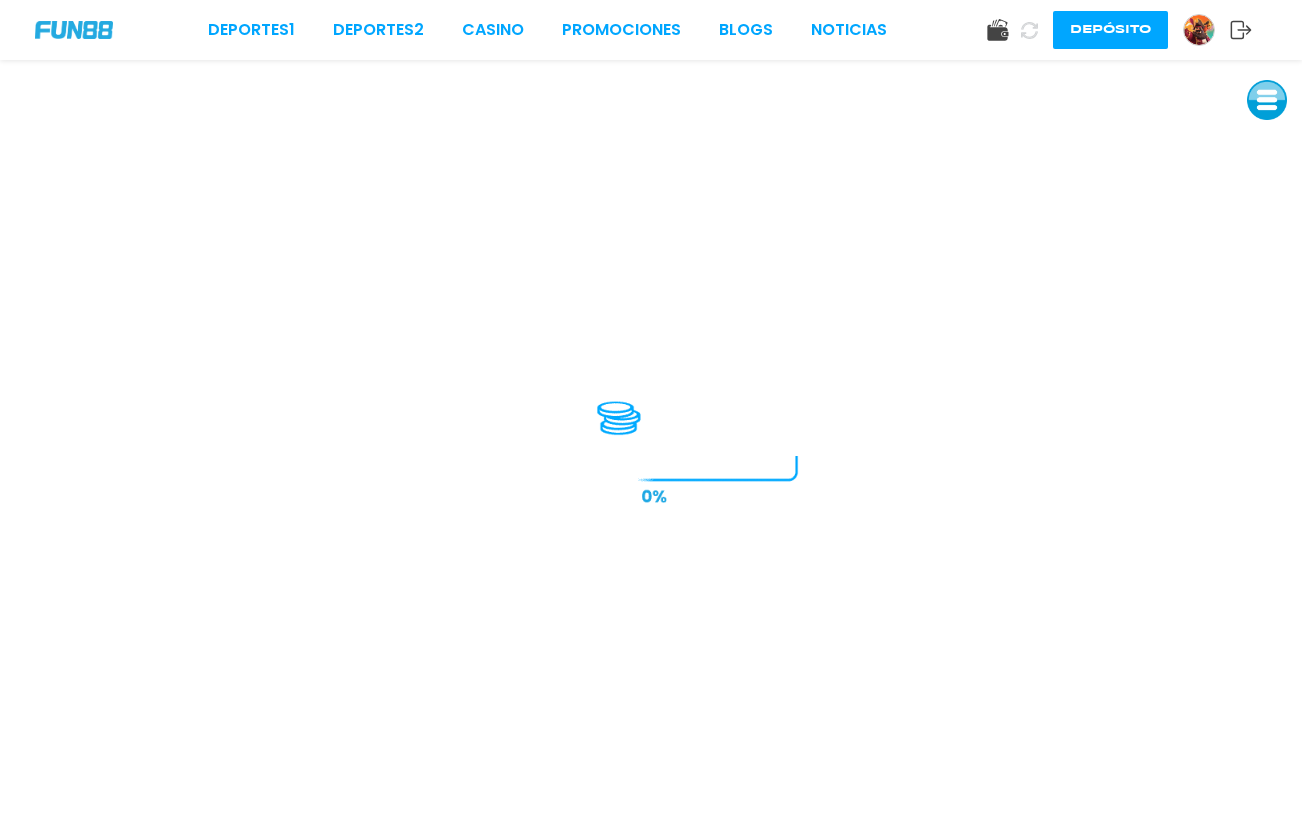 scroll, scrollTop: 0, scrollLeft: 0, axis: both 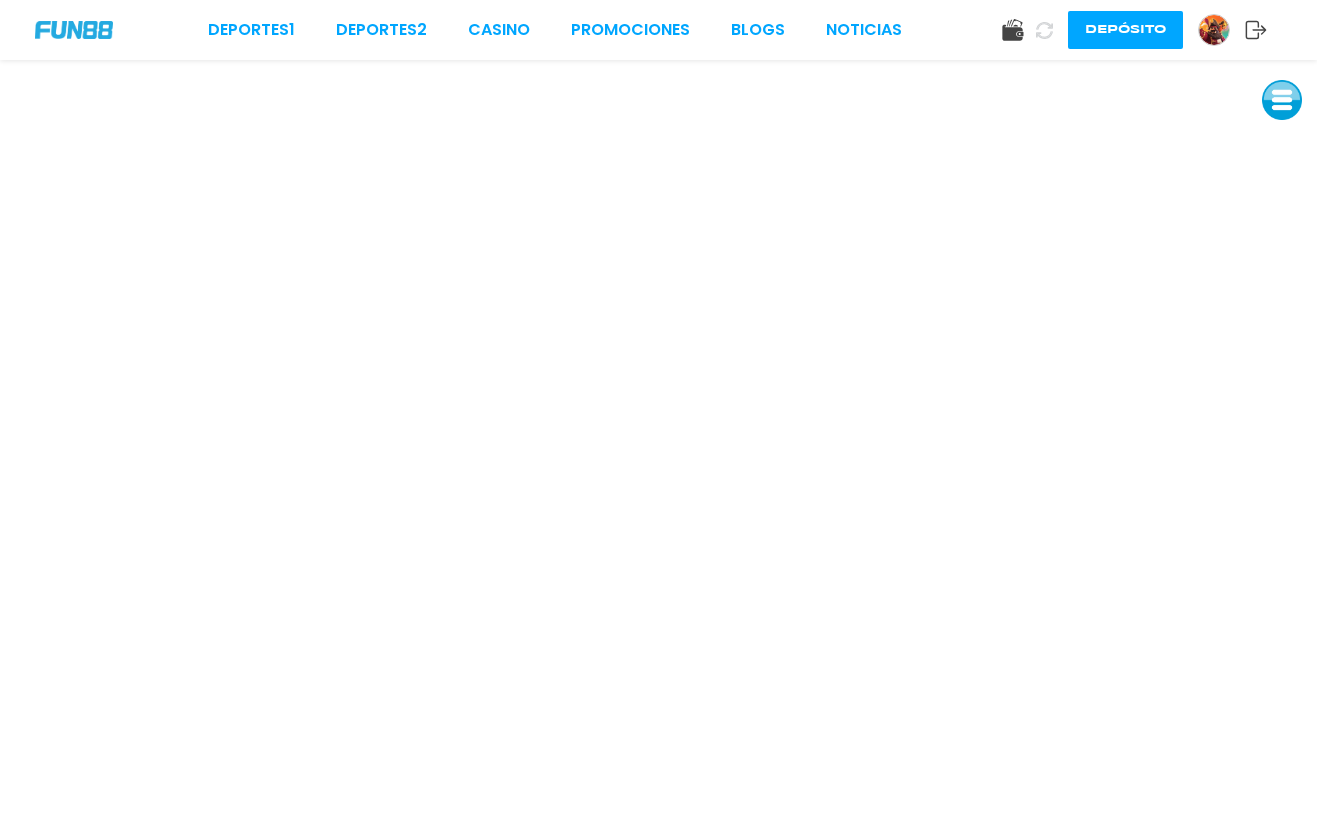 click on "Deportes  1 Deportes  2 CASINO Promociones BLOGS NOTICIAS Depósito" at bounding box center [658, 30] 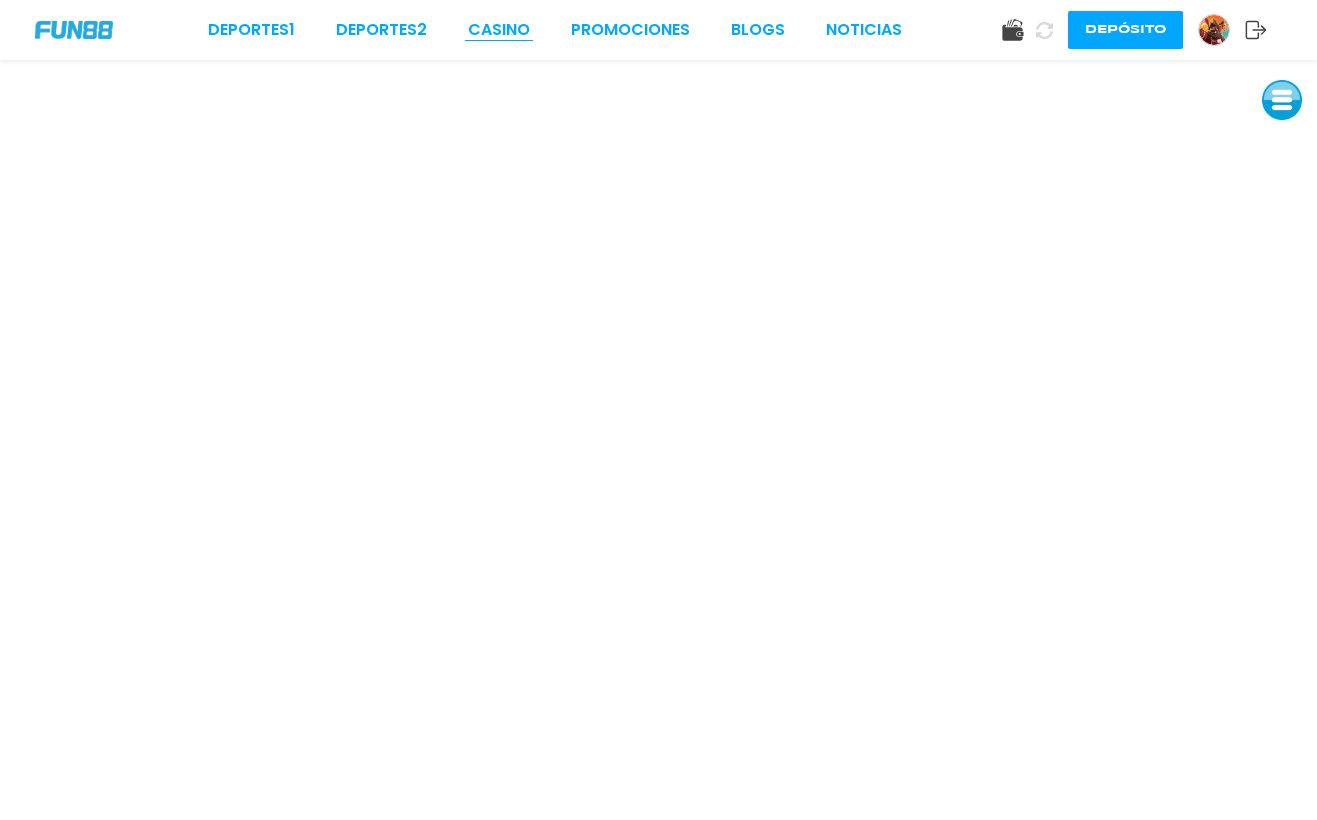 click on "CASINO" at bounding box center [499, 30] 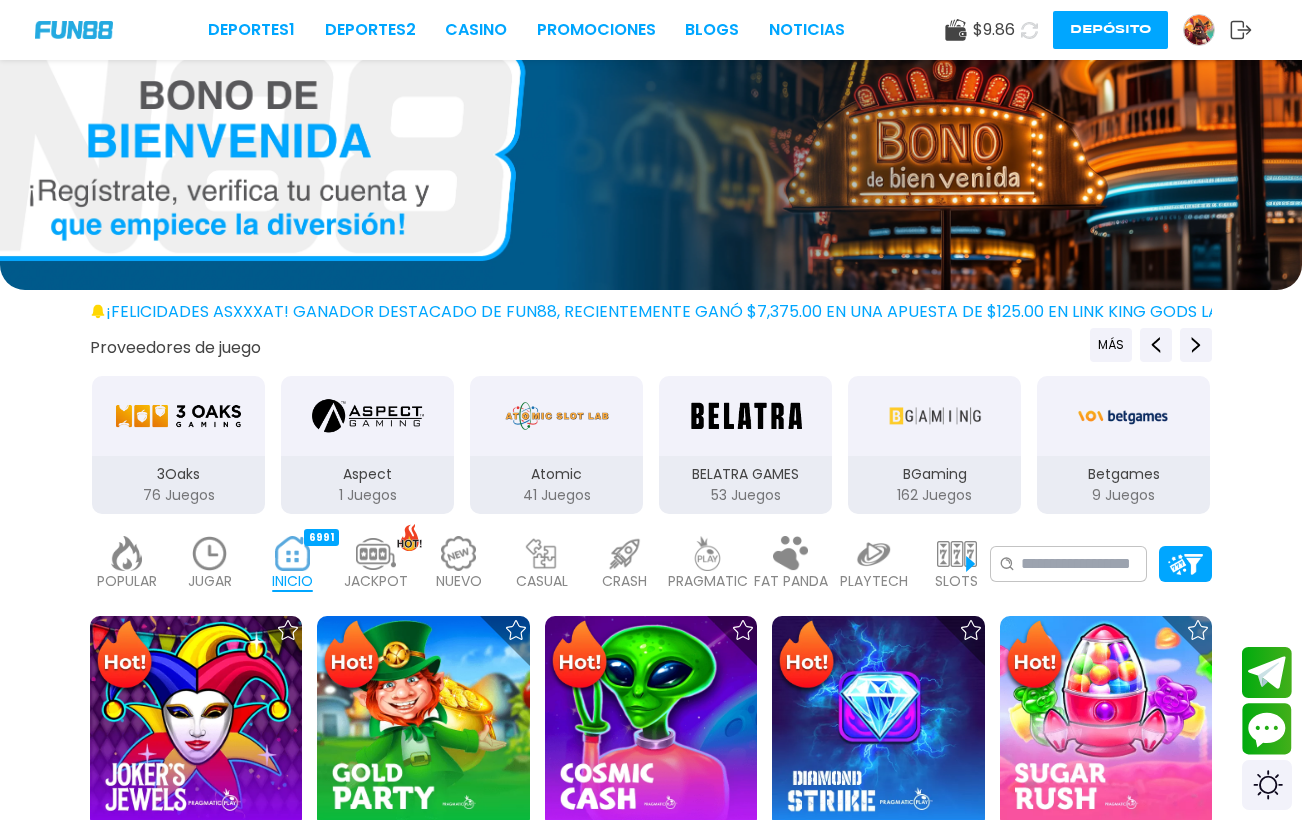 scroll, scrollTop: 60, scrollLeft: 0, axis: vertical 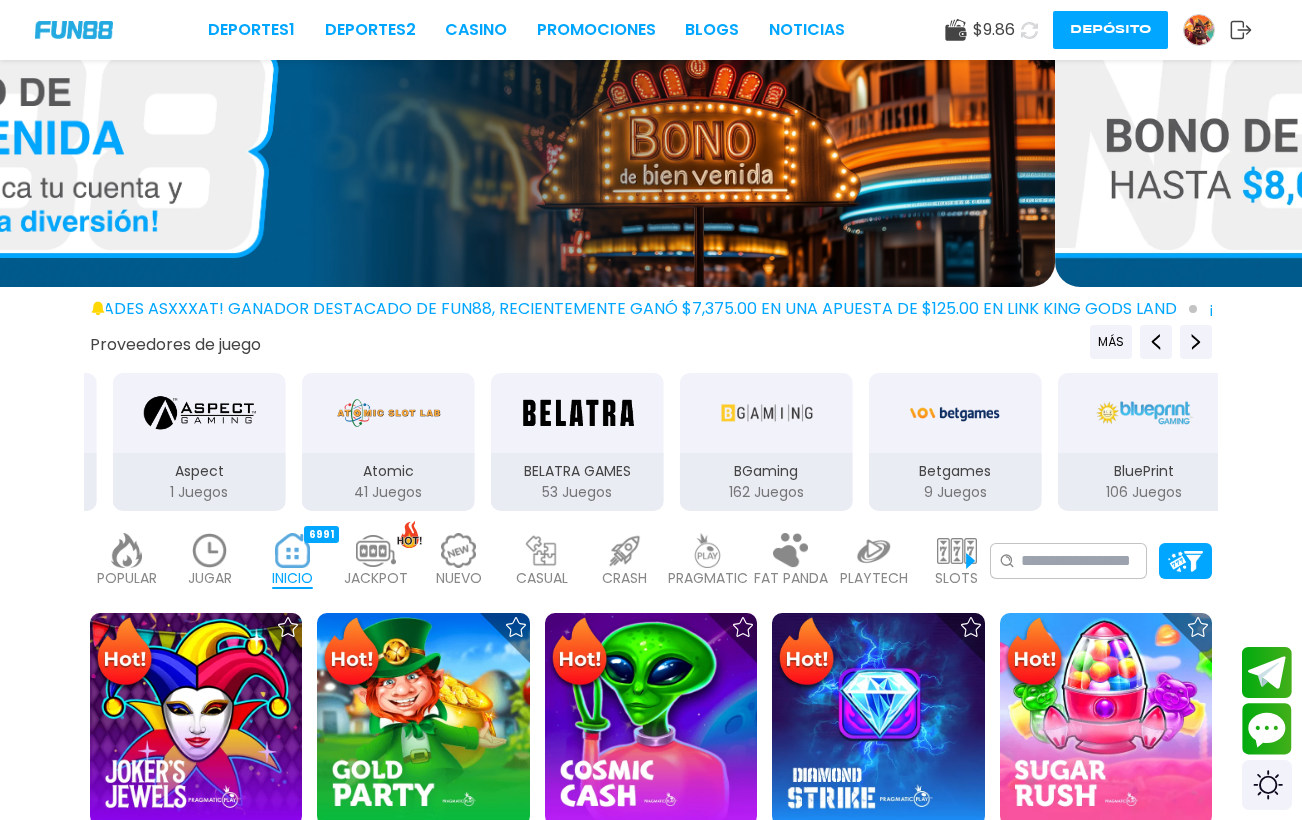 click at bounding box center (542, 550) 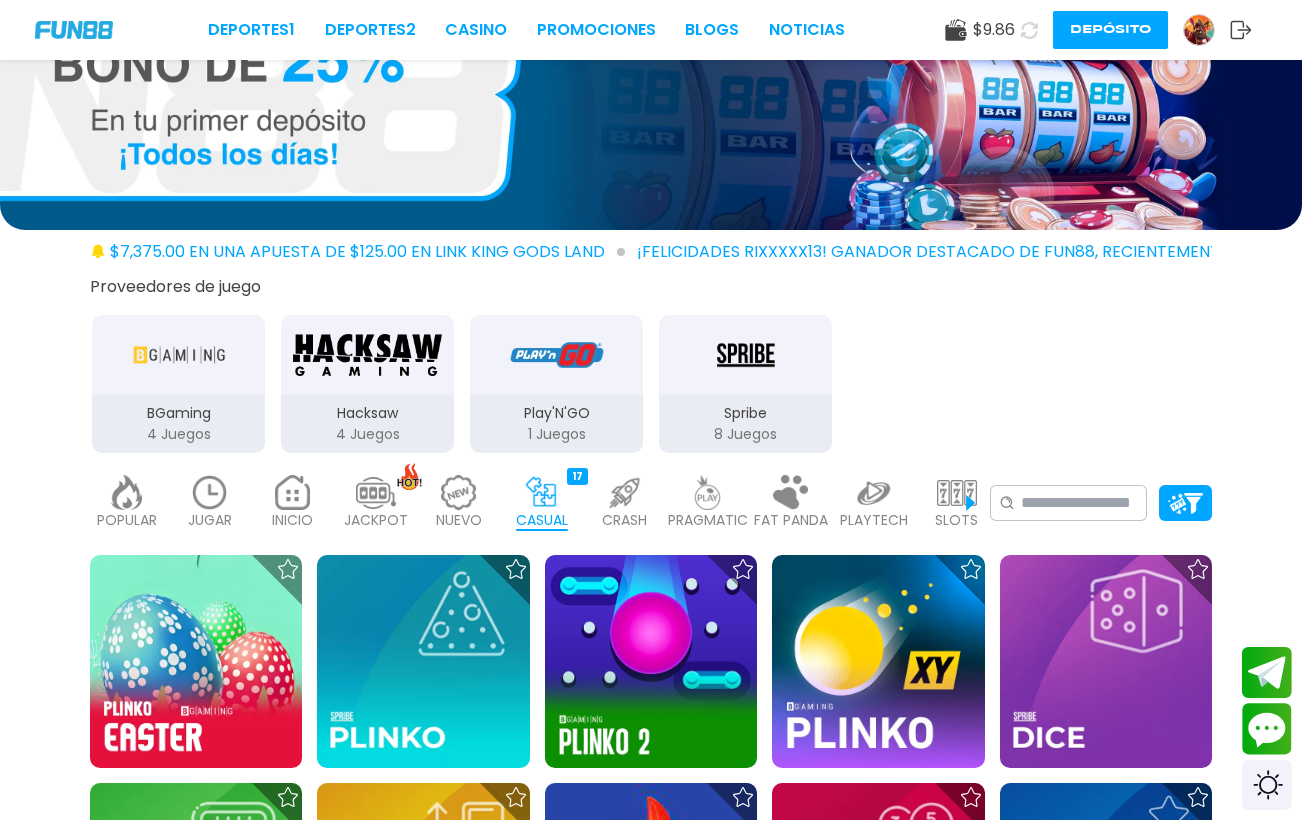 scroll, scrollTop: 116, scrollLeft: 0, axis: vertical 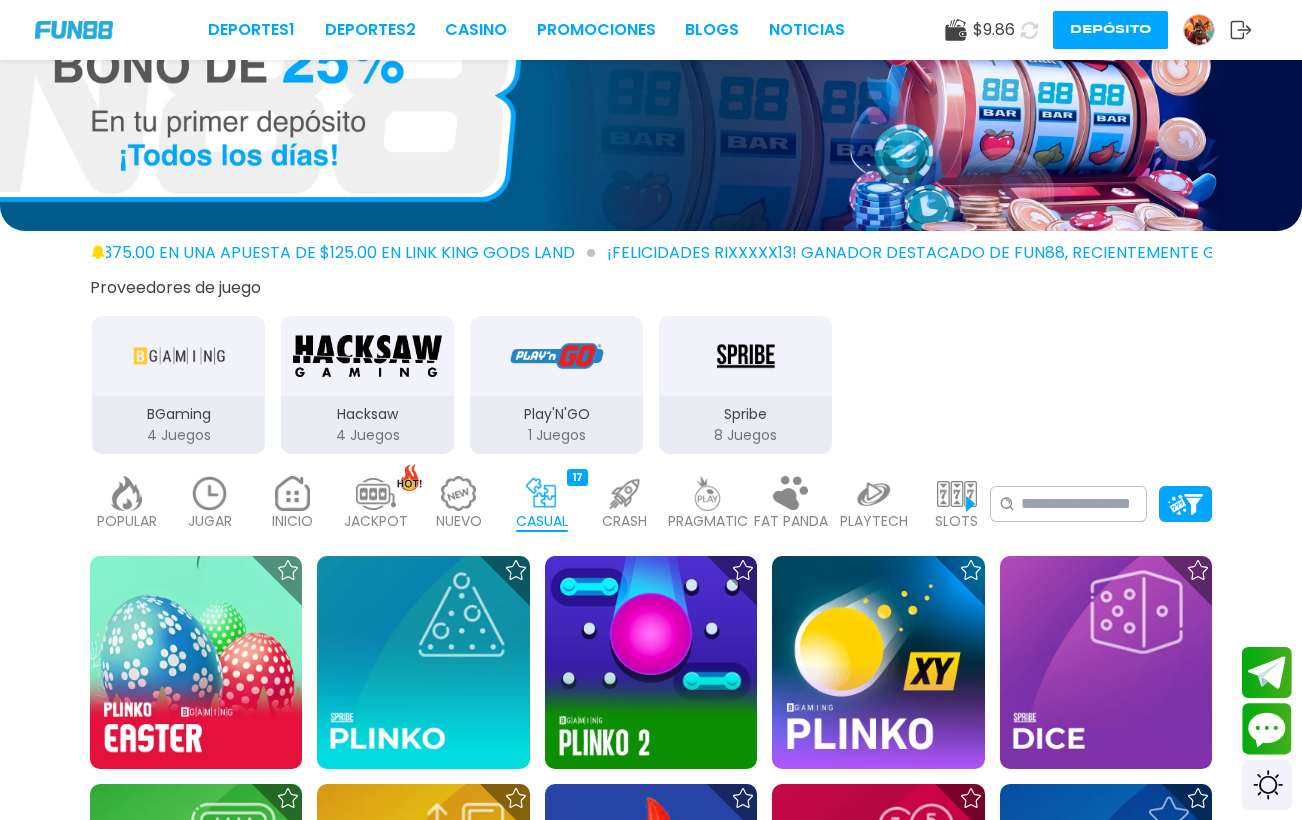 click at bounding box center [459, 493] 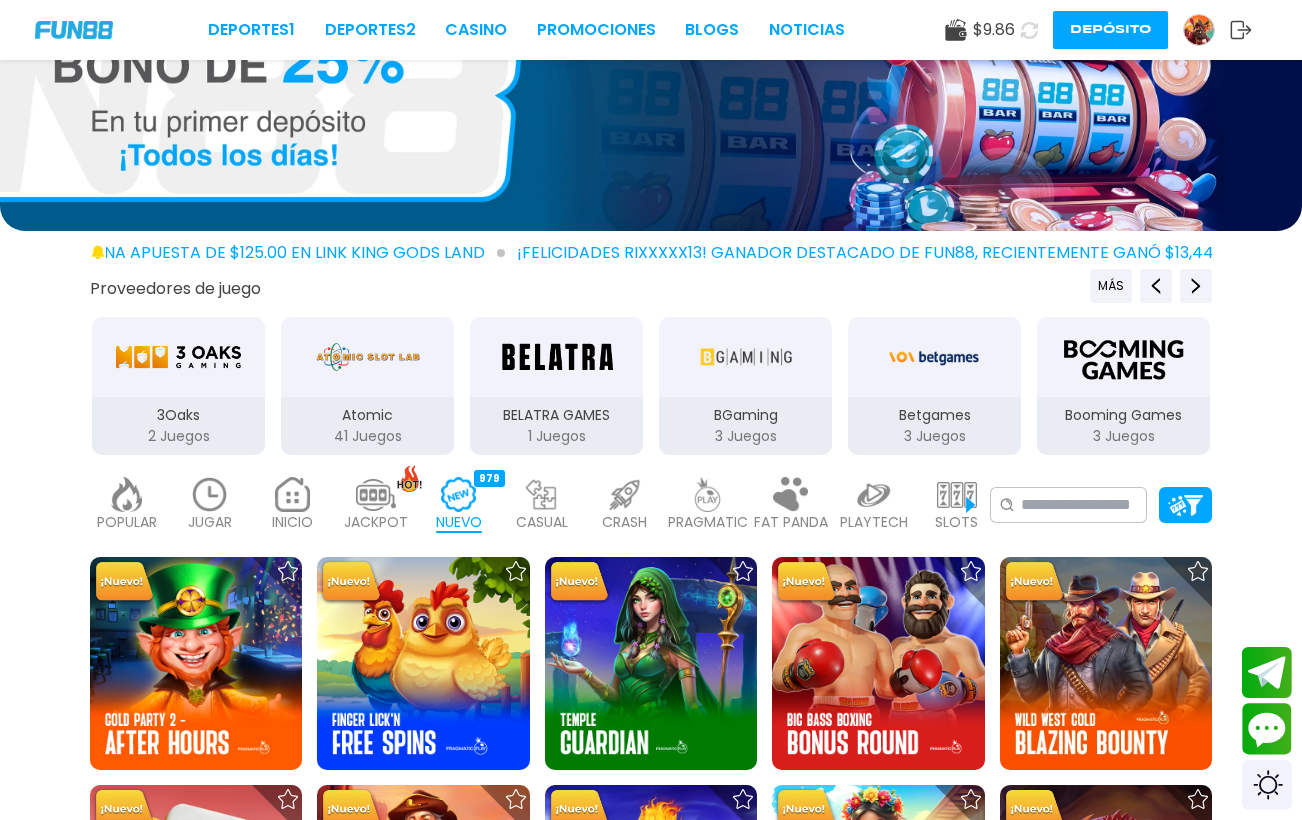 click at bounding box center (625, 494) 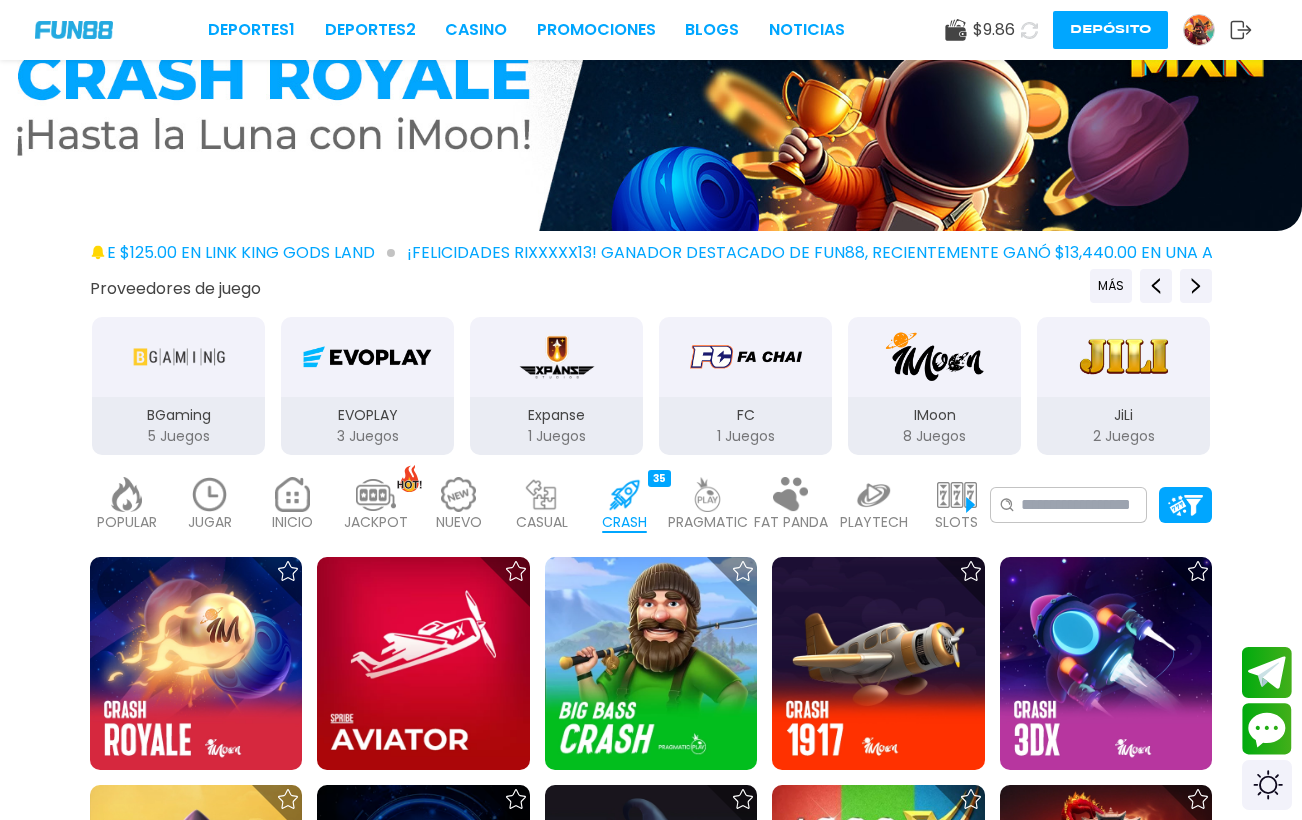 click on "NUEVO 979" at bounding box center (458, 505) 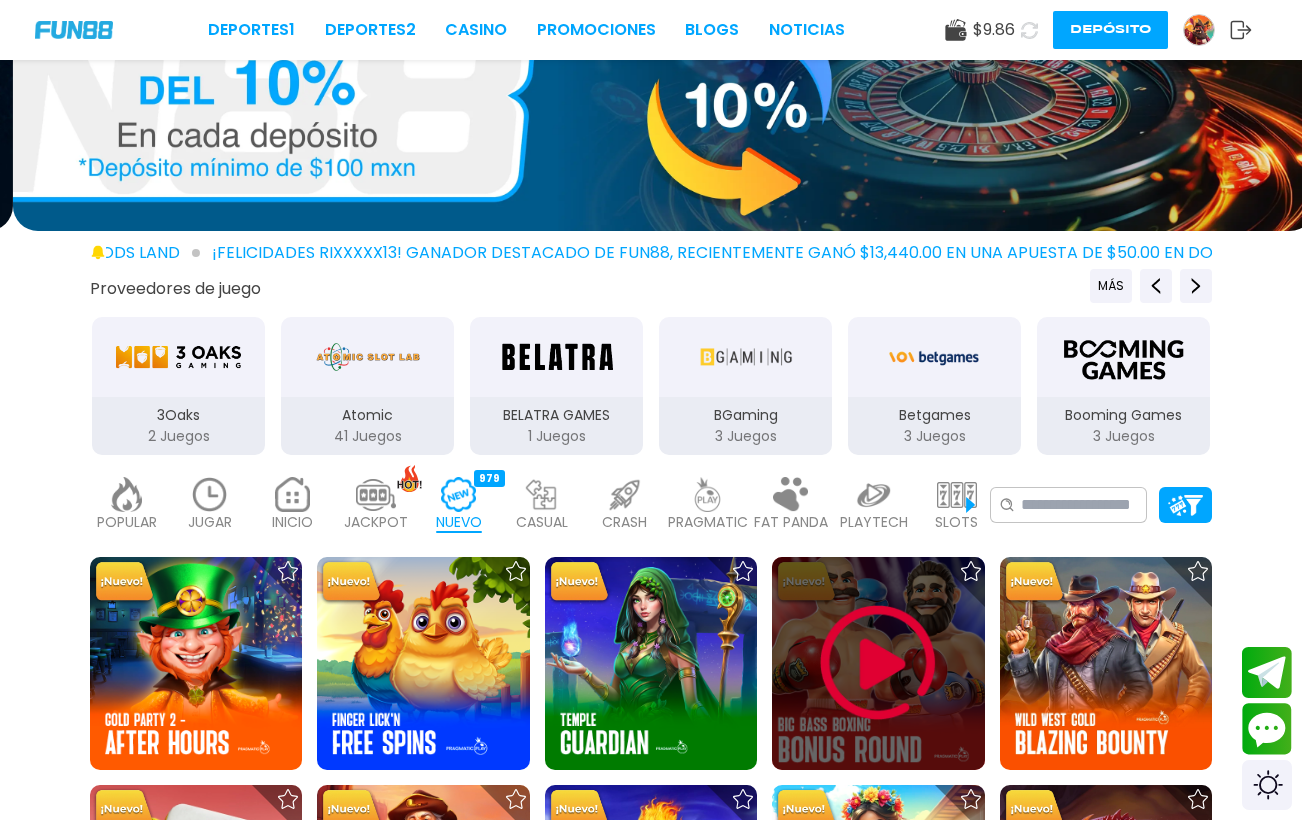click at bounding box center (878, 663) 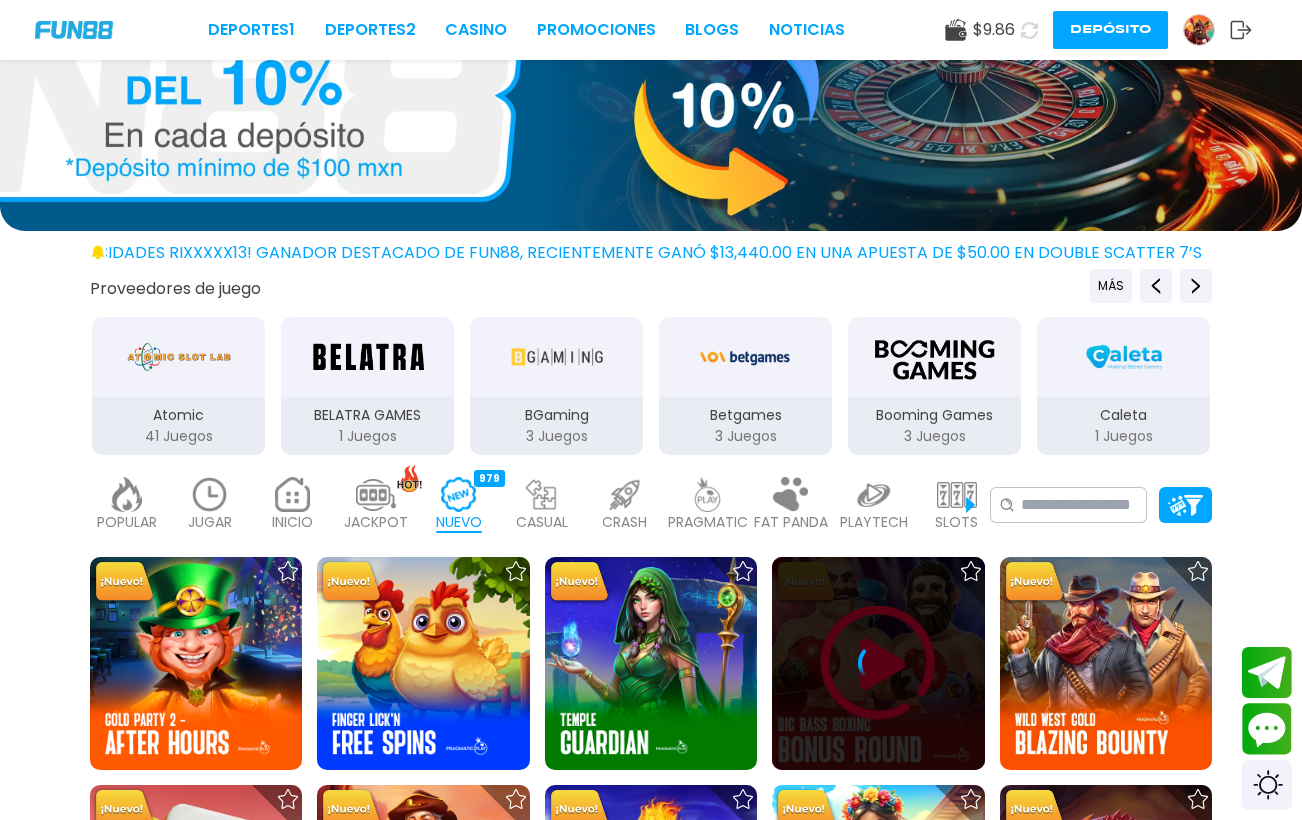 scroll, scrollTop: 0, scrollLeft: 0, axis: both 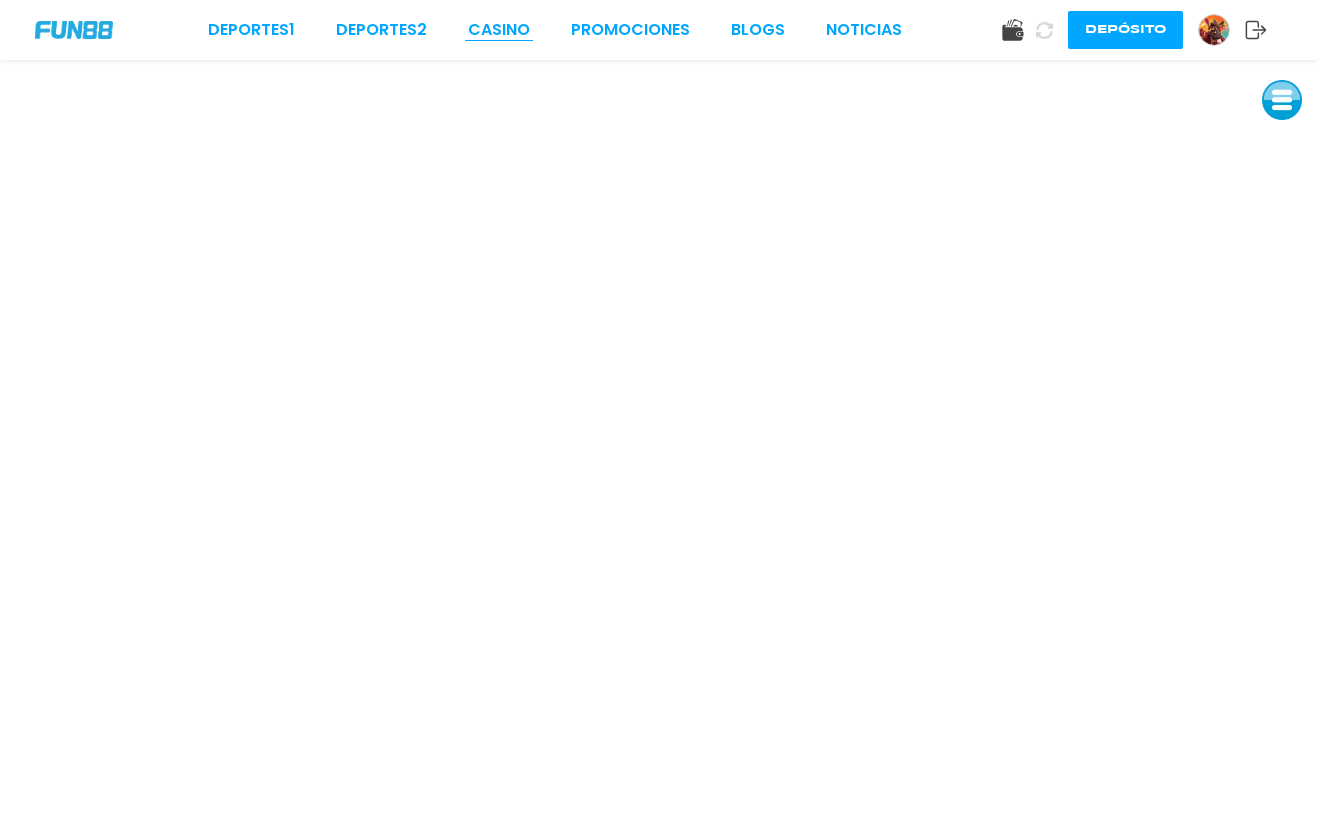 click on "CASINO" at bounding box center [499, 30] 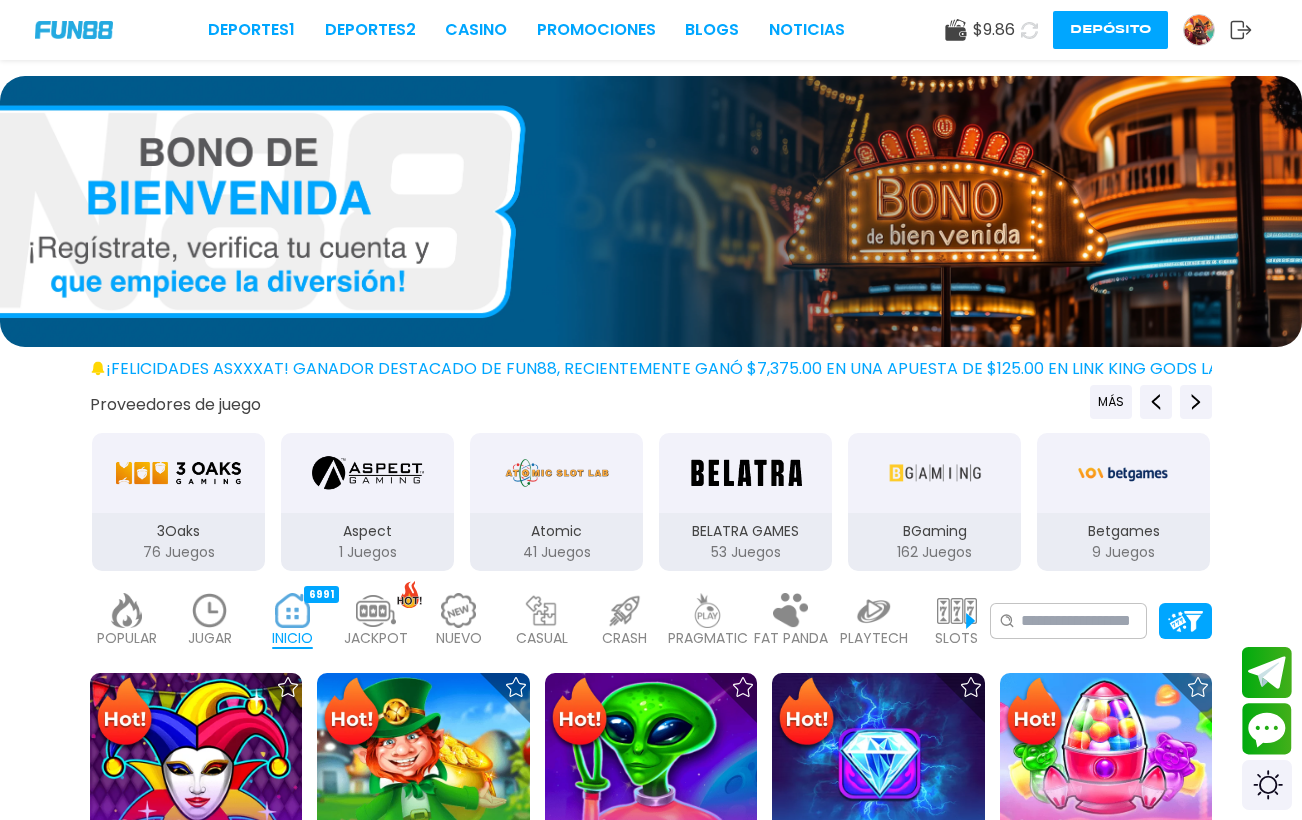click at bounding box center (542, 610) 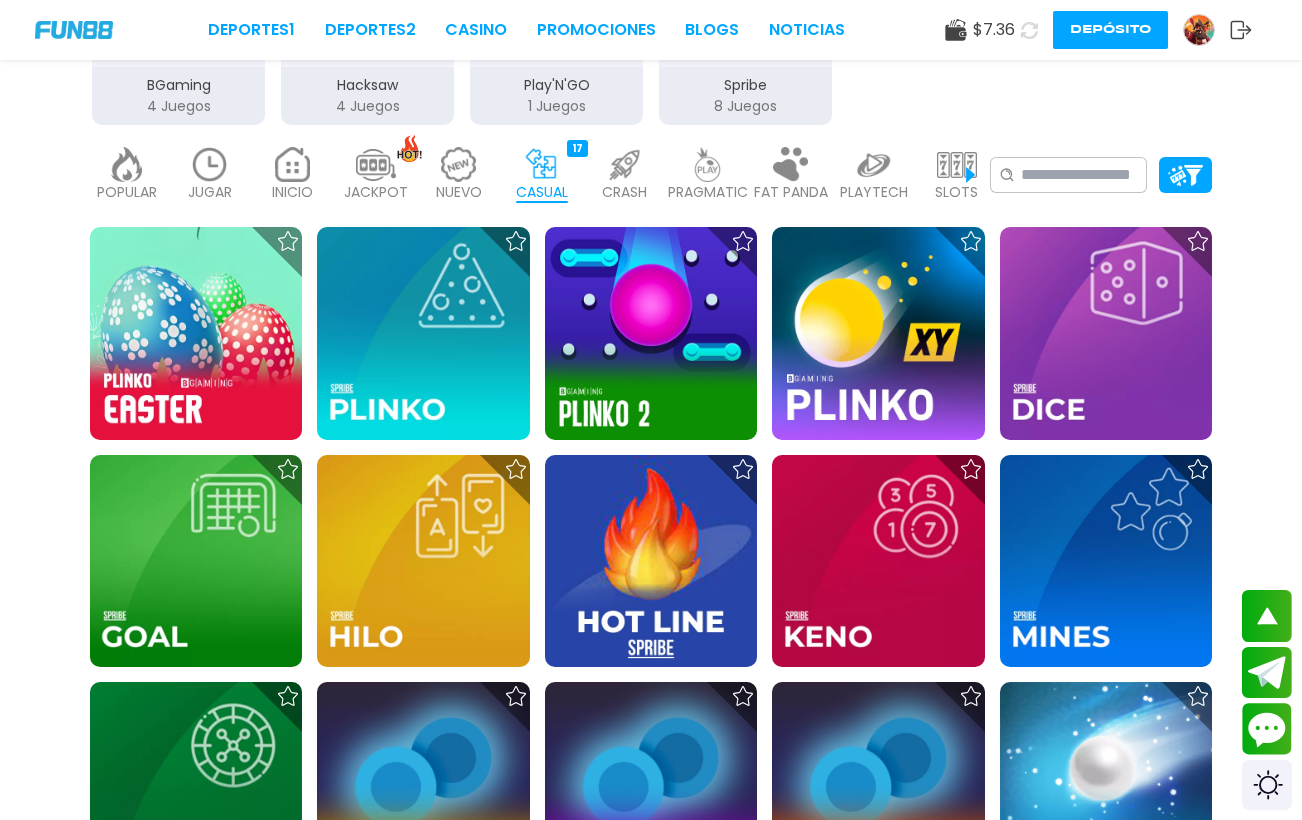 scroll, scrollTop: 175, scrollLeft: 0, axis: vertical 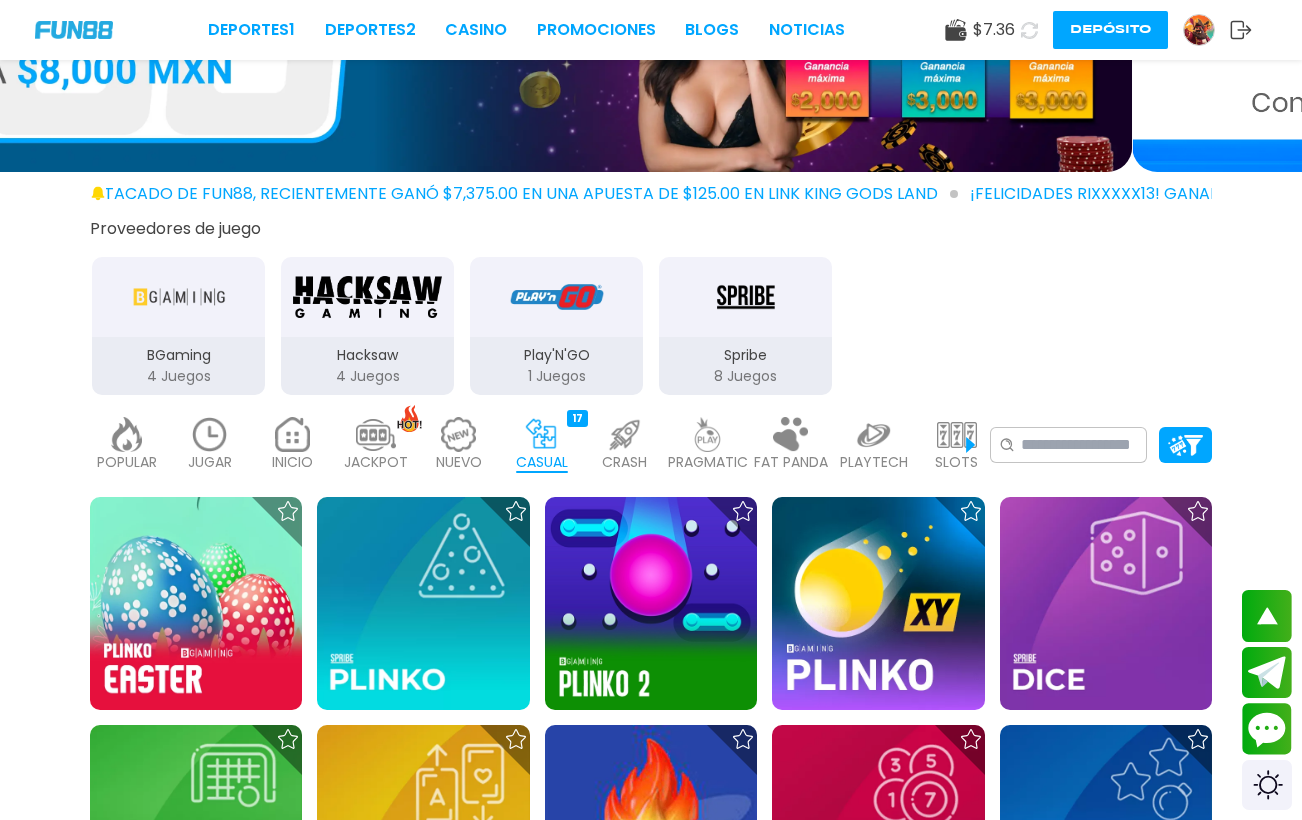 click on "NUEVO" at bounding box center (459, 462) 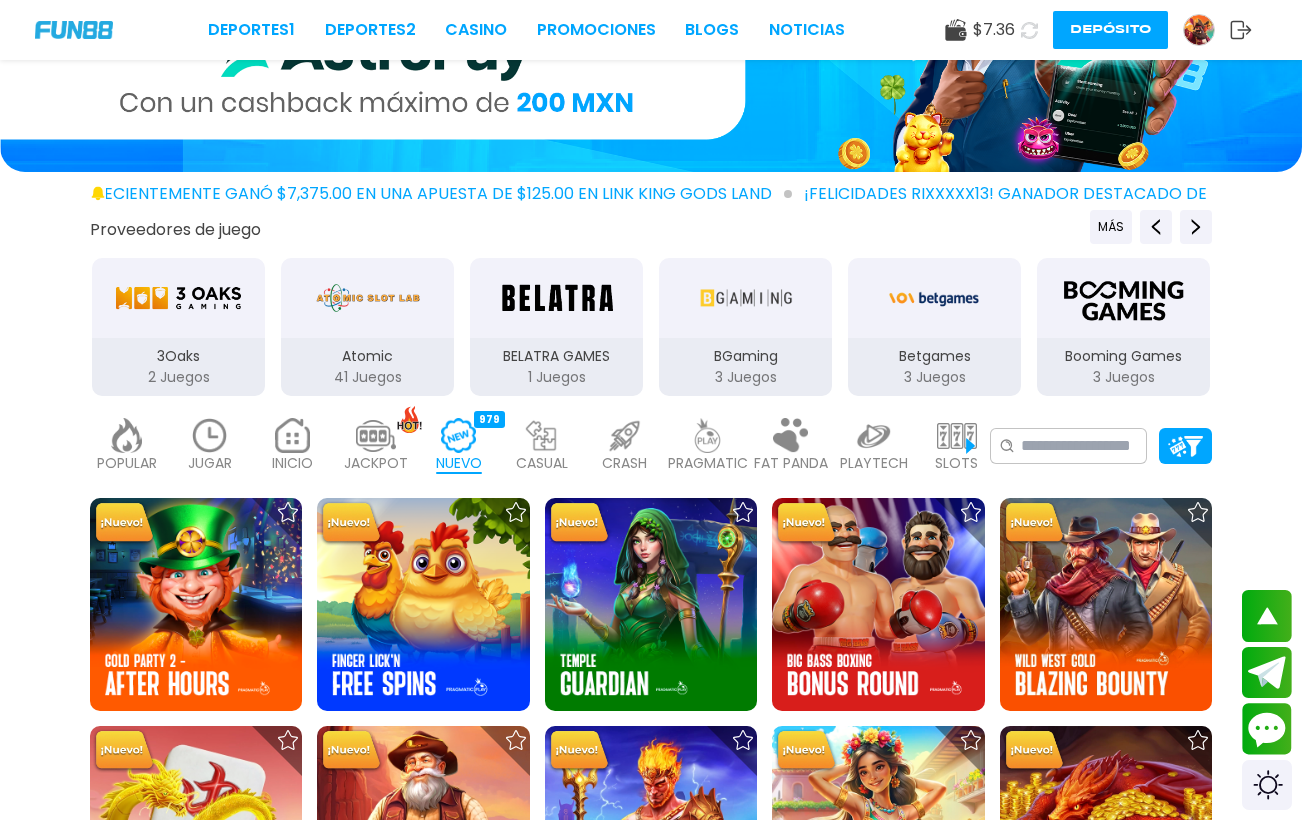 click at bounding box center (625, 435) 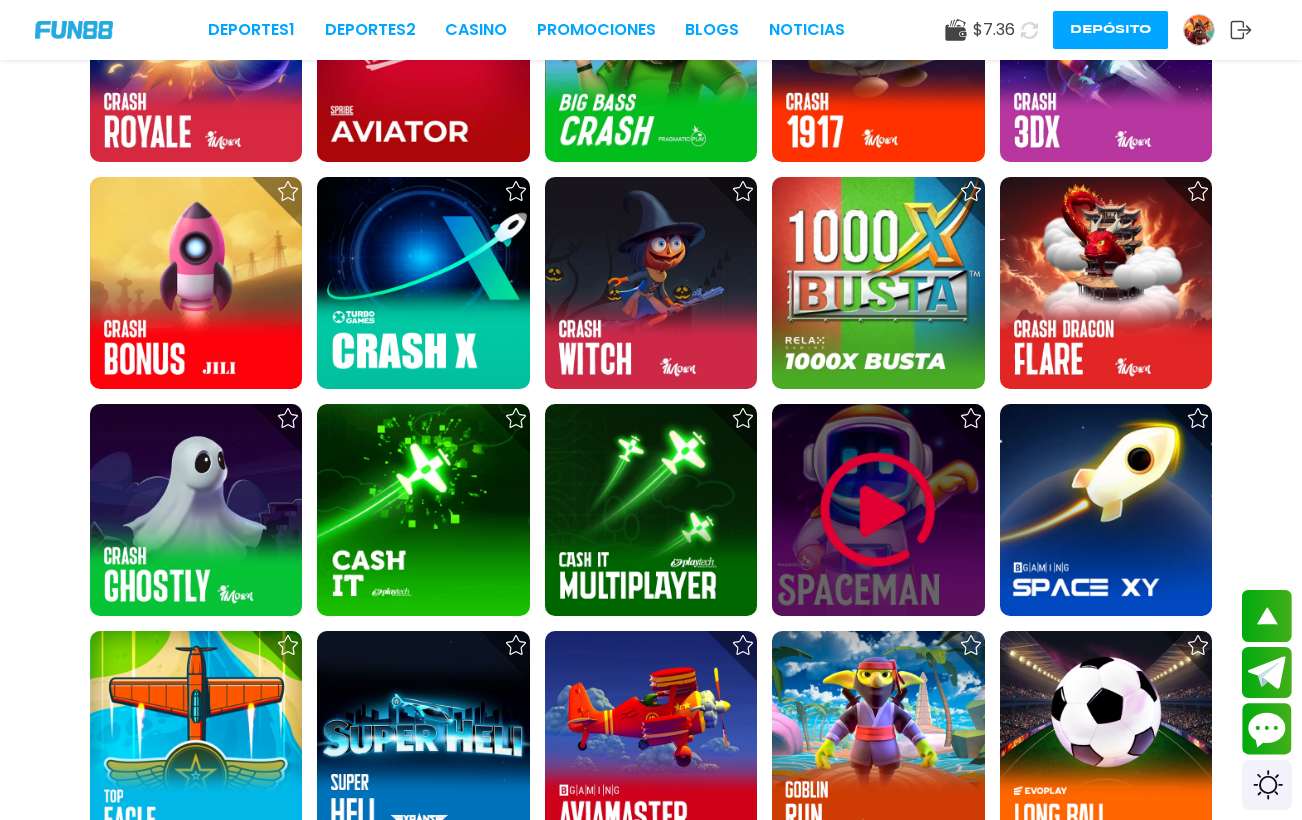 scroll, scrollTop: 1099, scrollLeft: 0, axis: vertical 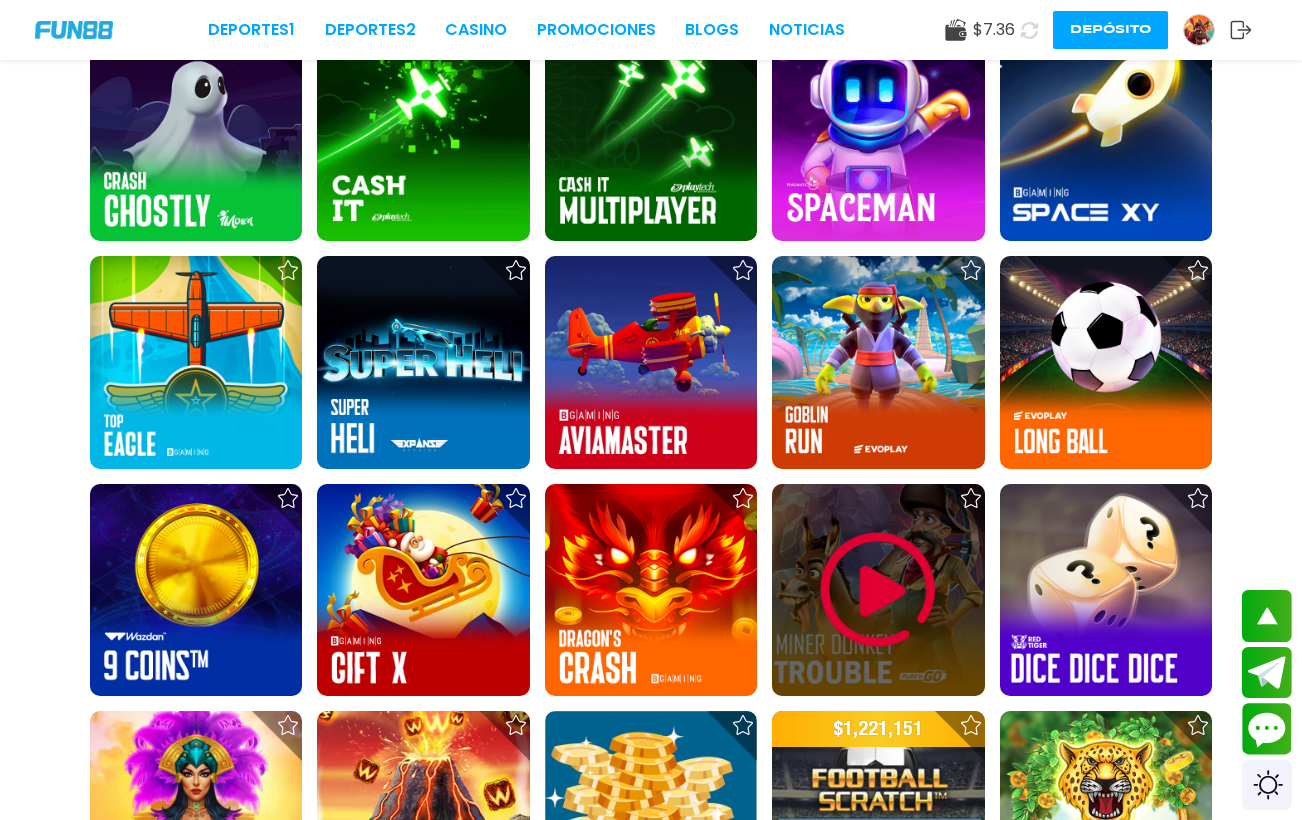 click at bounding box center (878, 590) 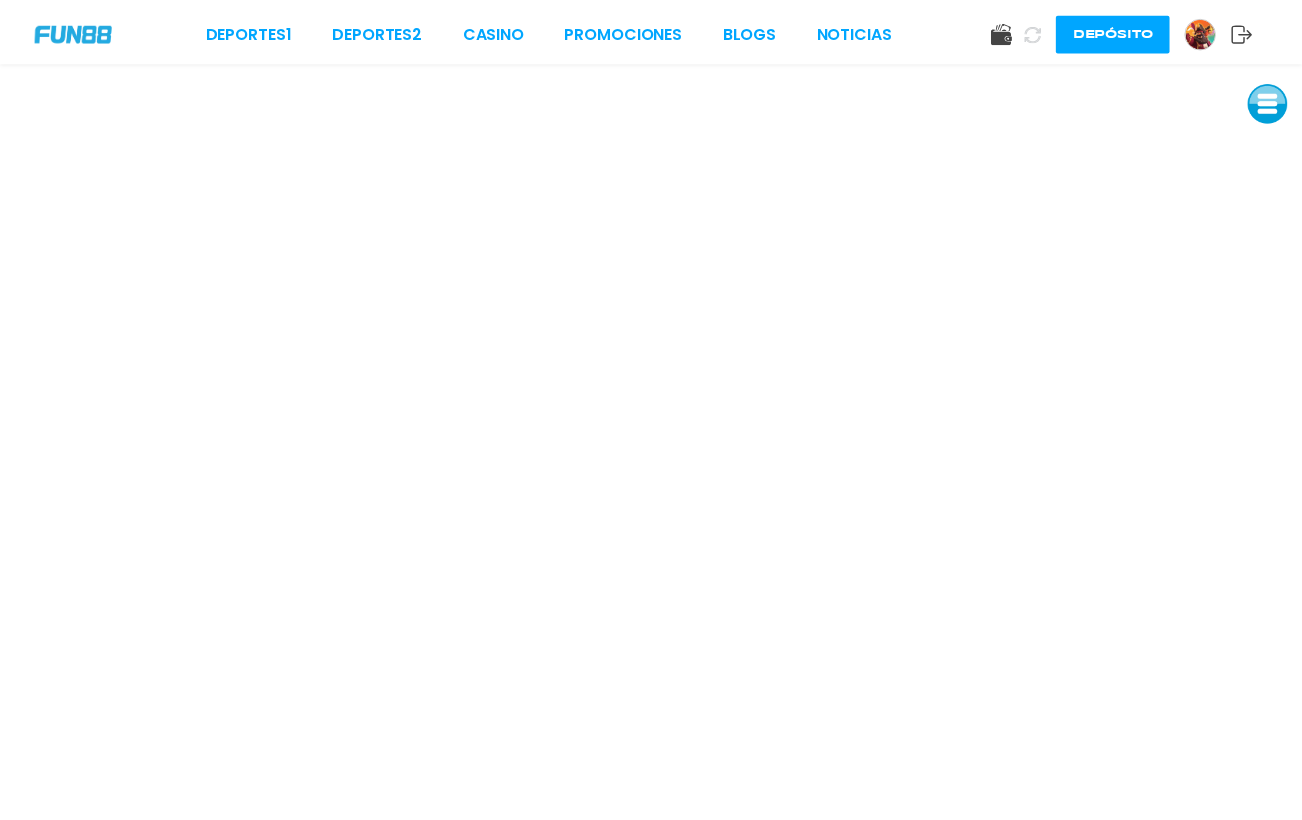 scroll, scrollTop: 0, scrollLeft: 0, axis: both 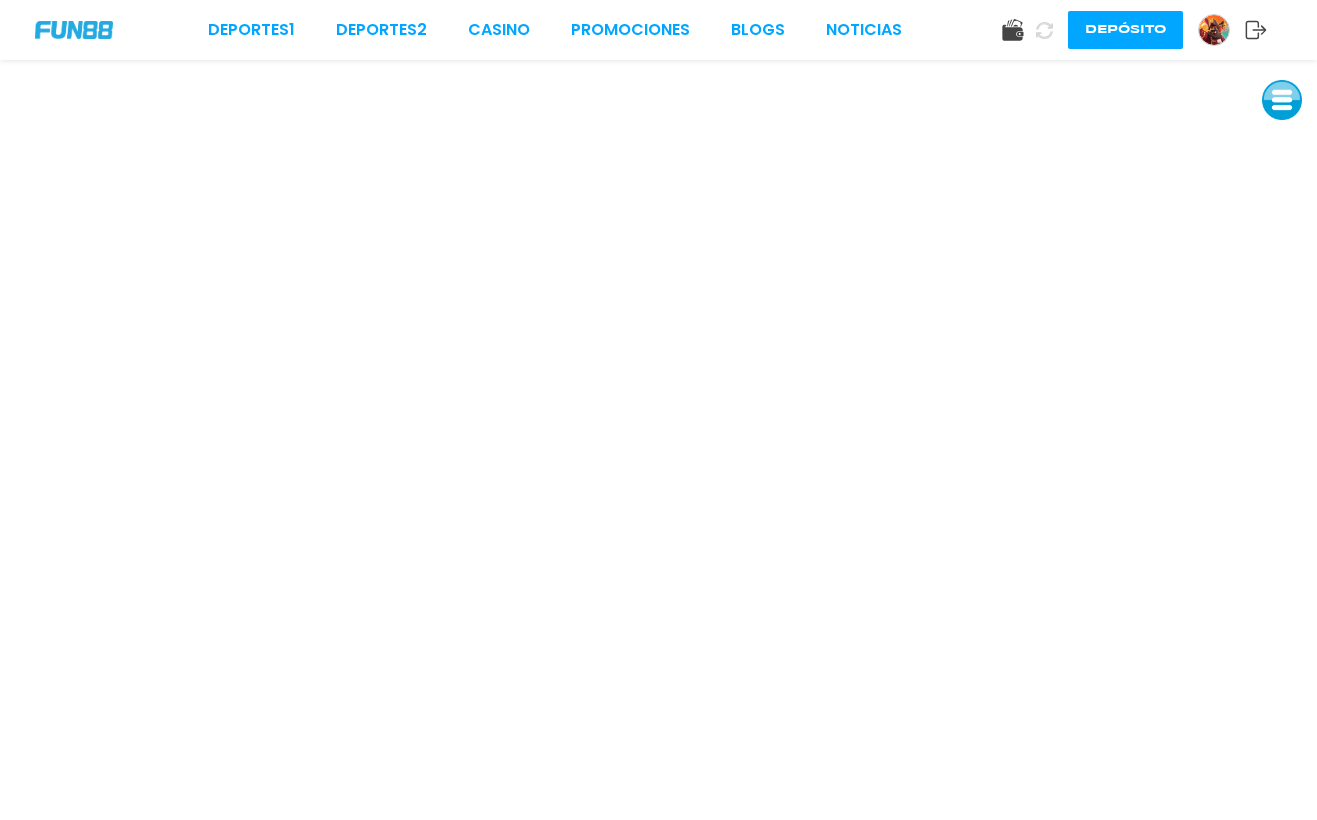click at bounding box center [1282, 100] 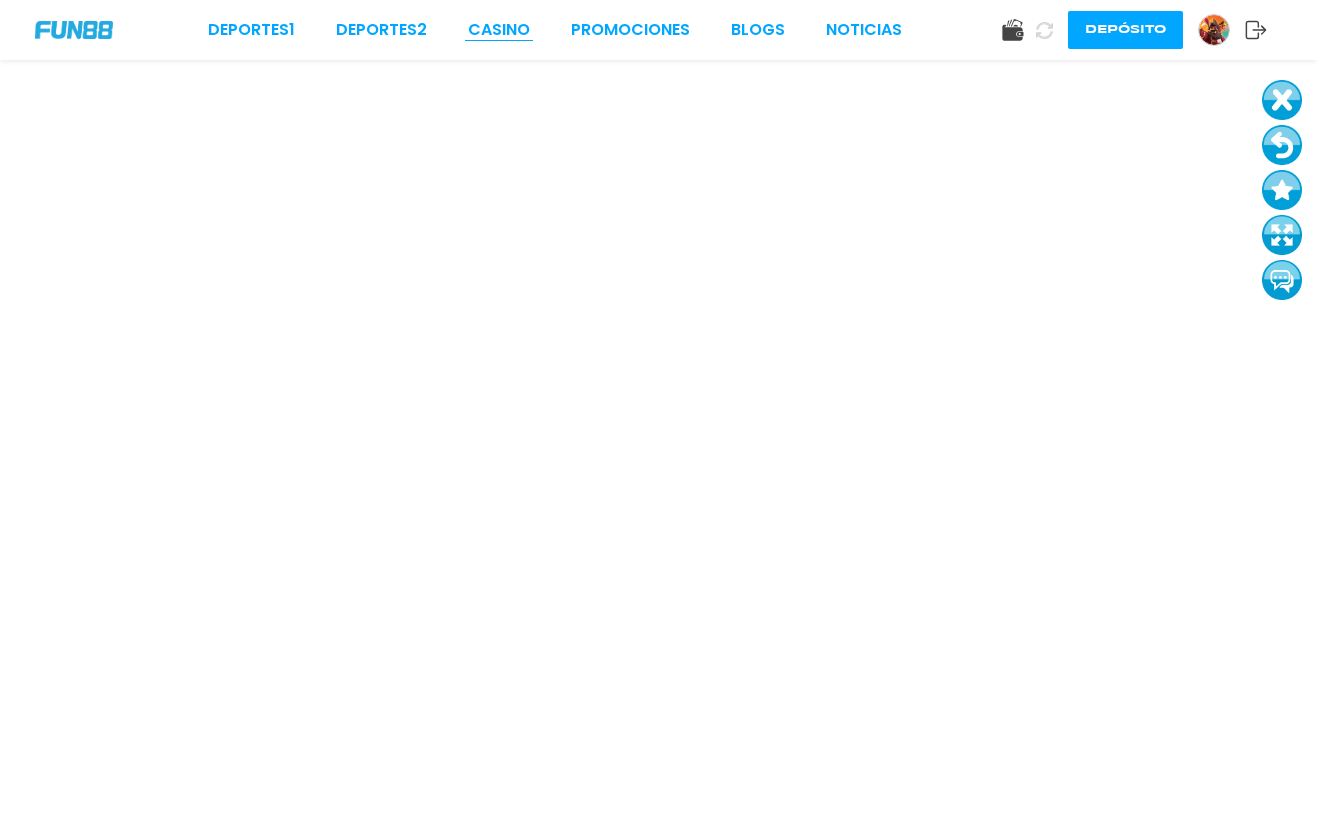click on "CASINO" at bounding box center (499, 30) 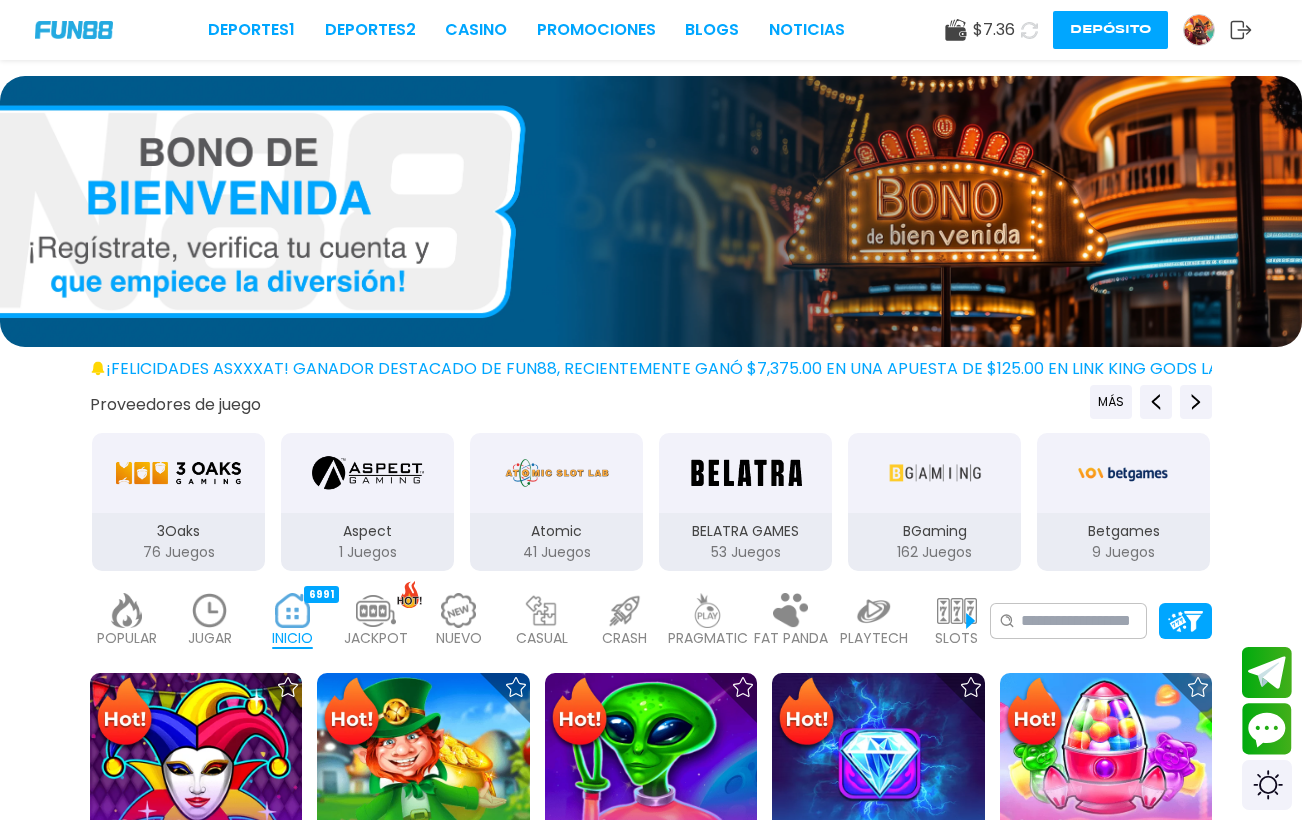 click on "NUEVO" at bounding box center [459, 638] 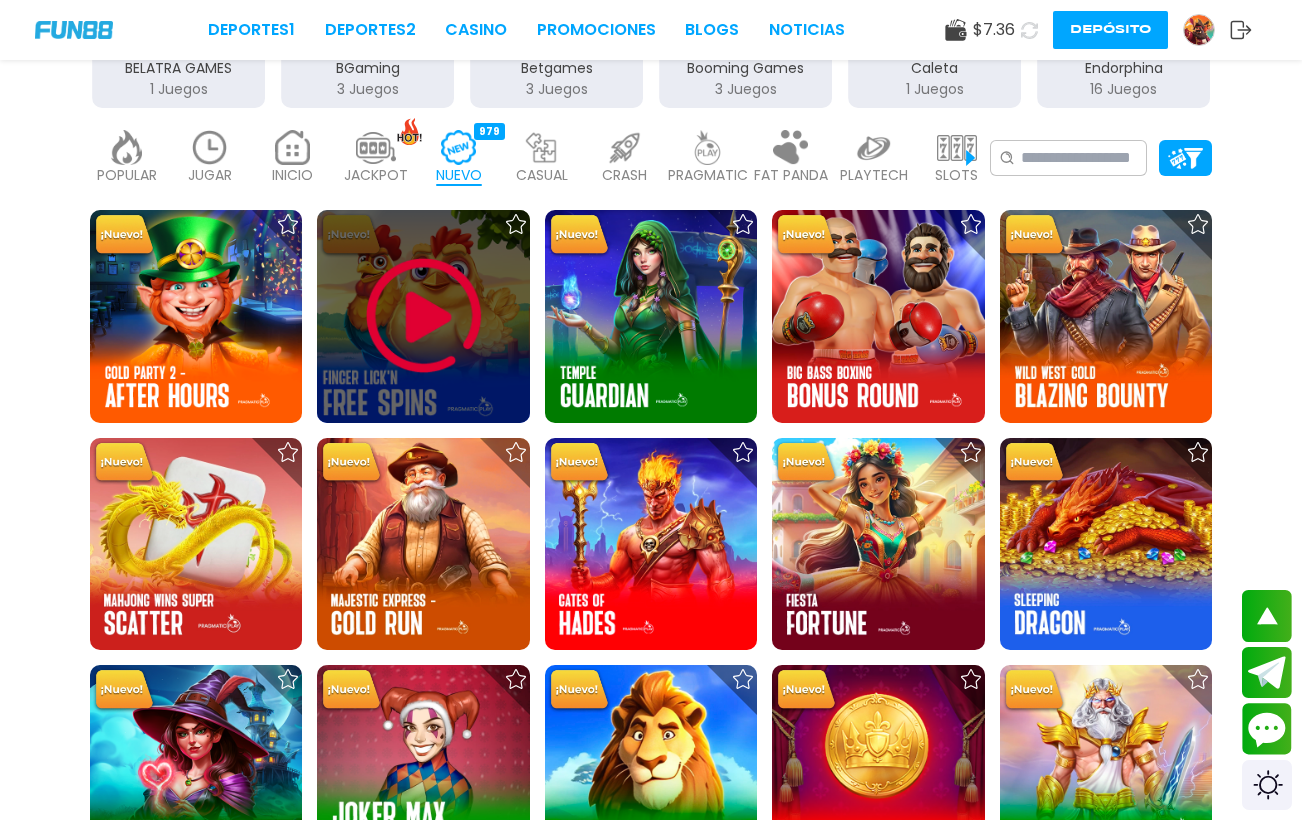 scroll, scrollTop: 428, scrollLeft: 0, axis: vertical 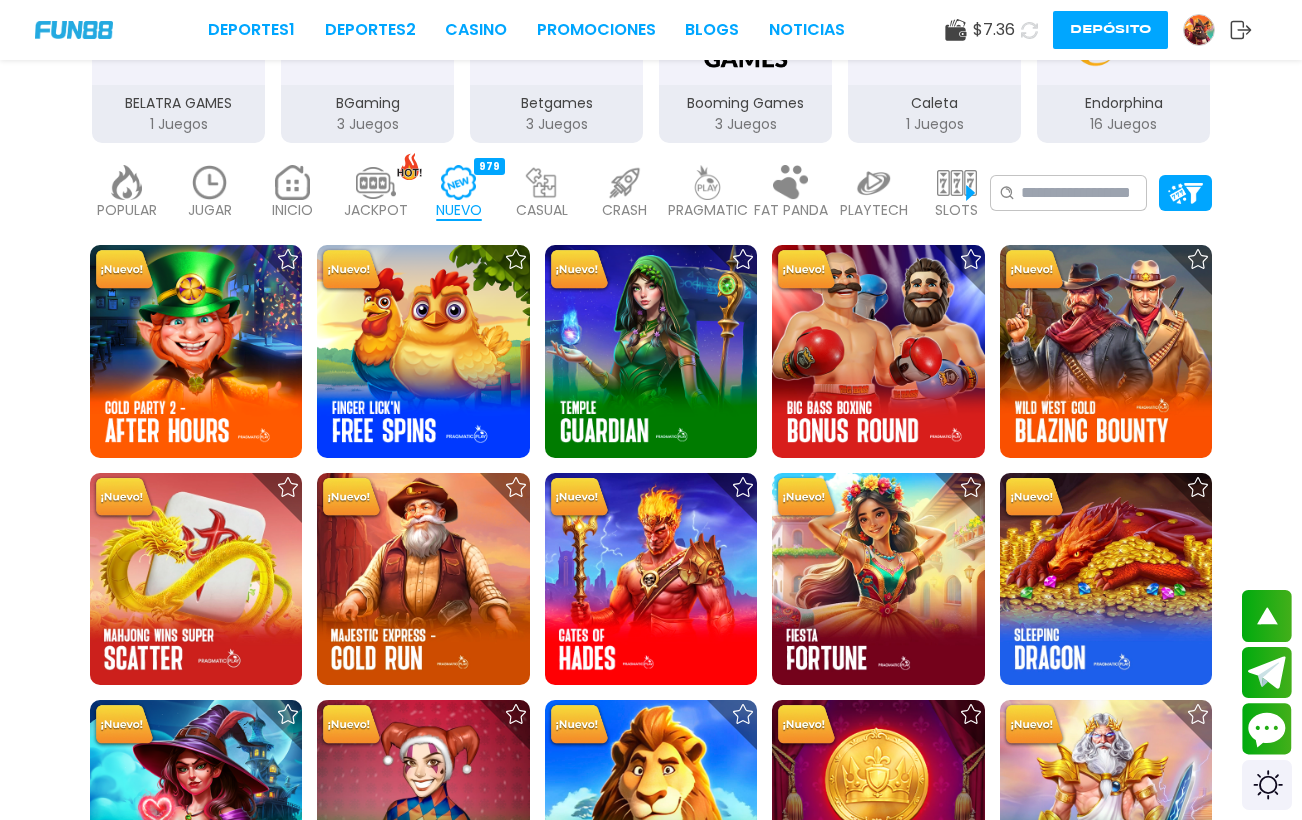 click at bounding box center (542, 182) 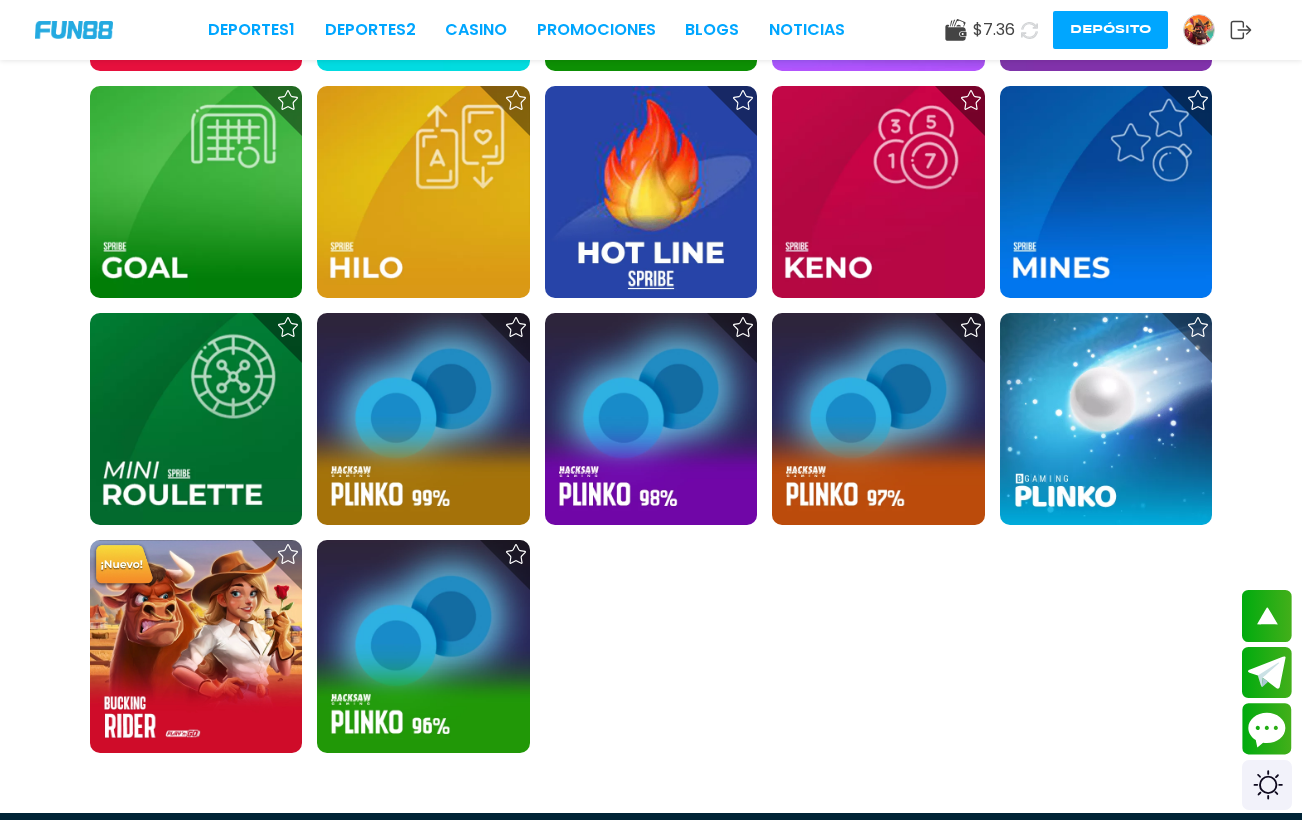 scroll, scrollTop: 1010, scrollLeft: 0, axis: vertical 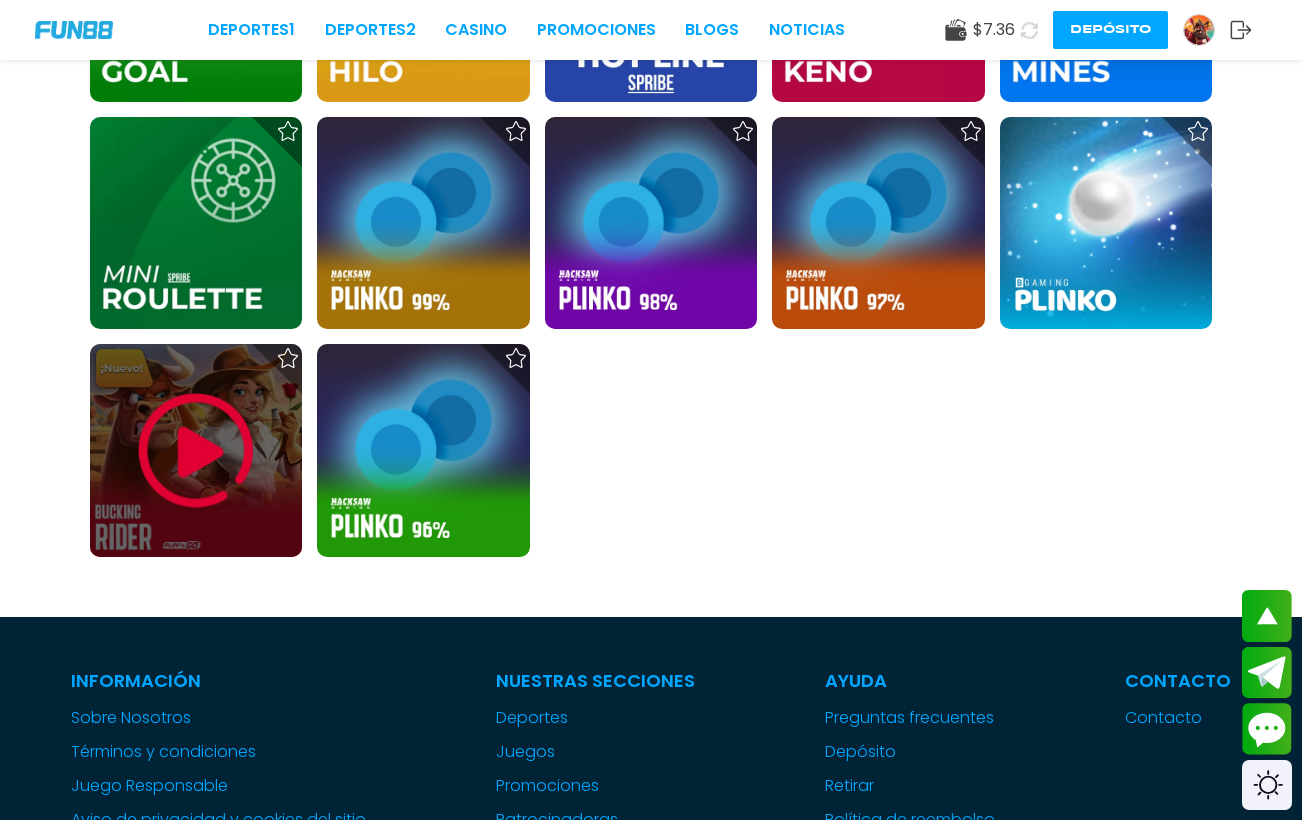 click at bounding box center (196, 451) 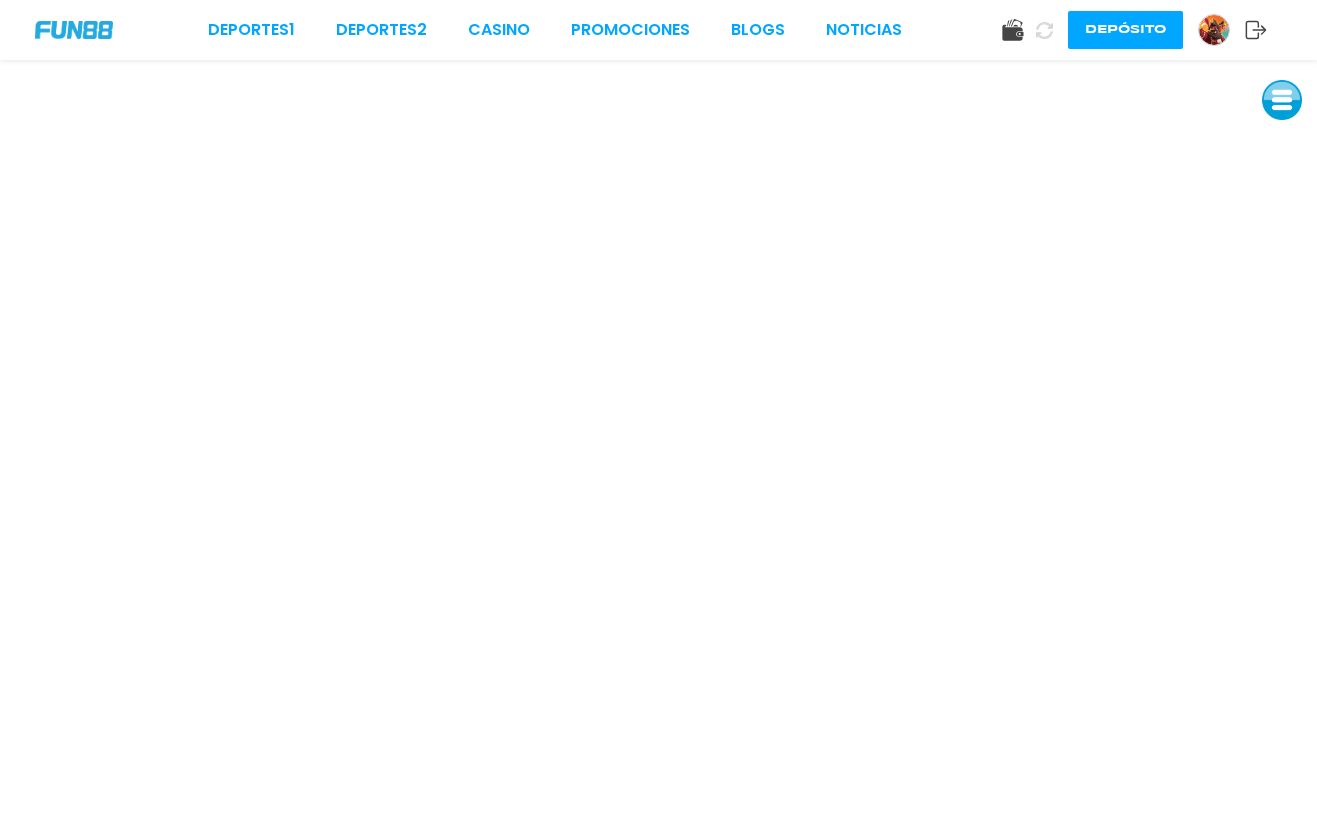 scroll, scrollTop: 0, scrollLeft: 0, axis: both 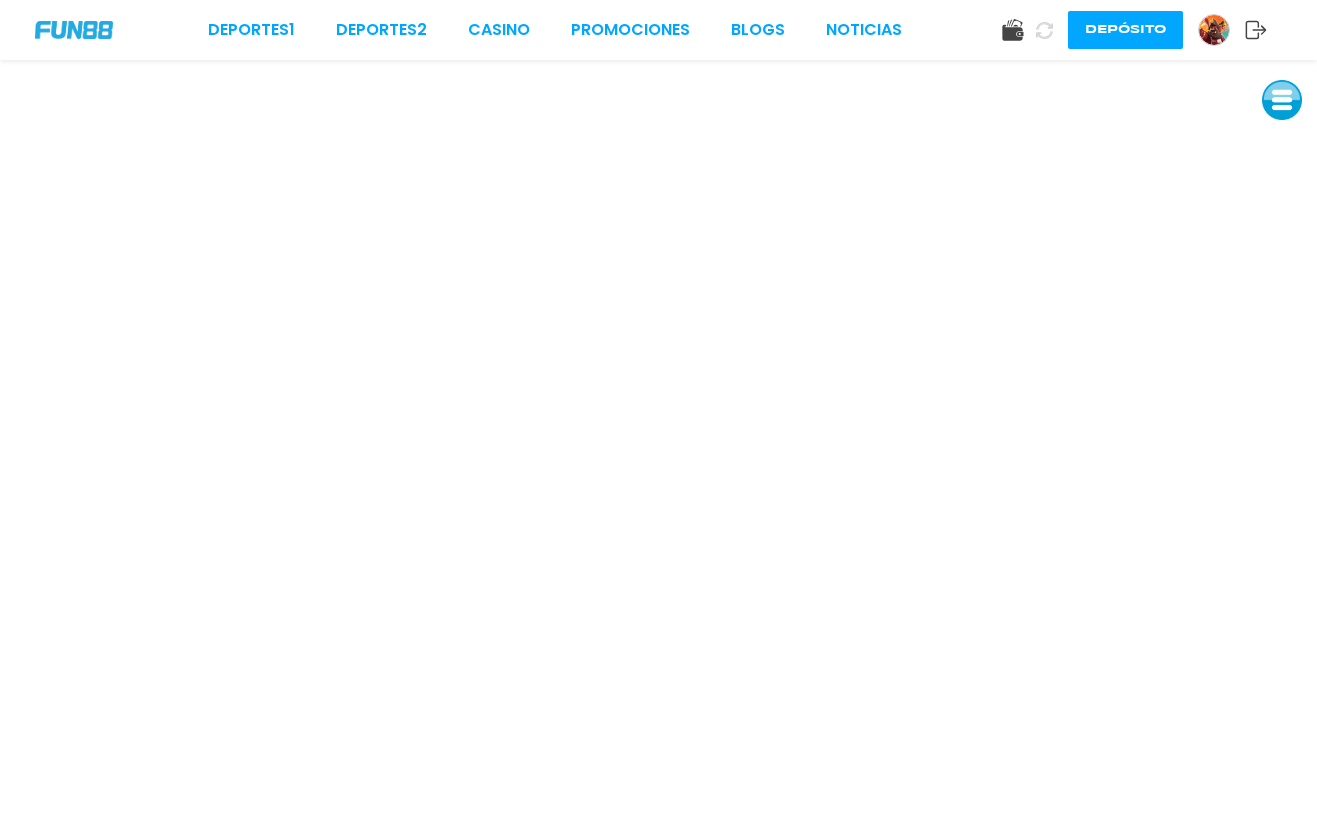 click on "Deportes  1 Deportes  2 CASINO Promociones BLOGS NOTICIAS Depósito" at bounding box center [658, 30] 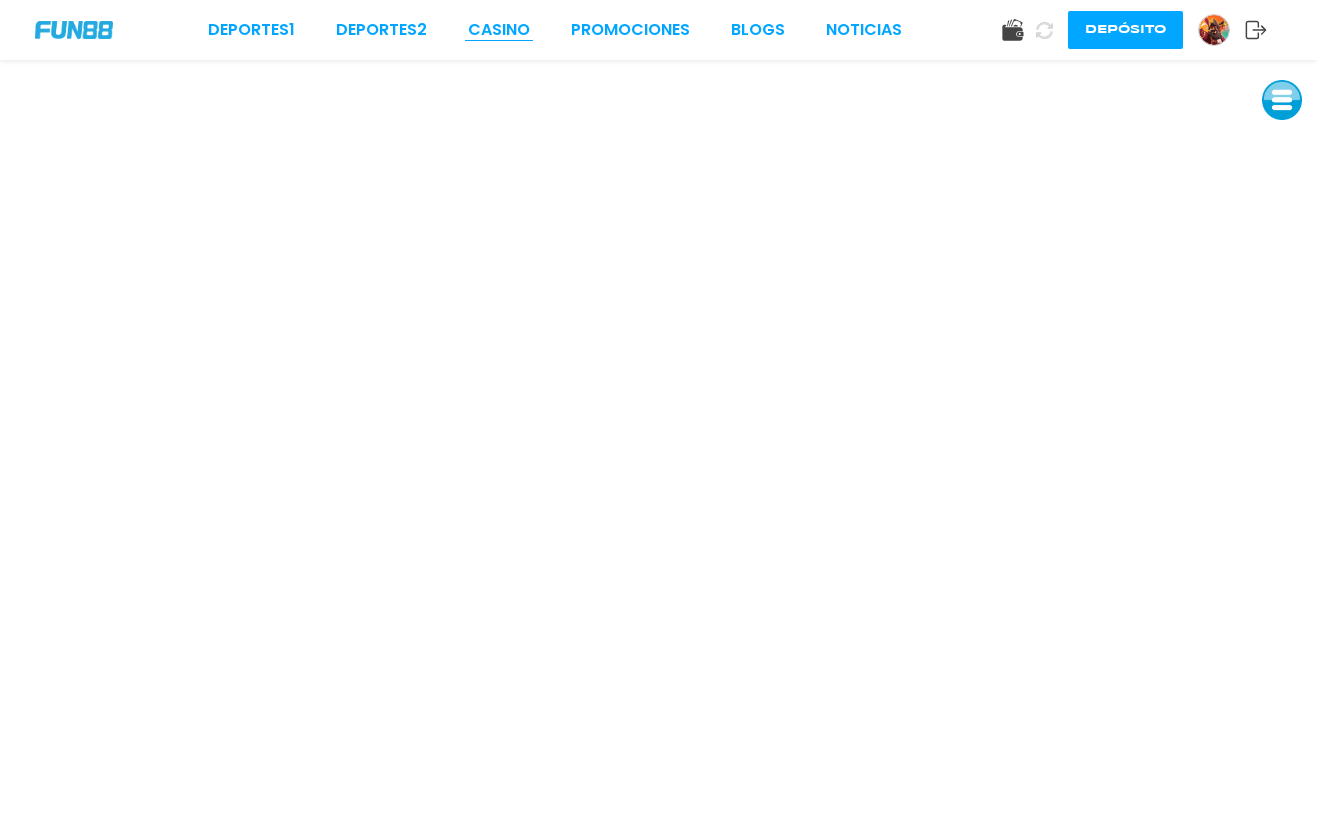 click on "CASINO" at bounding box center [499, 30] 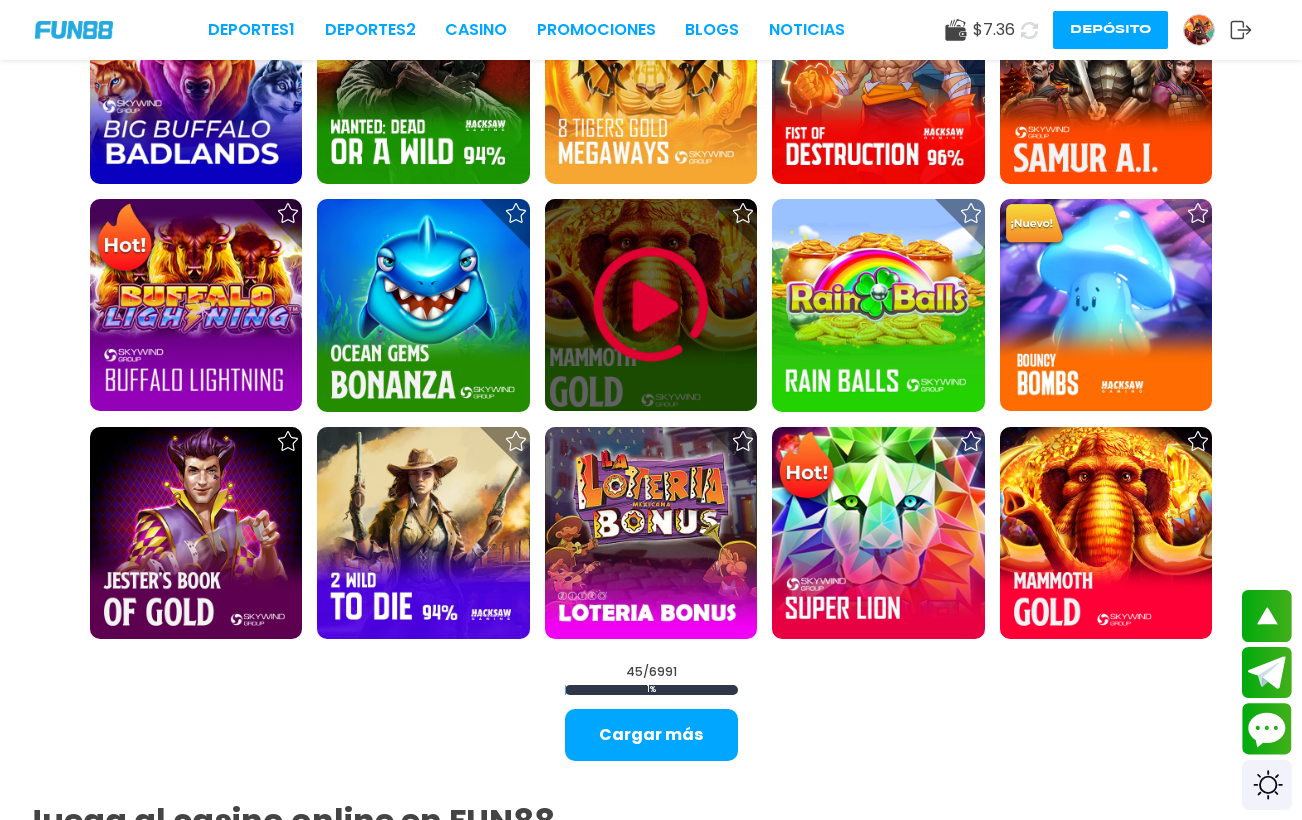 scroll, scrollTop: 2064, scrollLeft: 0, axis: vertical 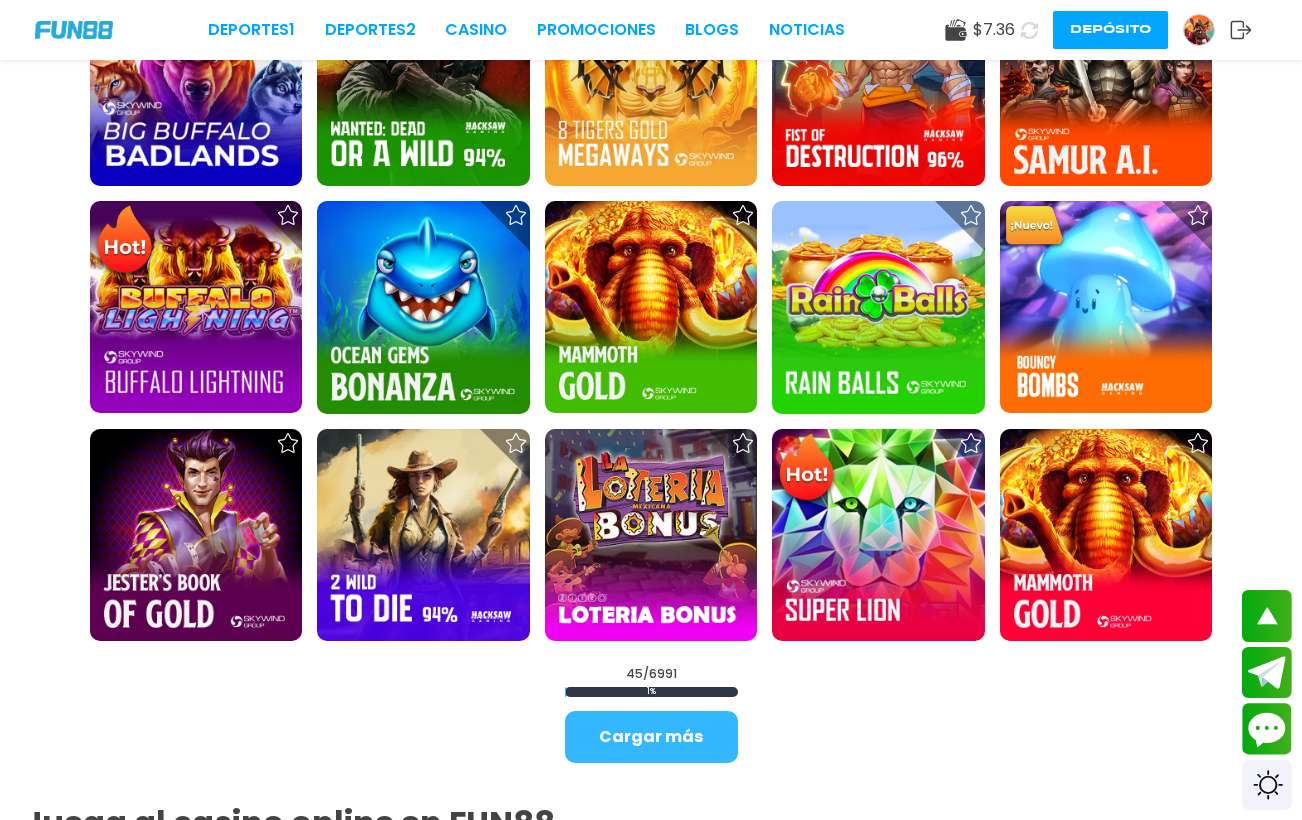 click on "Cargar más" at bounding box center [651, 737] 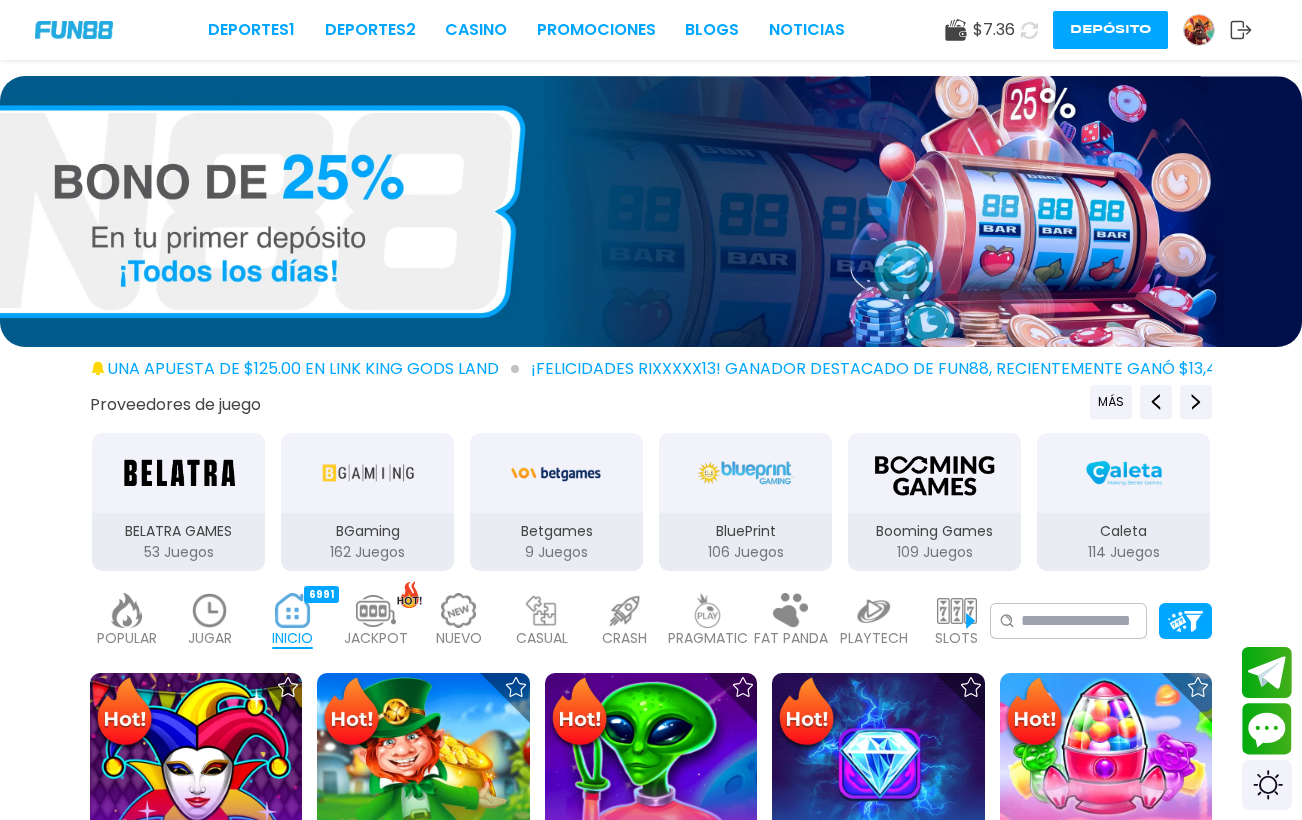 scroll, scrollTop: 0, scrollLeft: 0, axis: both 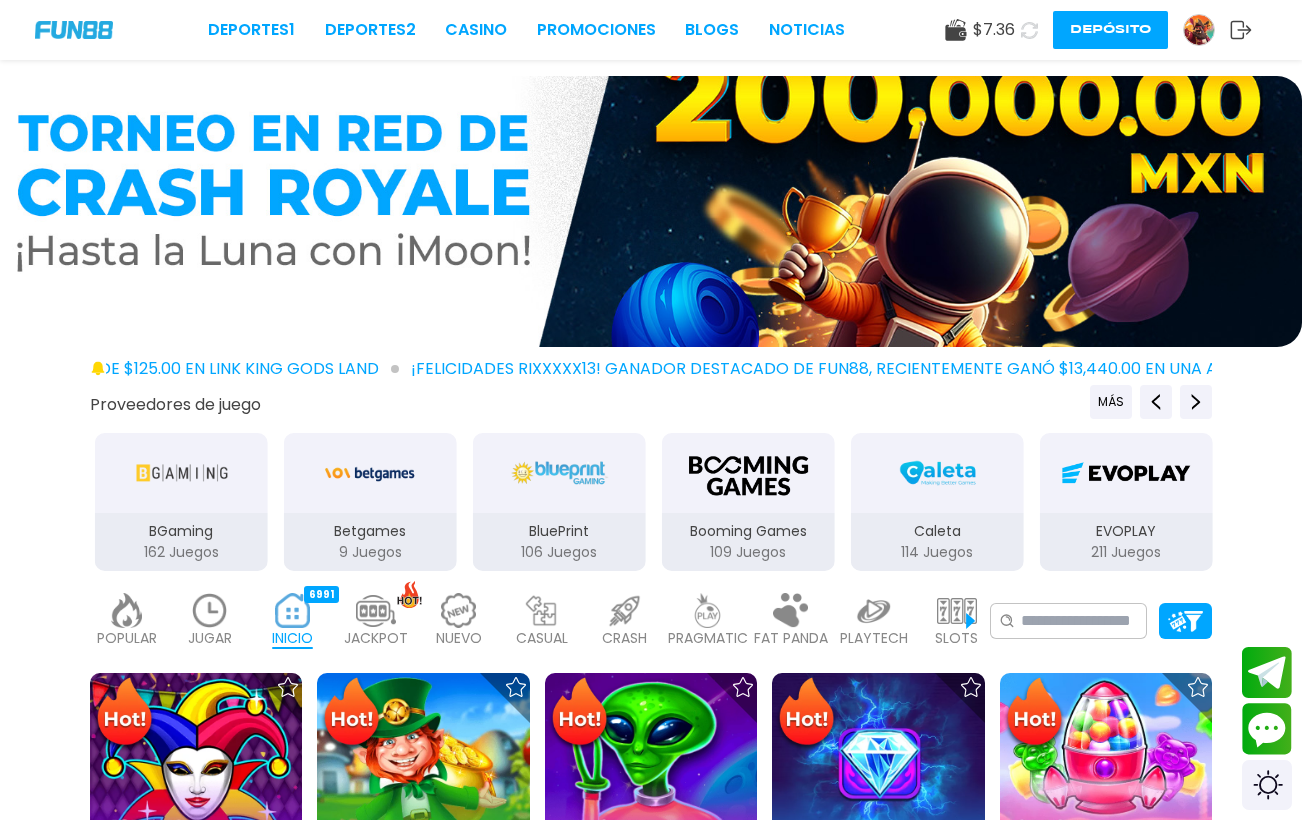 click at bounding box center (957, 610) 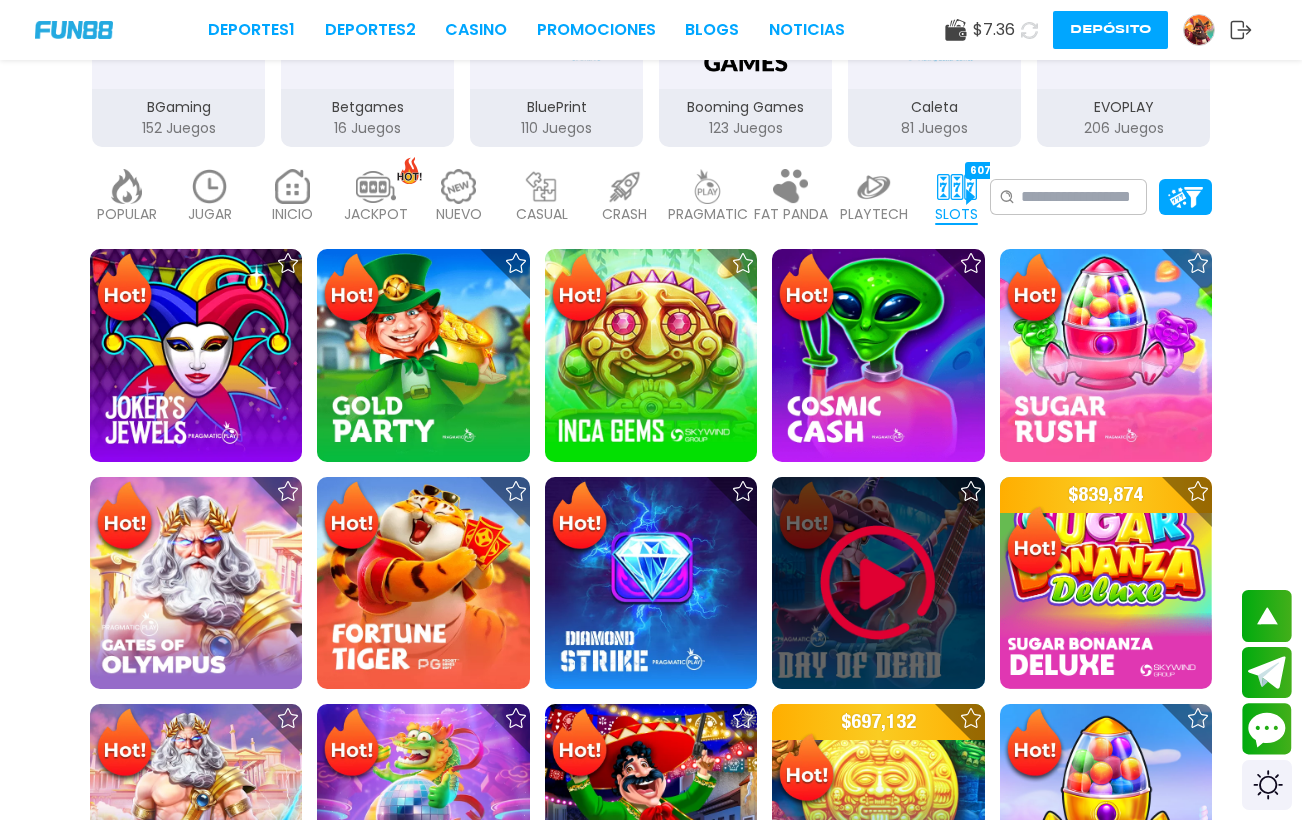scroll, scrollTop: 423, scrollLeft: 0, axis: vertical 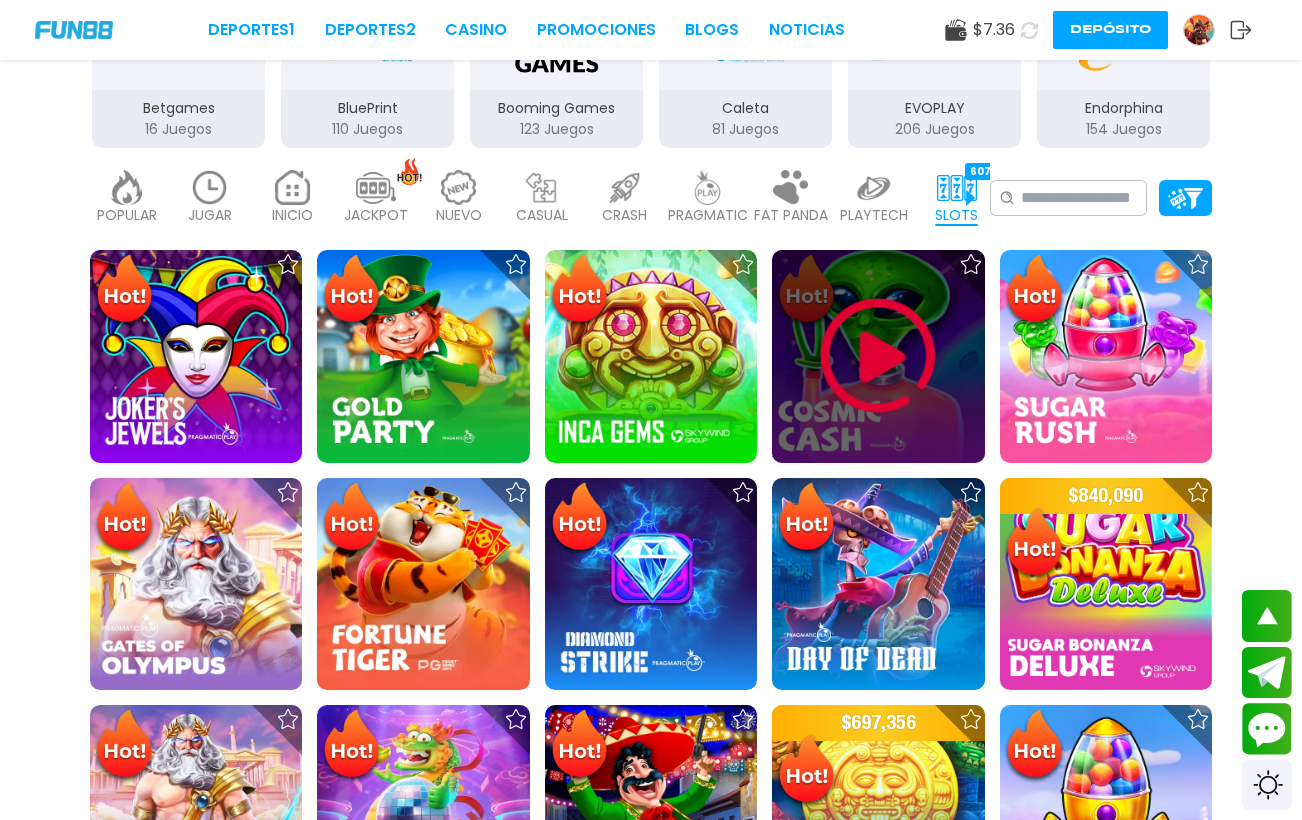 click at bounding box center [878, 356] 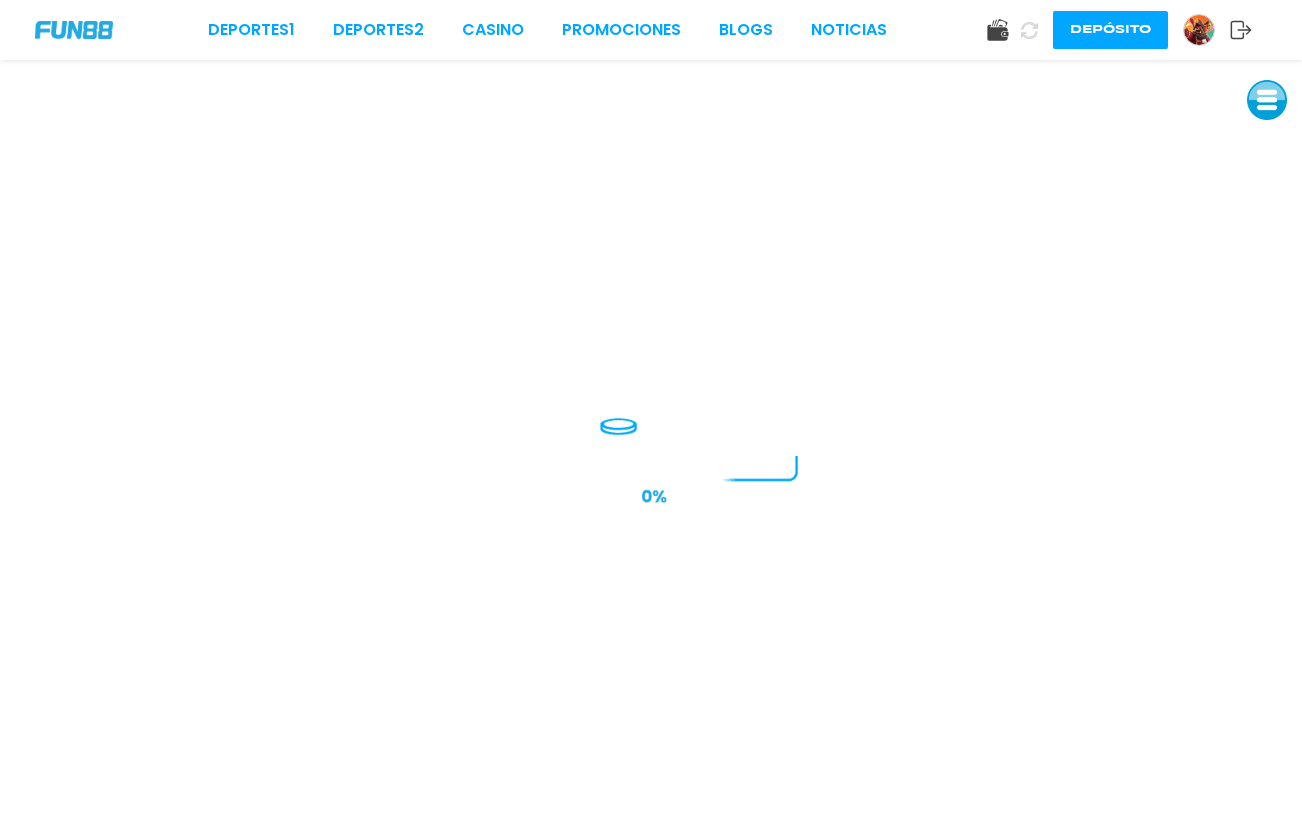 scroll, scrollTop: 0, scrollLeft: 0, axis: both 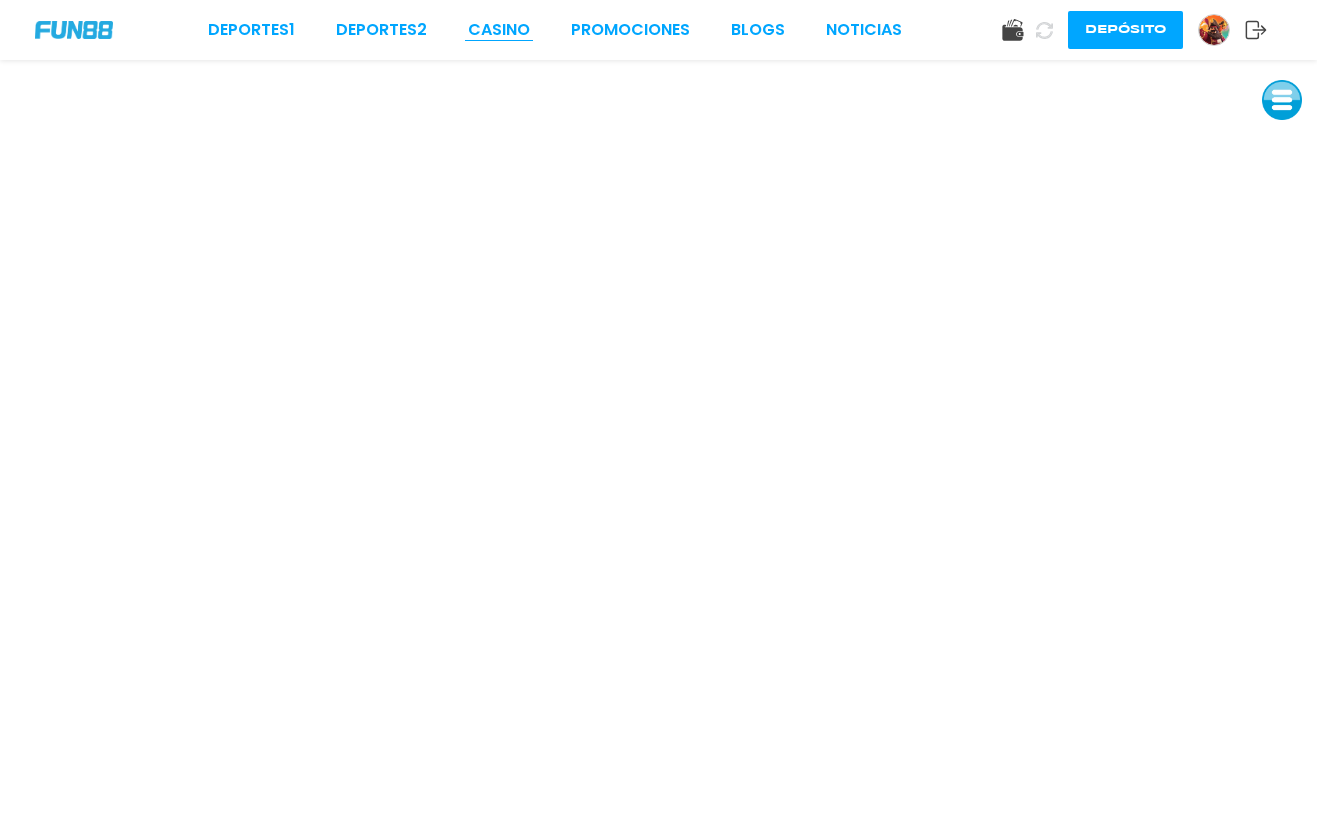 click on "CASINO" at bounding box center (499, 30) 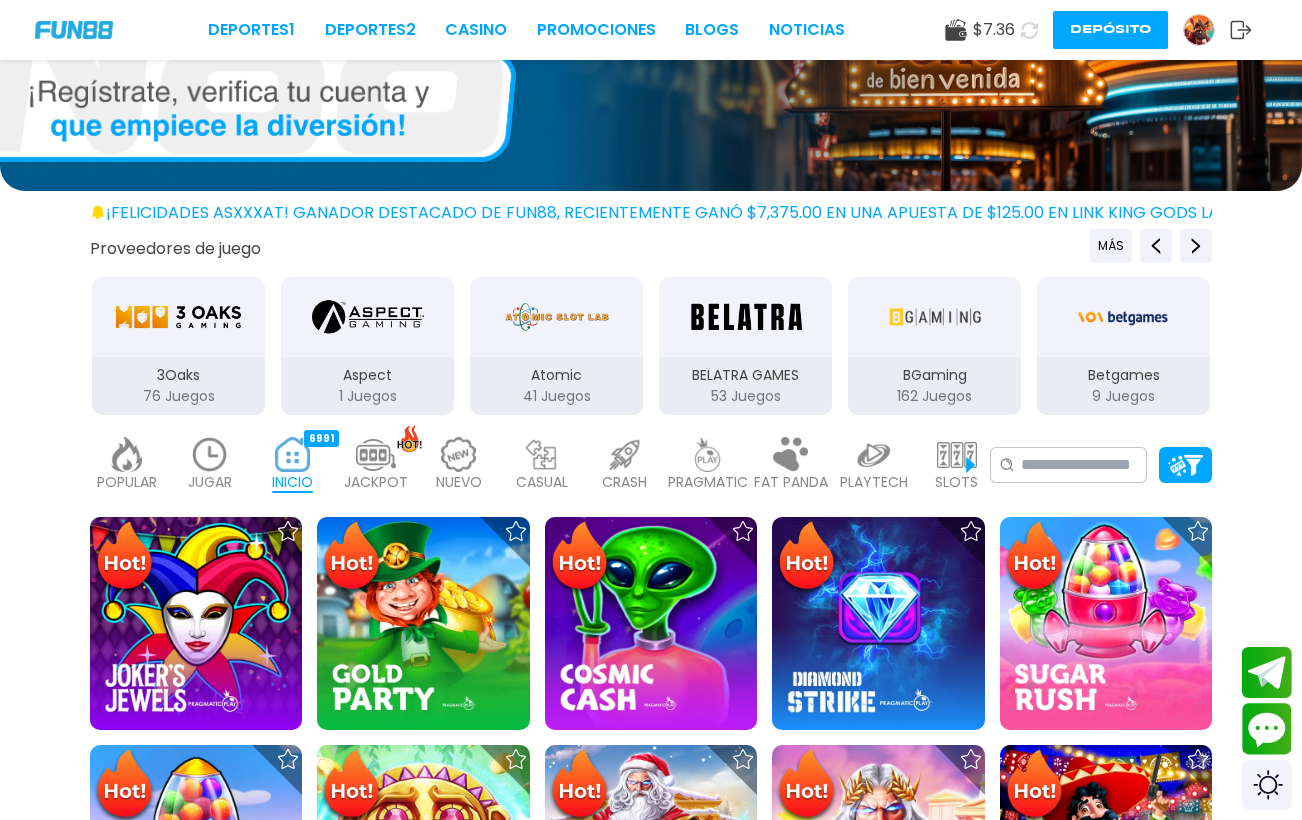 scroll, scrollTop: 157, scrollLeft: 0, axis: vertical 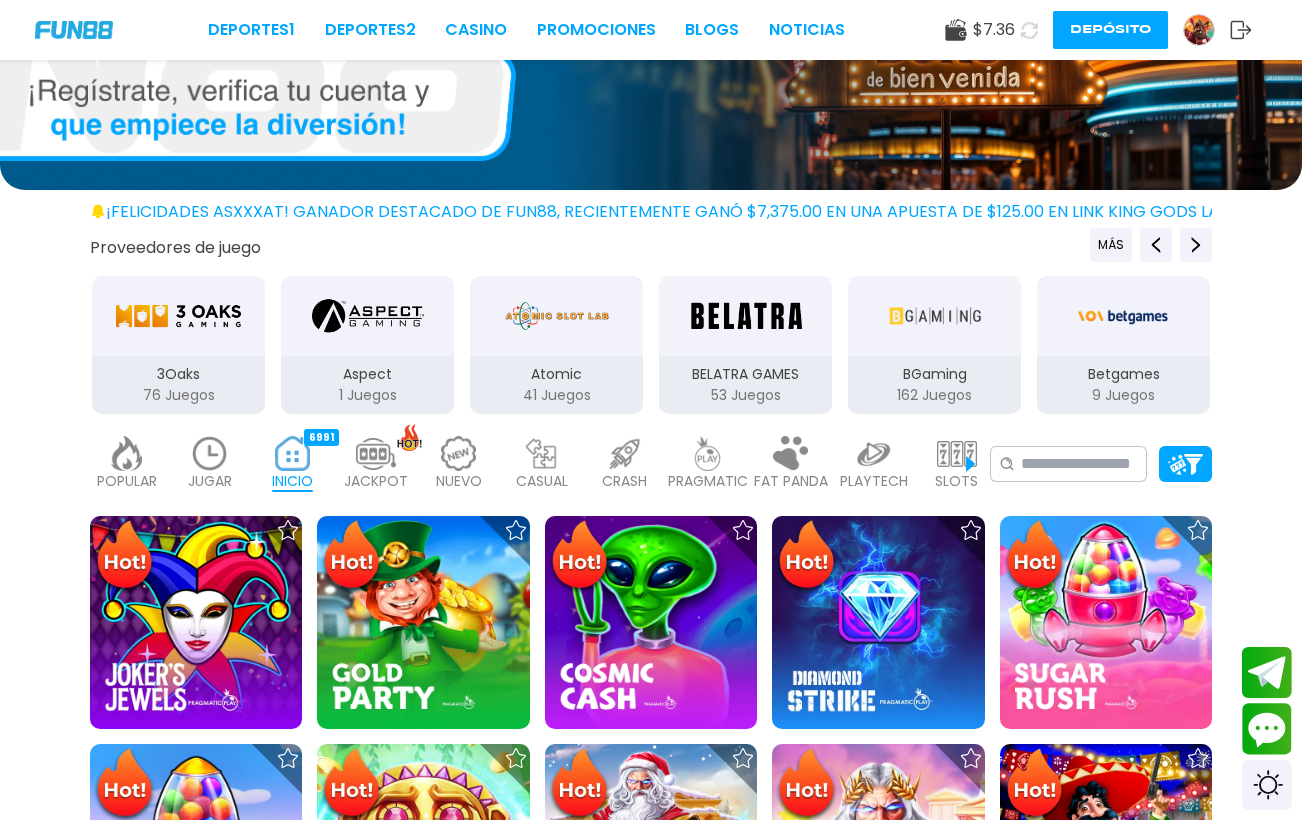 click on "CRASH" at bounding box center (624, 481) 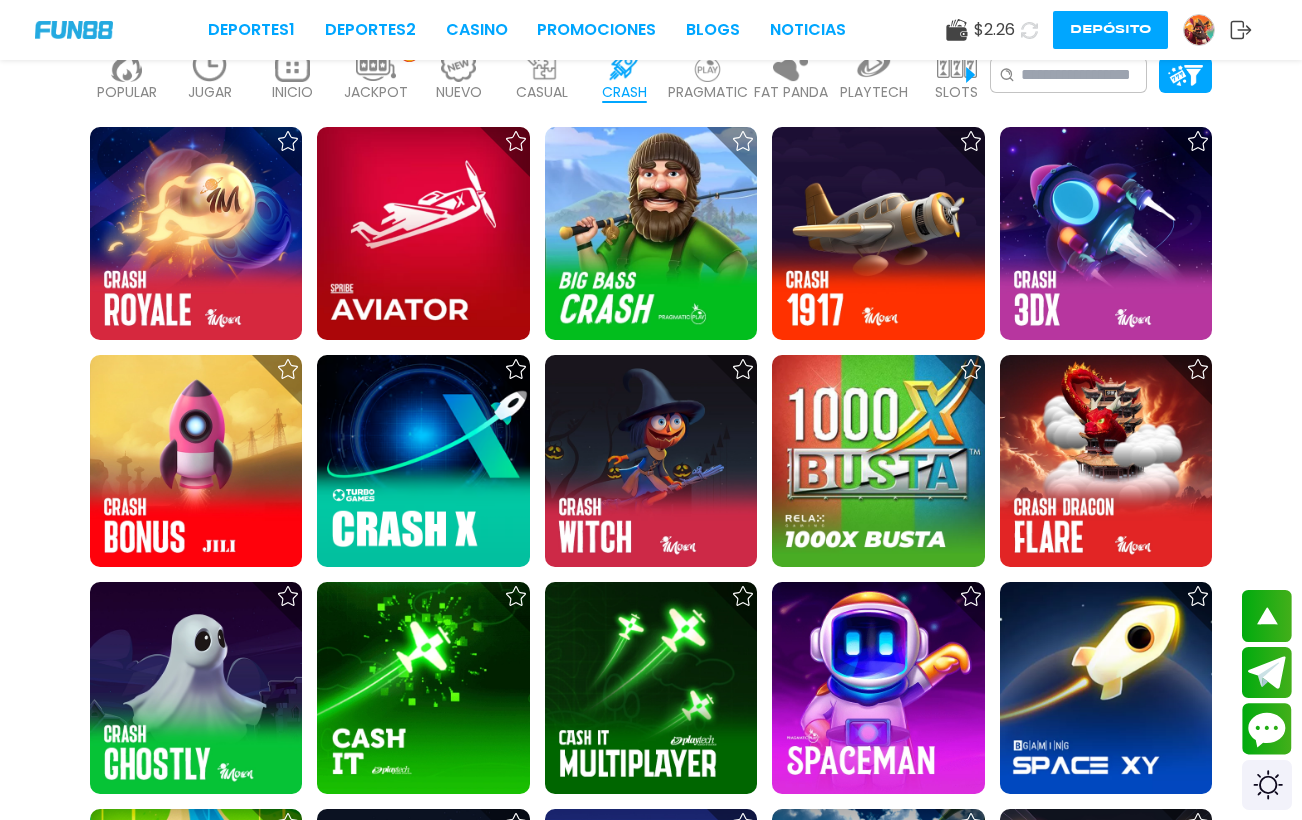 scroll, scrollTop: 92, scrollLeft: 0, axis: vertical 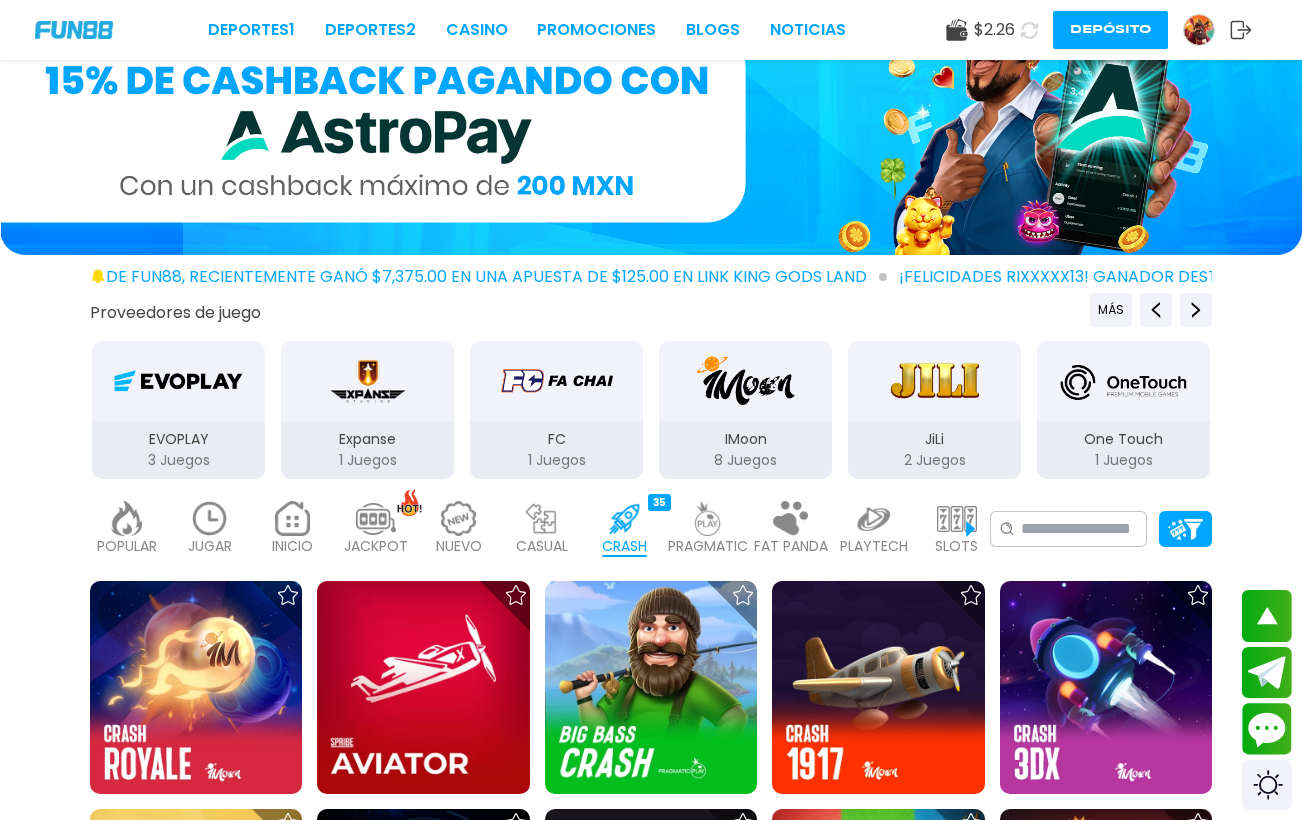 click at bounding box center [791, 518] 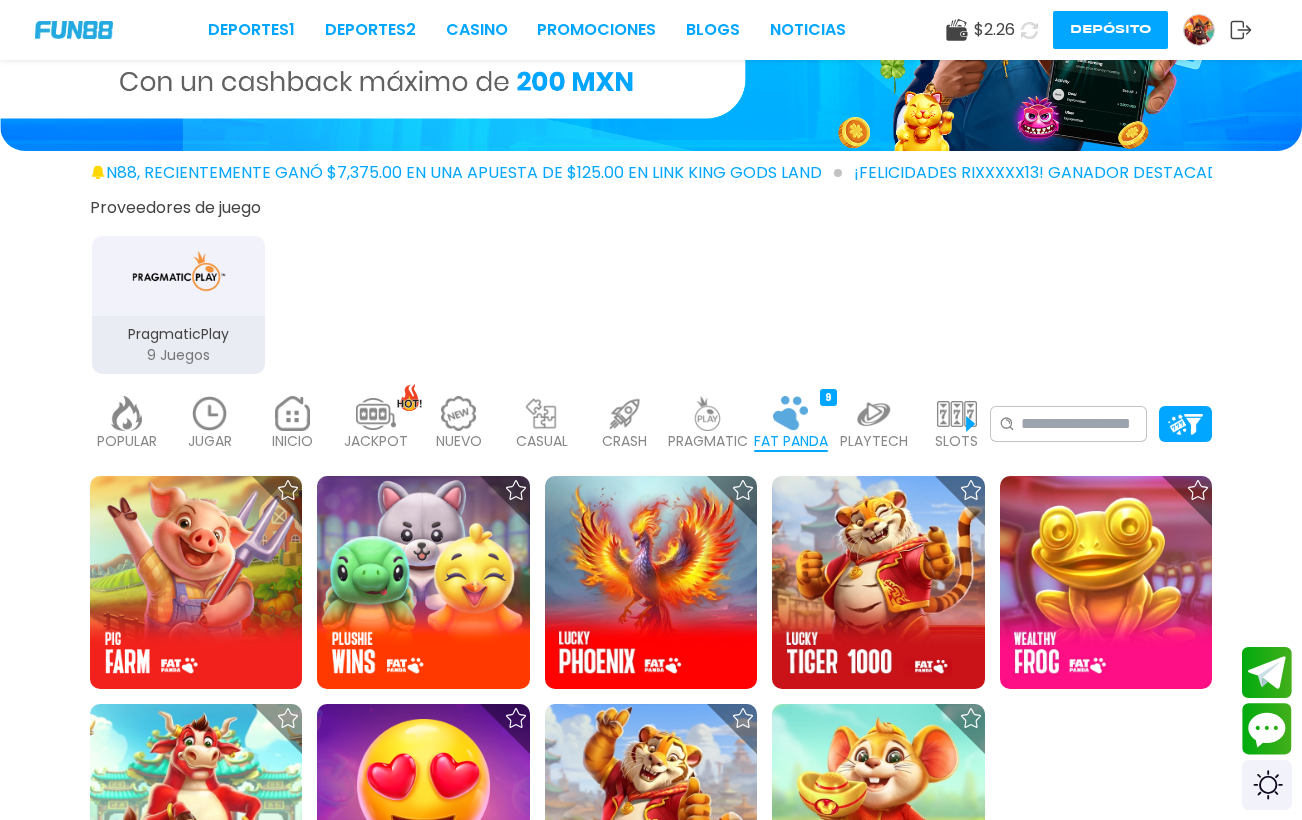 scroll, scrollTop: 212, scrollLeft: 0, axis: vertical 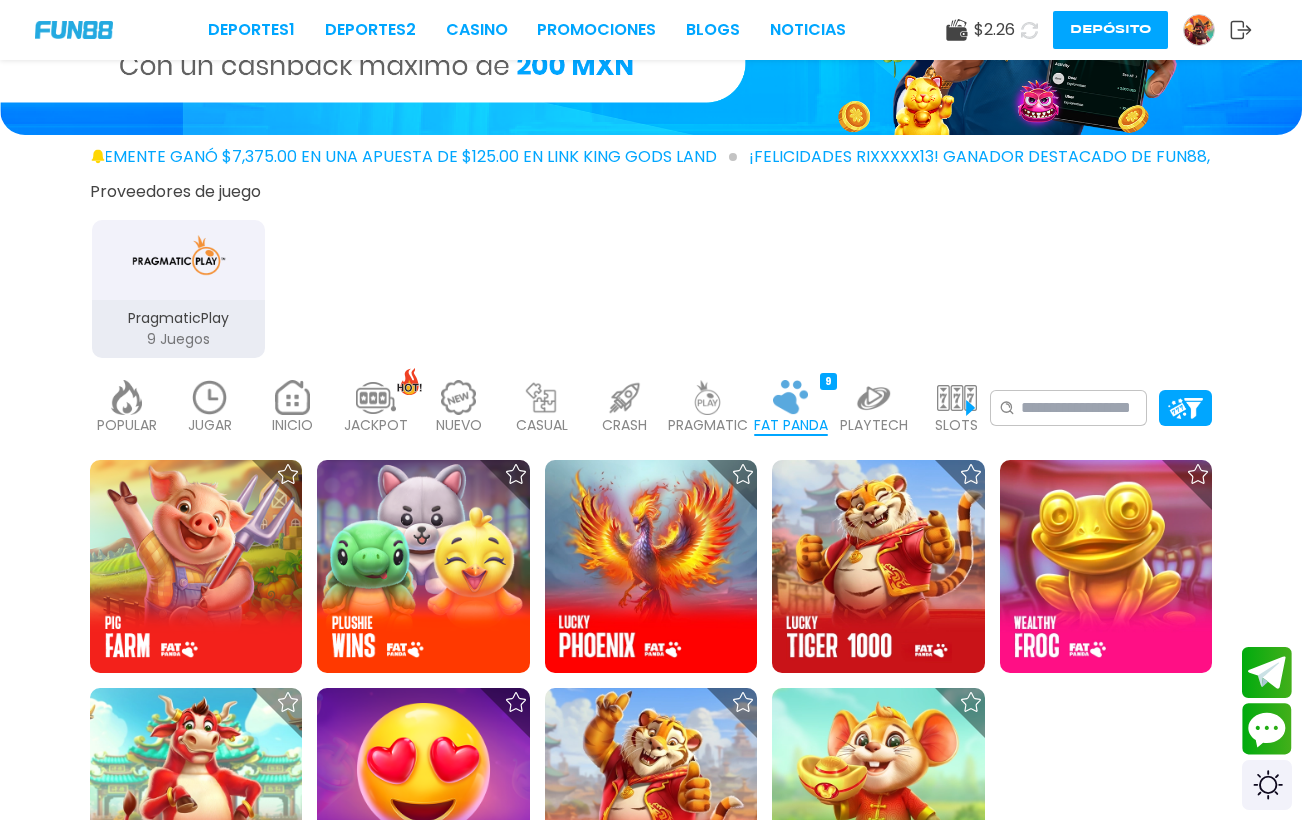 click at bounding box center (127, 397) 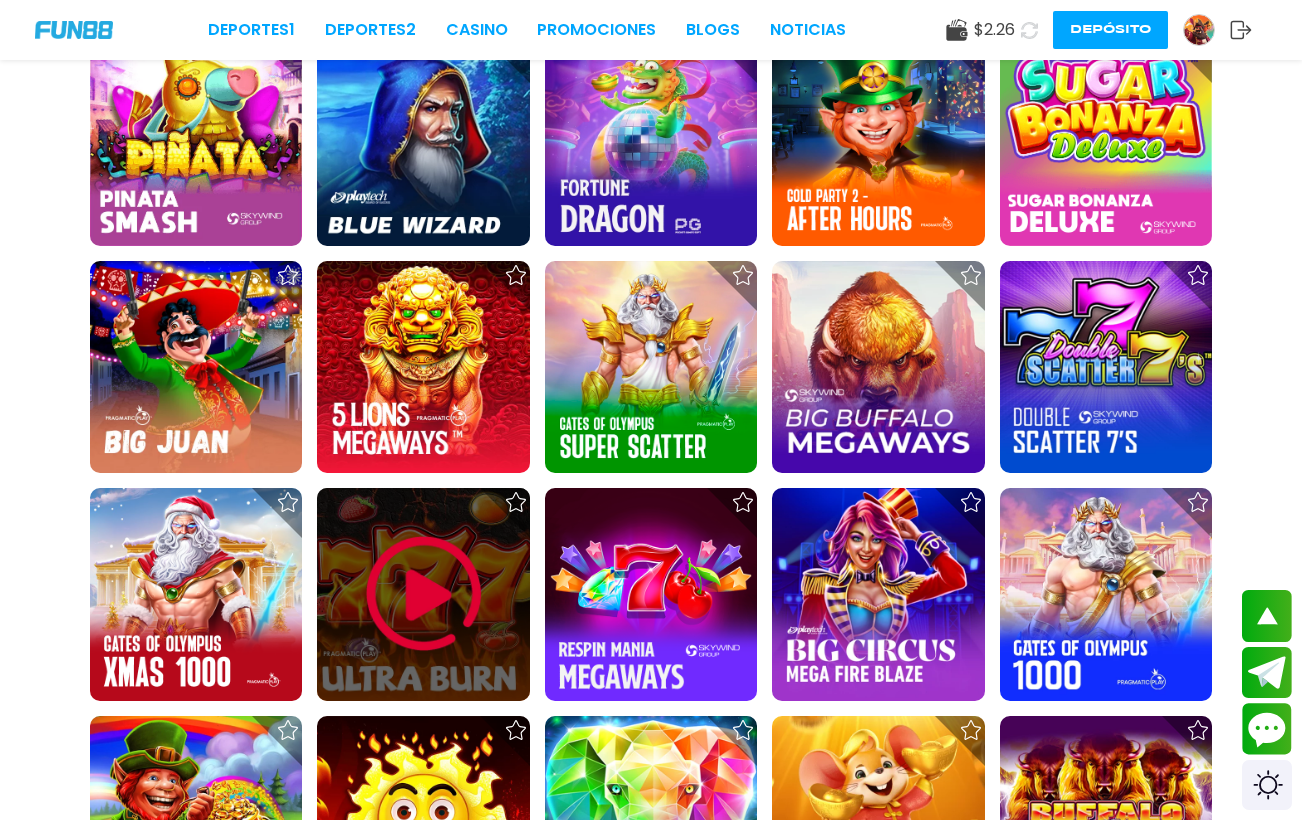 scroll, scrollTop: 559, scrollLeft: 0, axis: vertical 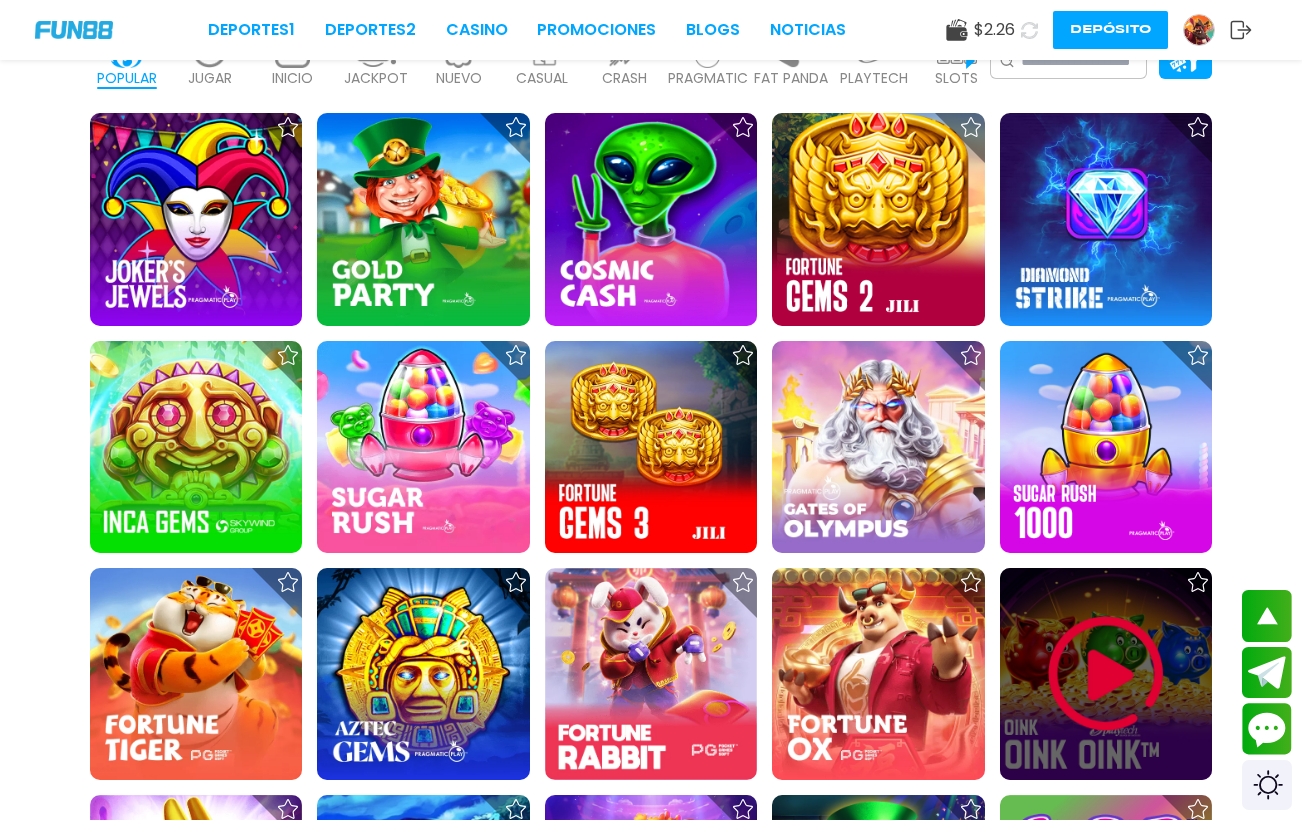 click at bounding box center [1106, 674] 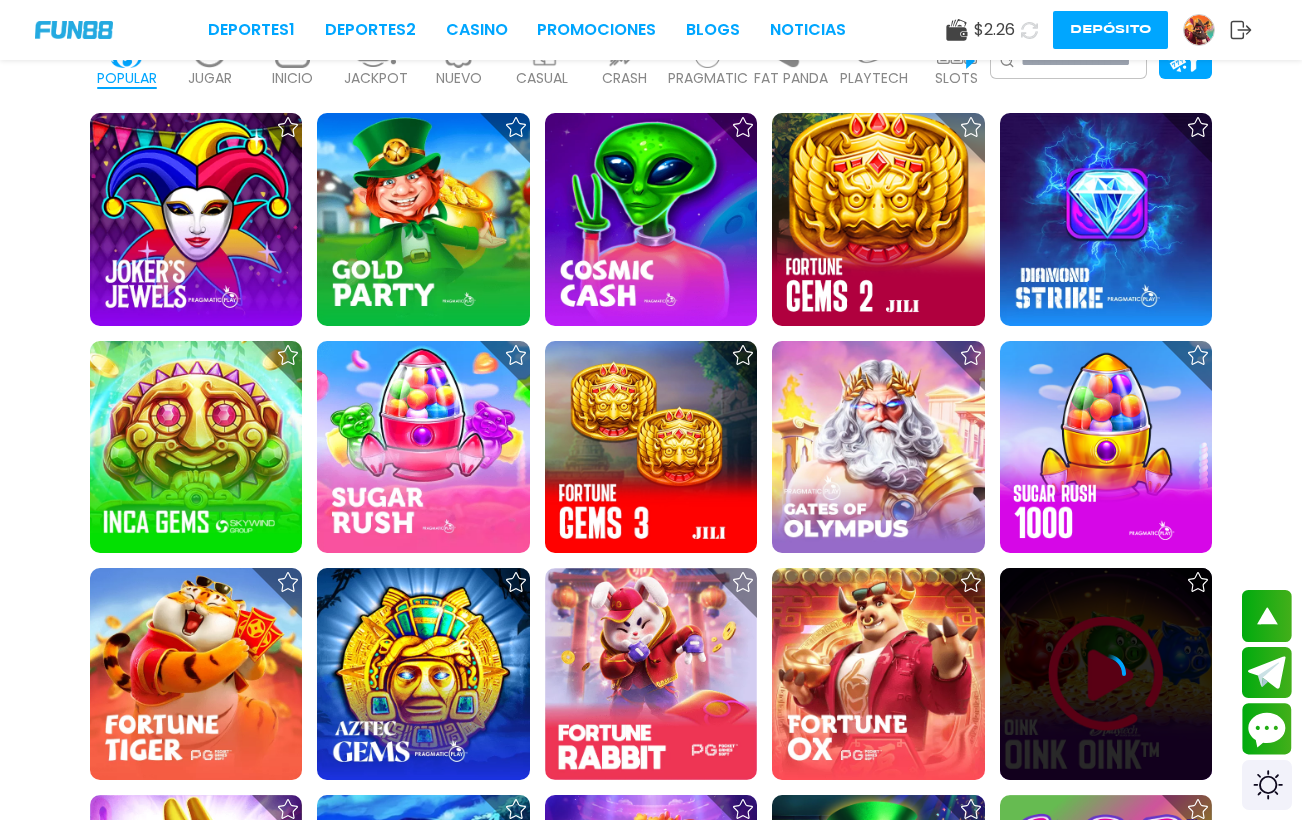 scroll, scrollTop: 0, scrollLeft: 0, axis: both 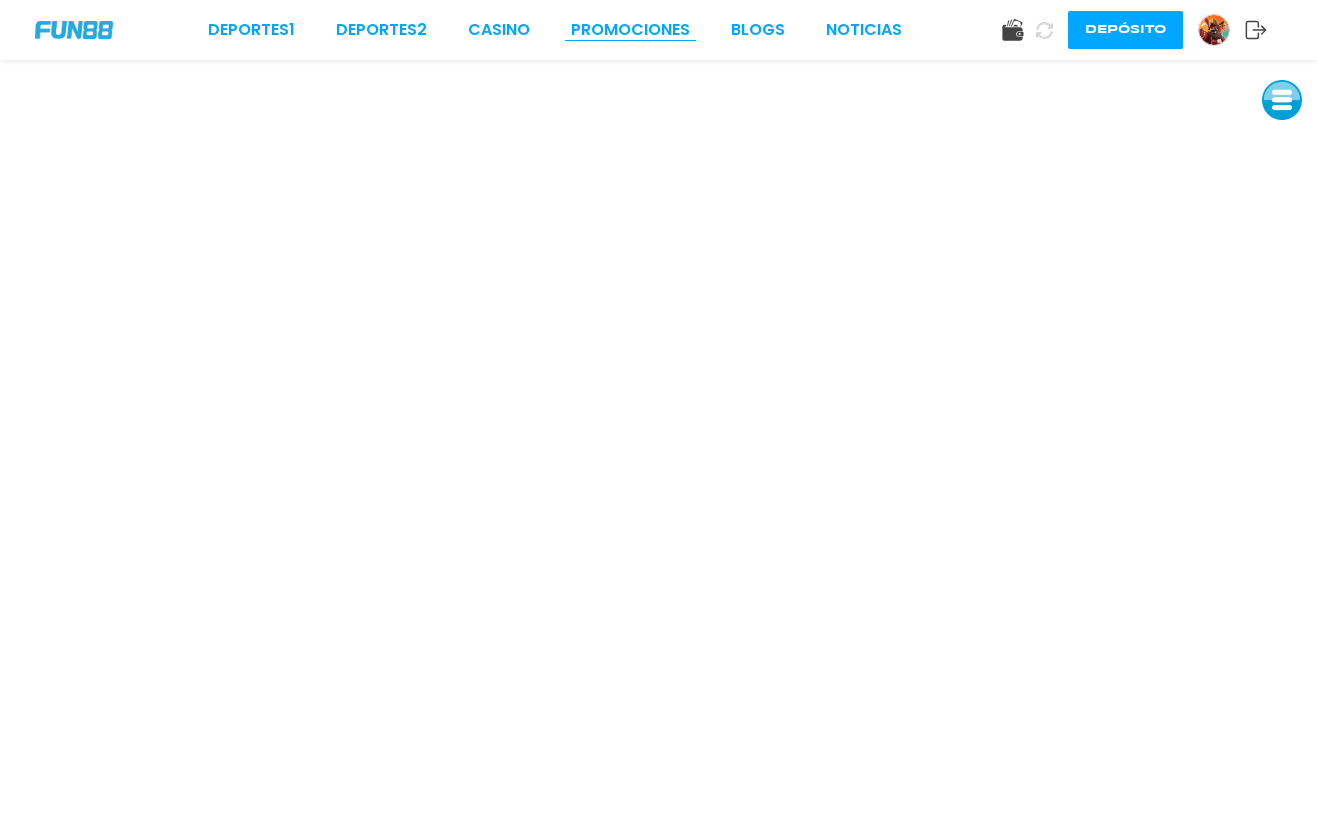 click on "Promociones" at bounding box center [630, 30] 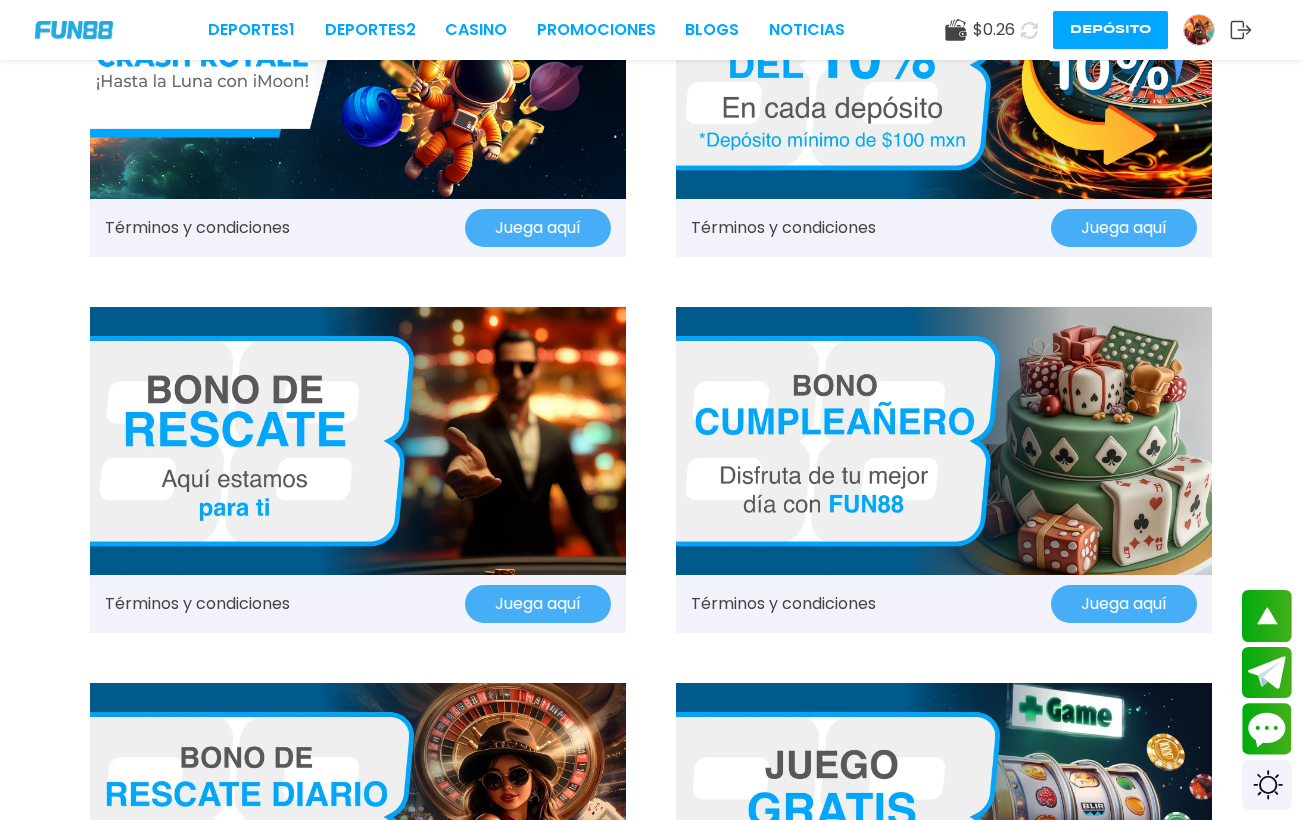 scroll, scrollTop: 937, scrollLeft: 0, axis: vertical 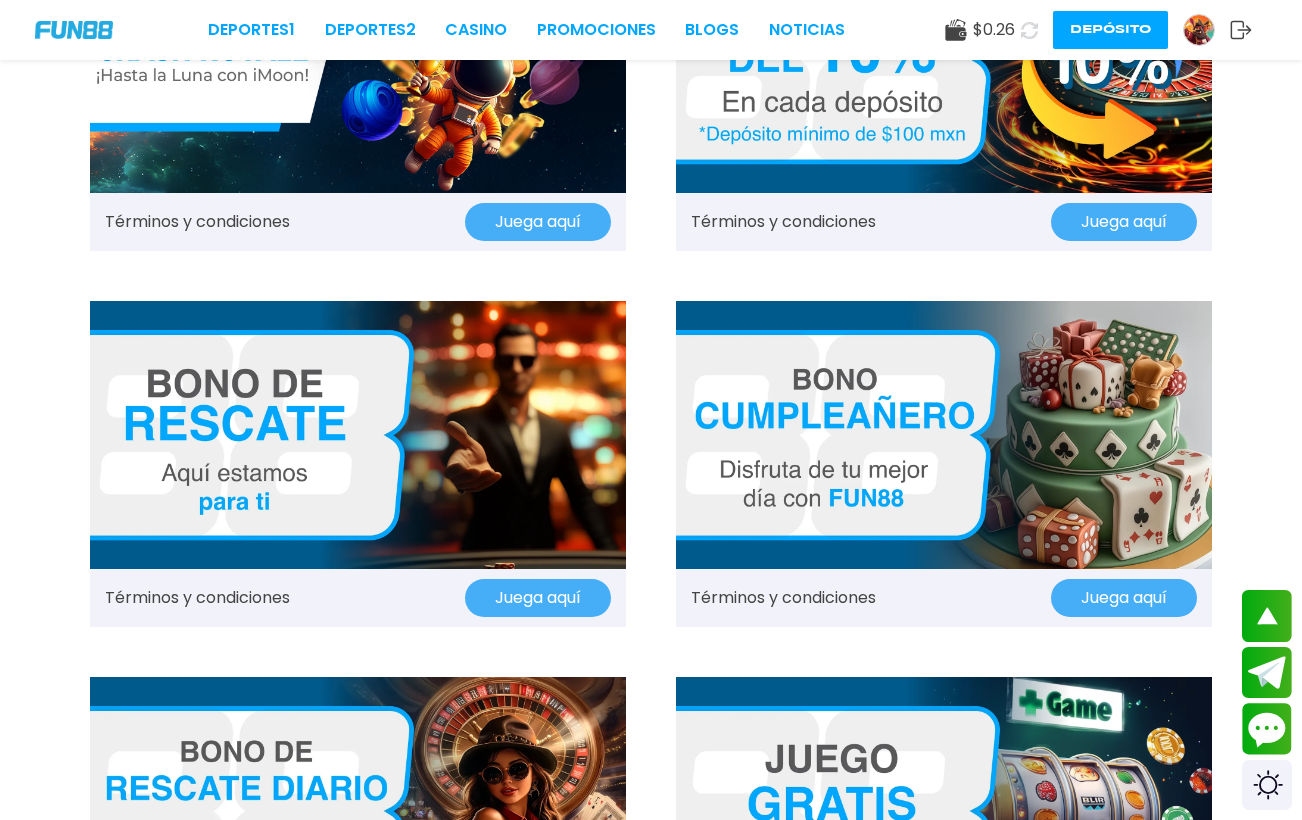 click at bounding box center (358, 435) 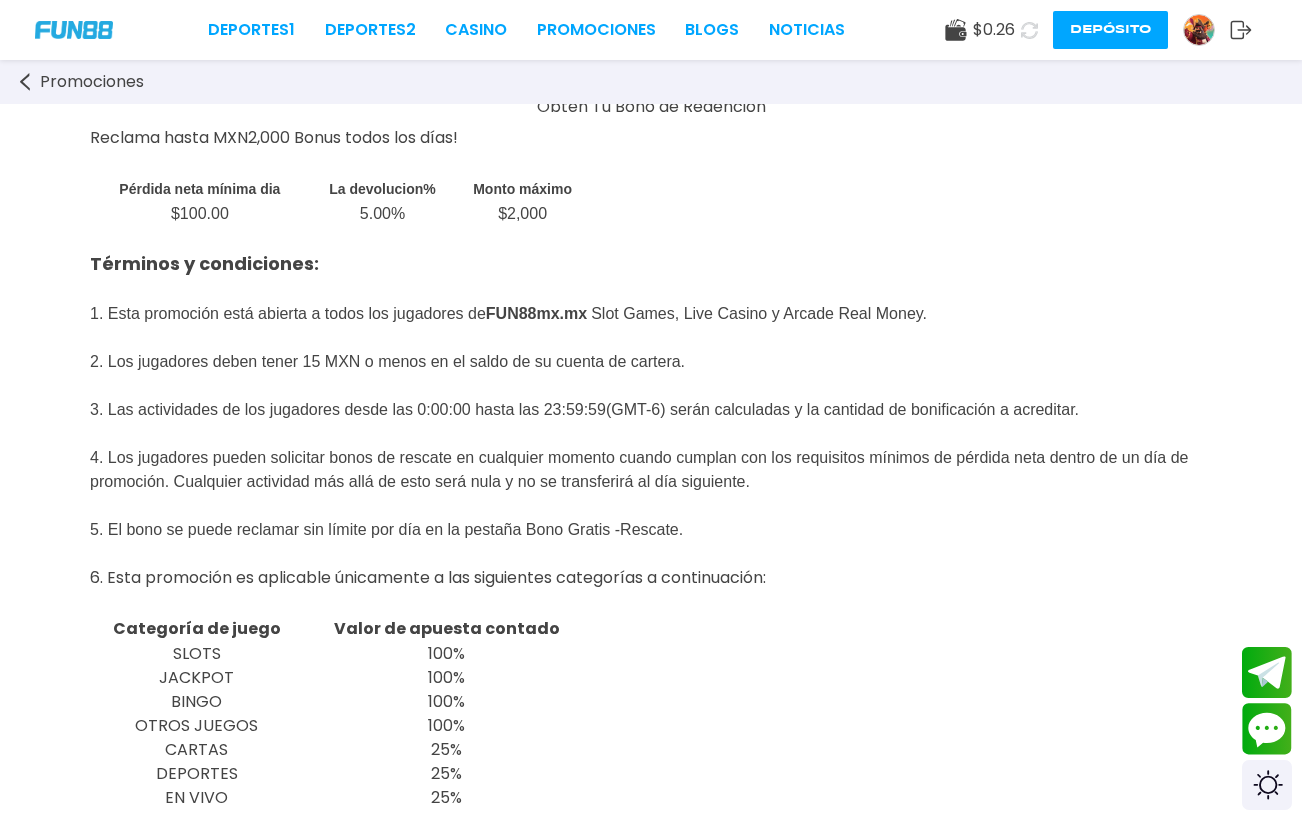 scroll, scrollTop: 84, scrollLeft: 0, axis: vertical 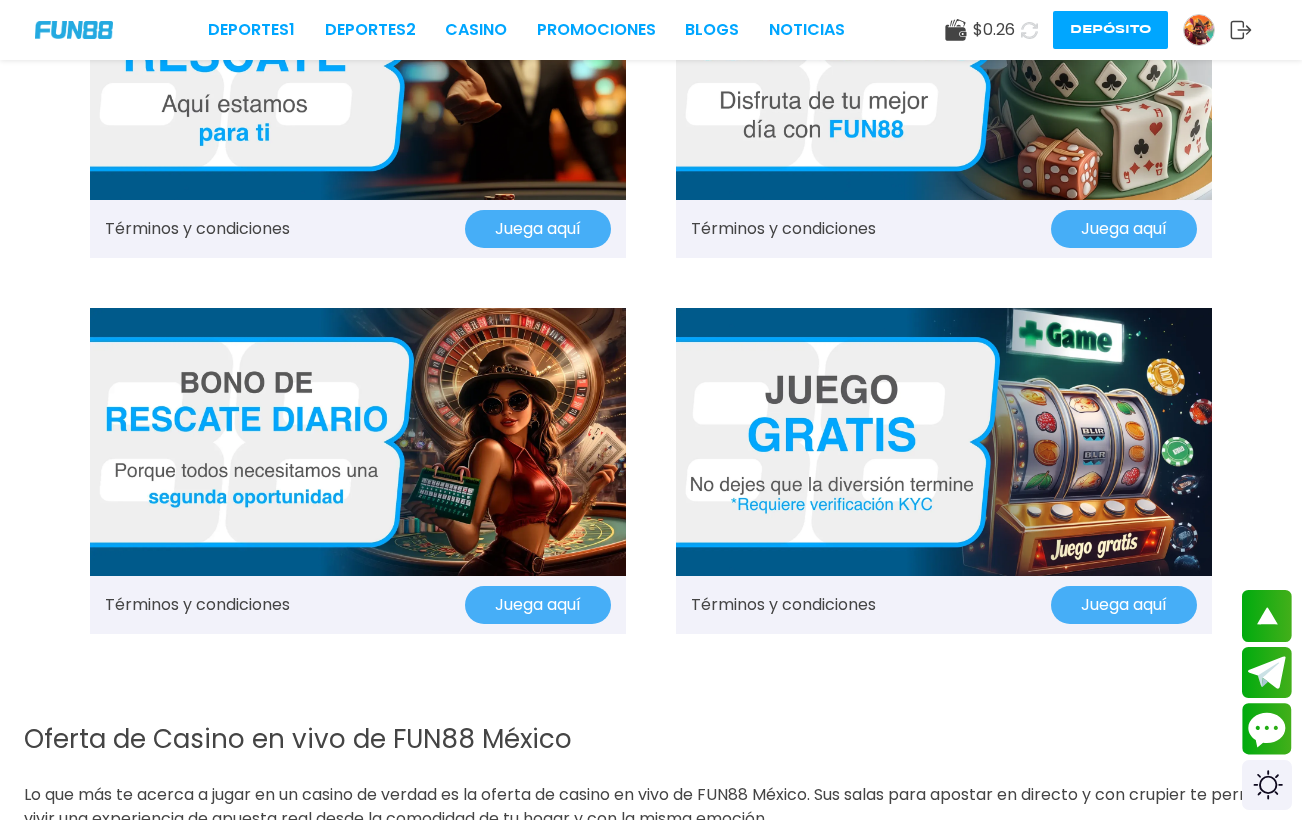 click on "Juega aquí" at bounding box center [1124, 605] 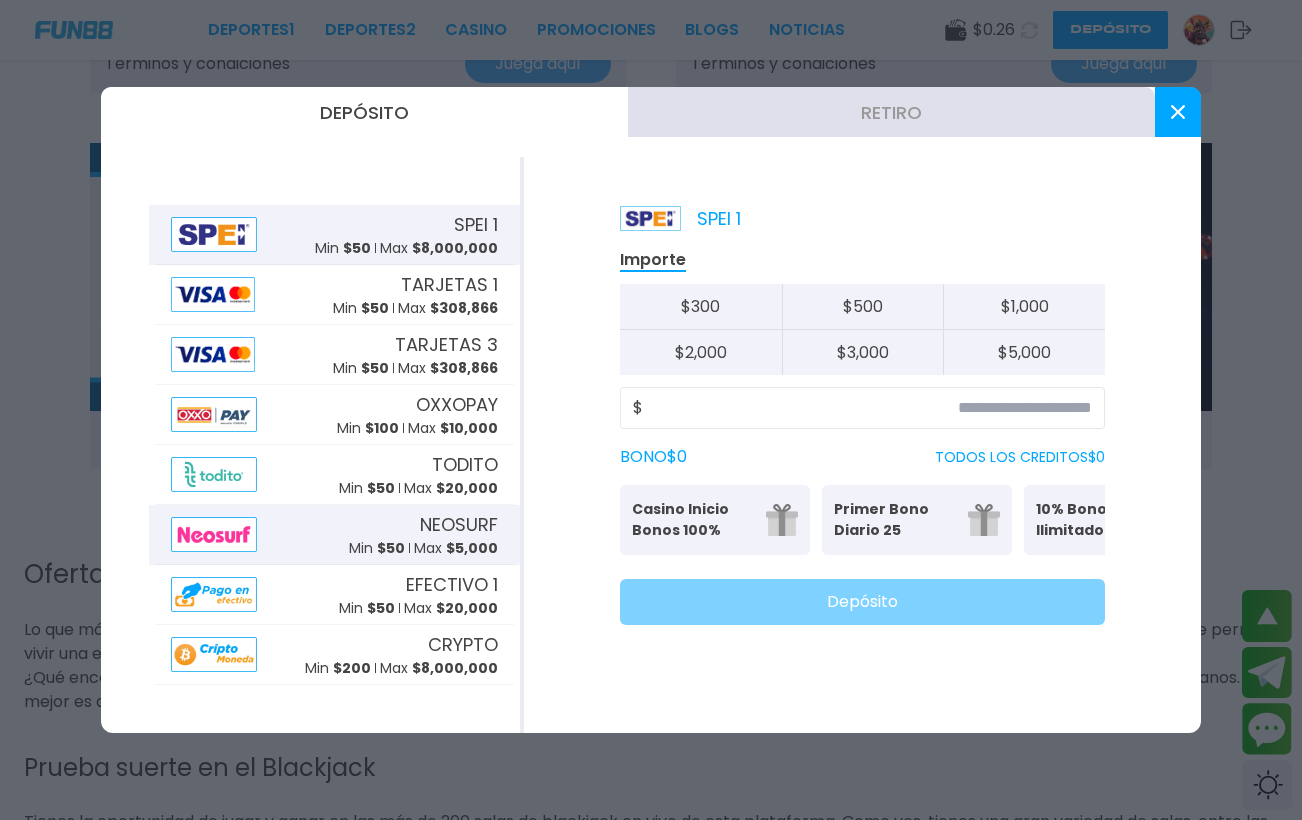 scroll, scrollTop: 1503, scrollLeft: 0, axis: vertical 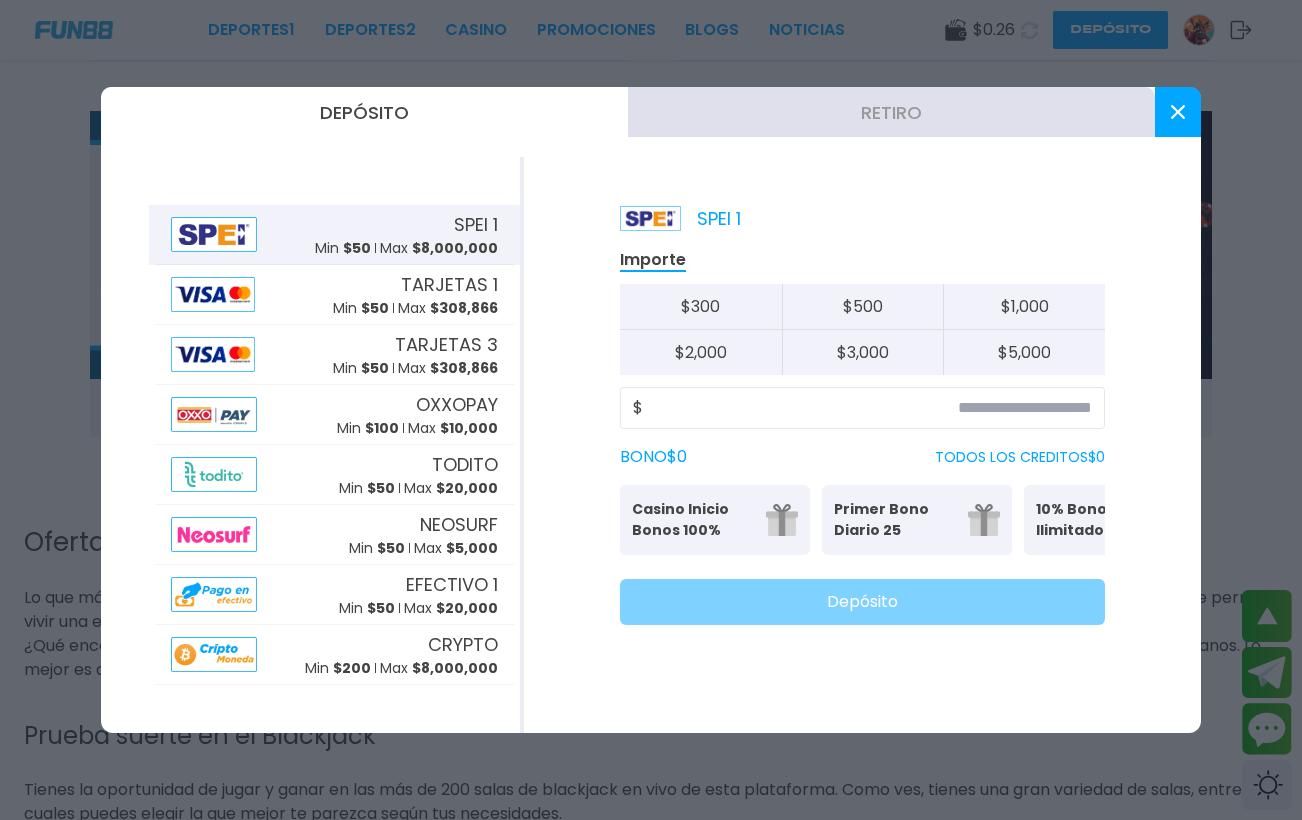 click at bounding box center [1178, 112] 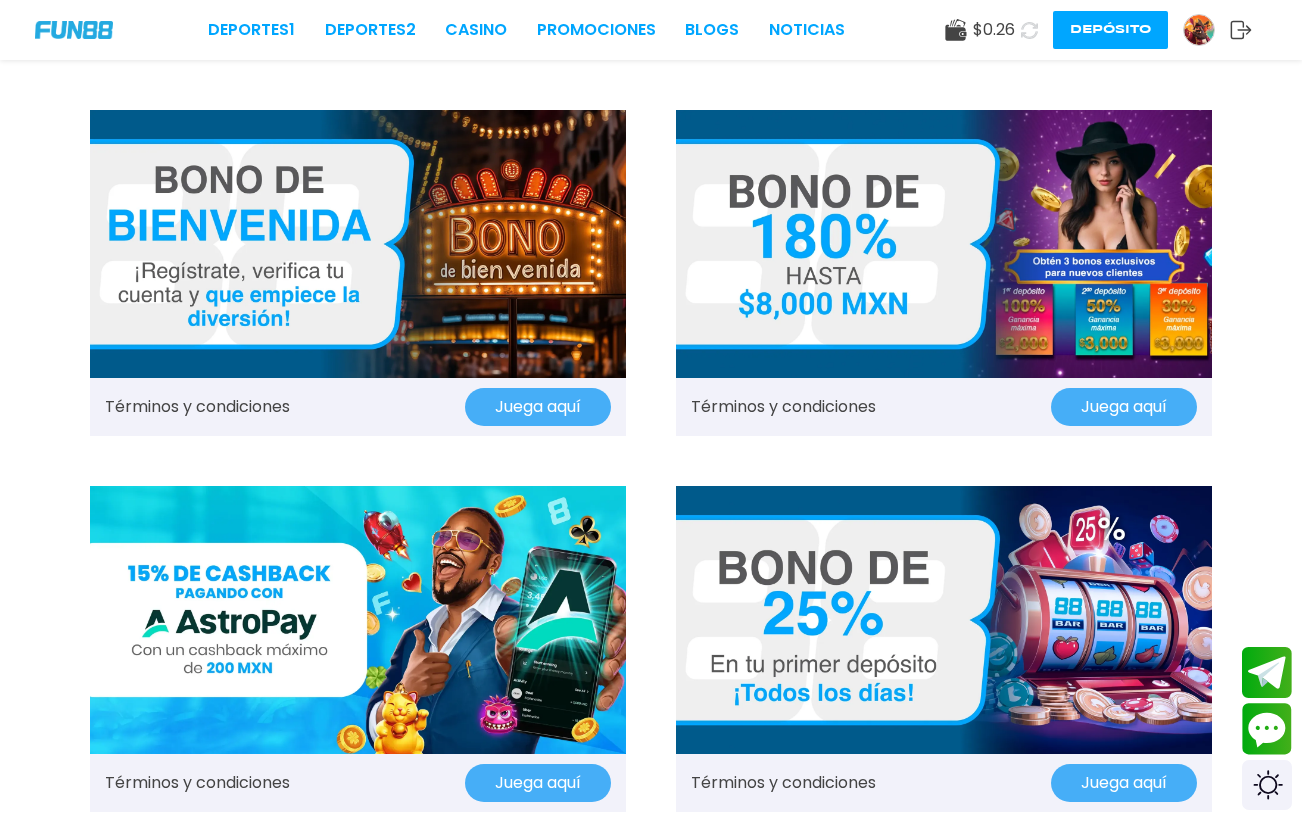 scroll, scrollTop: 0, scrollLeft: 0, axis: both 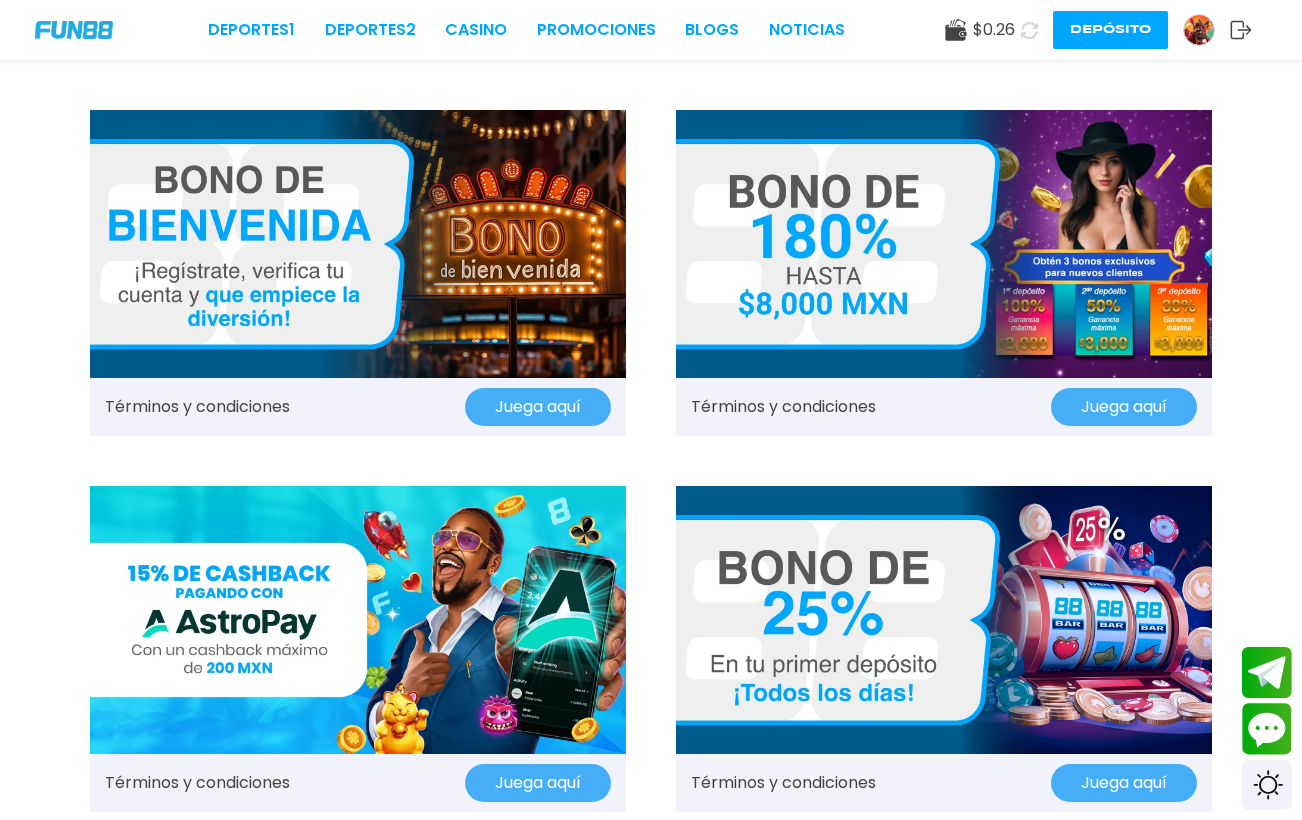 click at bounding box center [944, 244] 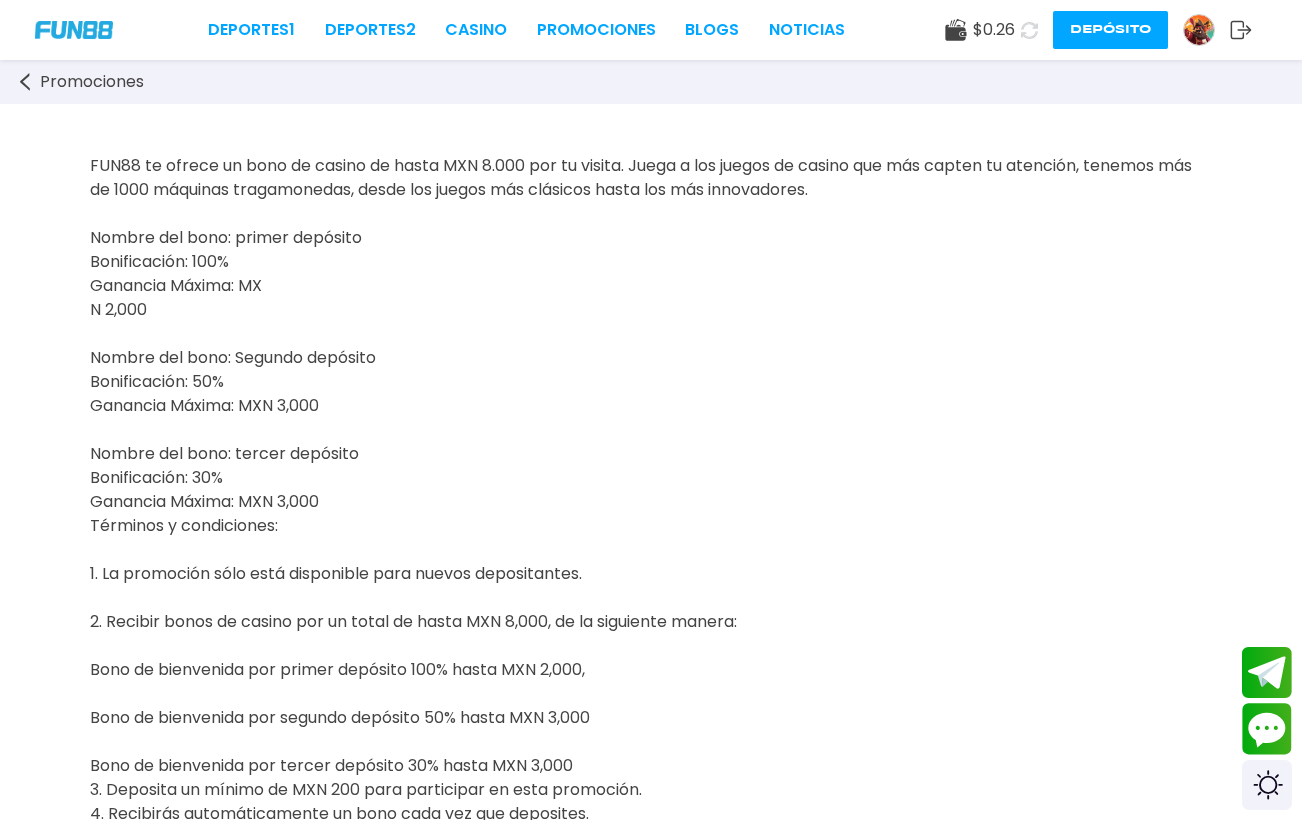 scroll, scrollTop: 0, scrollLeft: 0, axis: both 